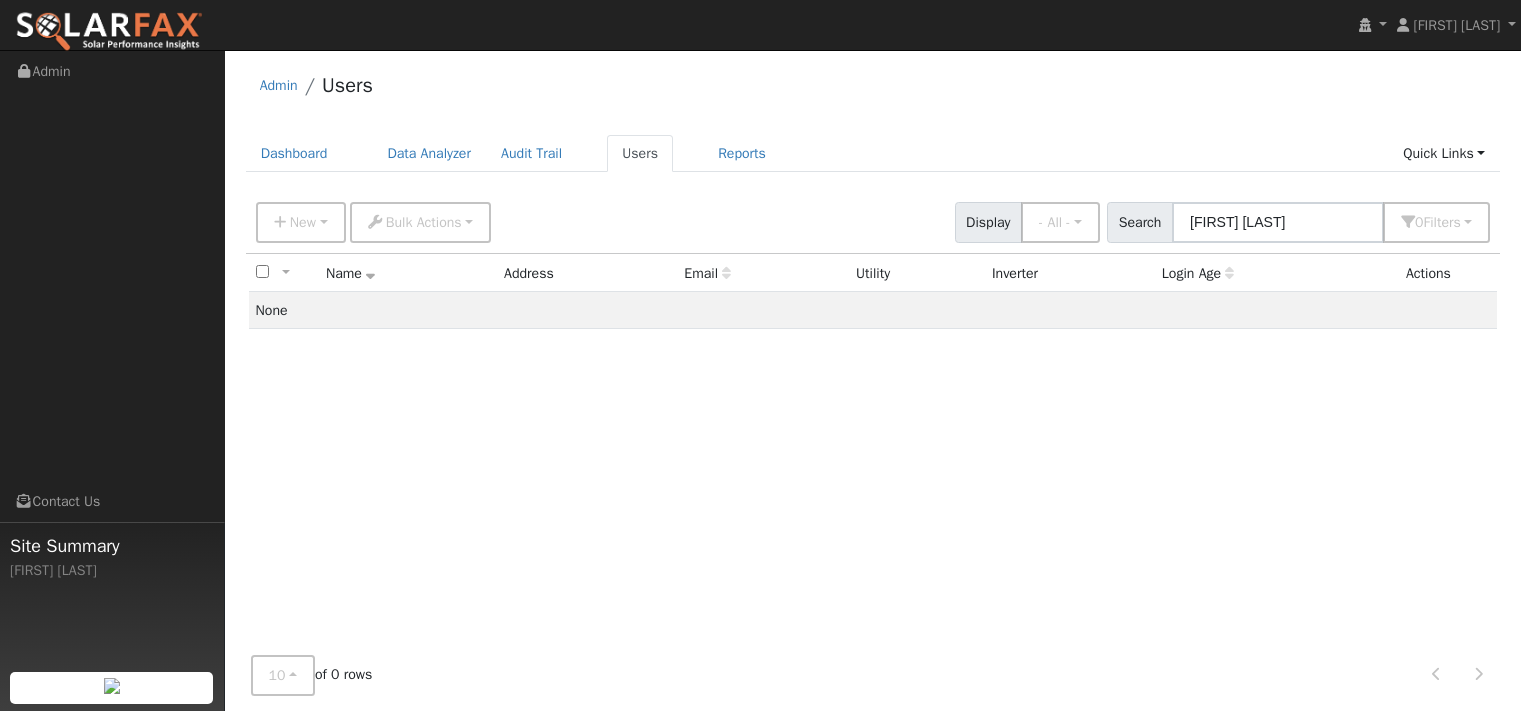 scroll, scrollTop: 0, scrollLeft: 0, axis: both 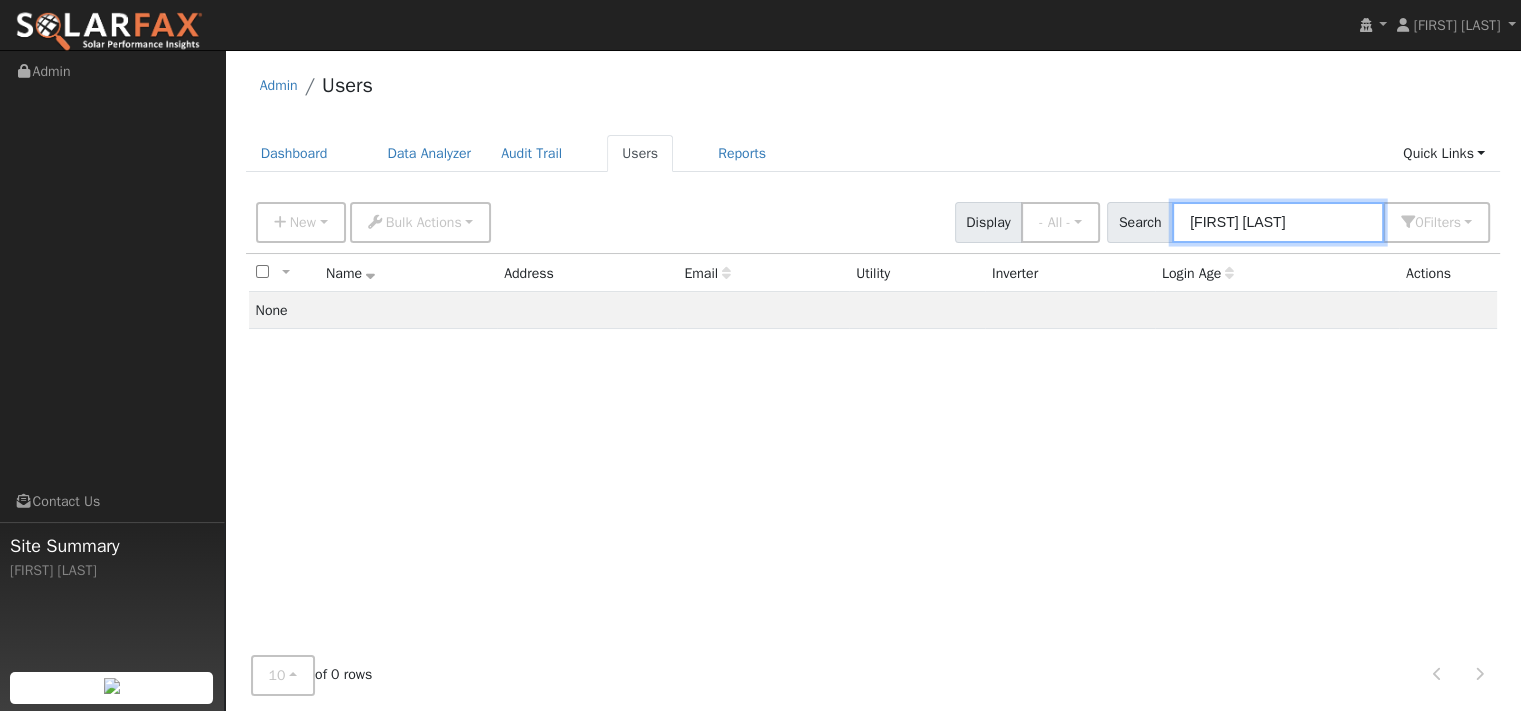 click on "[FIRST] [LAST]" at bounding box center [1278, 222] 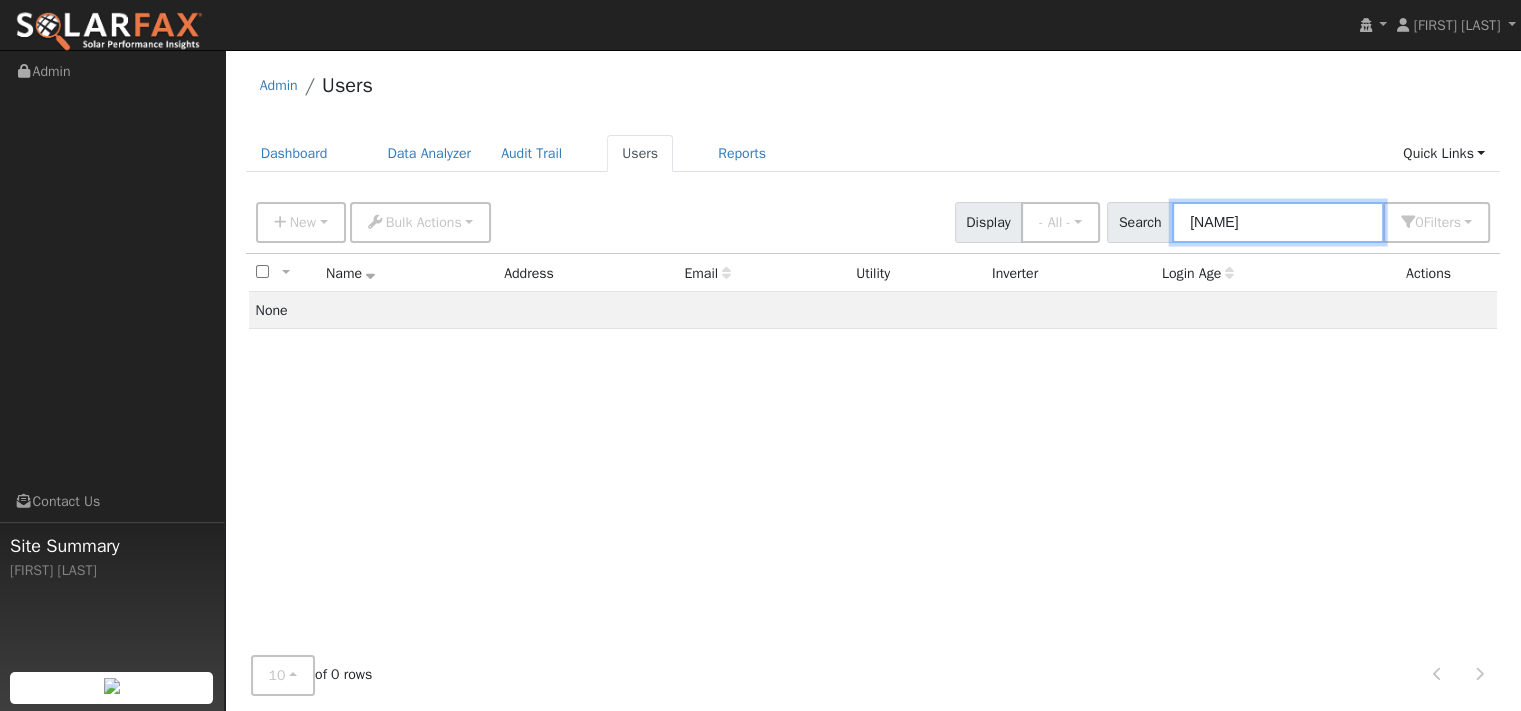type on "R" 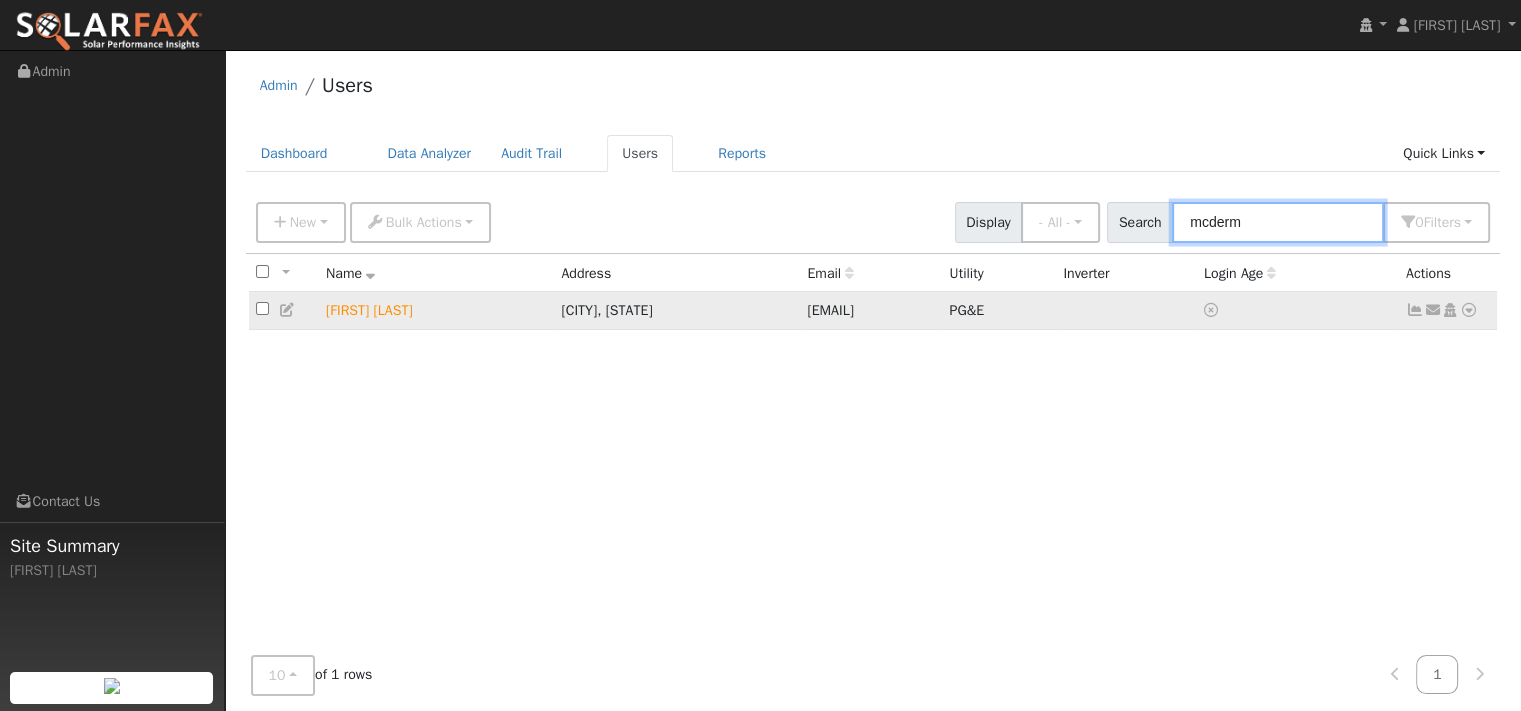 type on "mcderm" 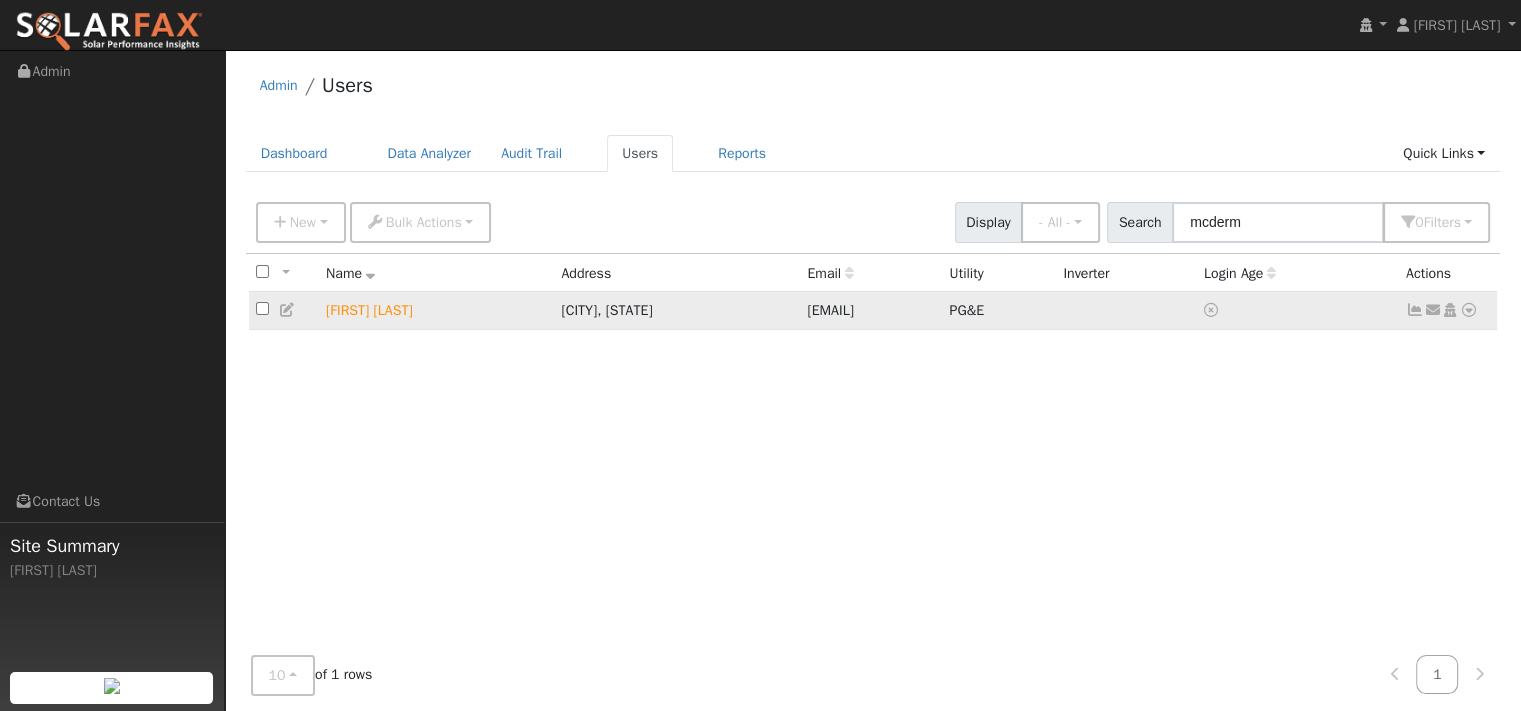 click at bounding box center [1469, 310] 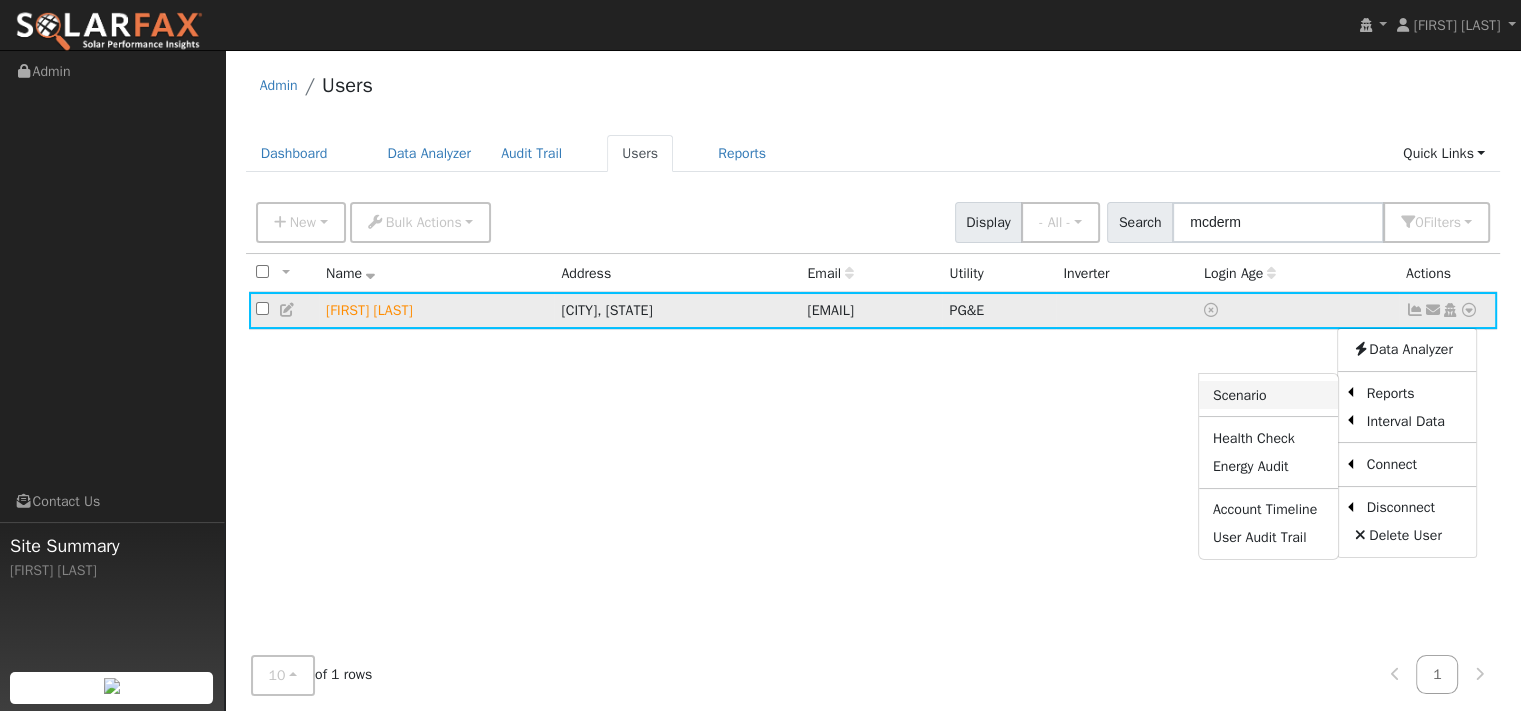 click on "Scenario" at bounding box center [1268, 395] 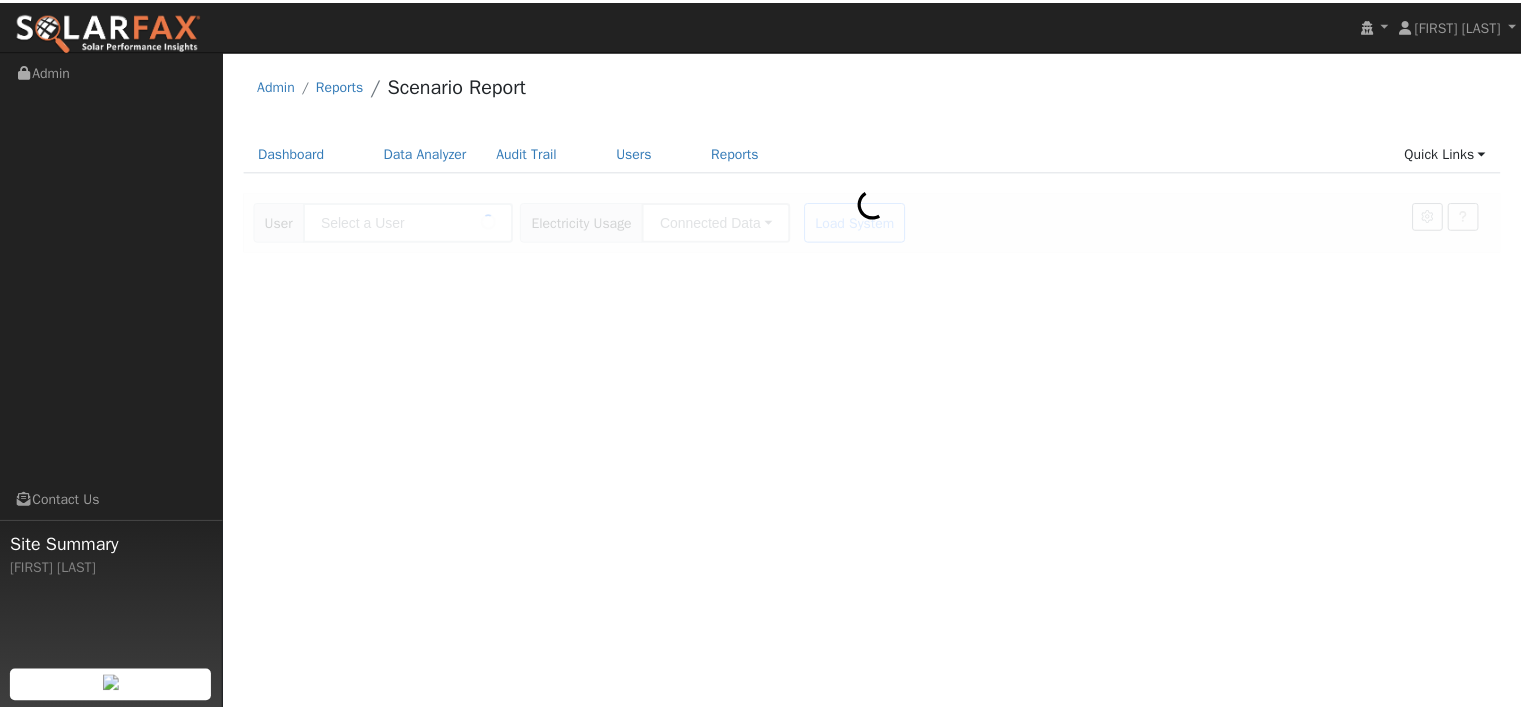 scroll, scrollTop: 0, scrollLeft: 0, axis: both 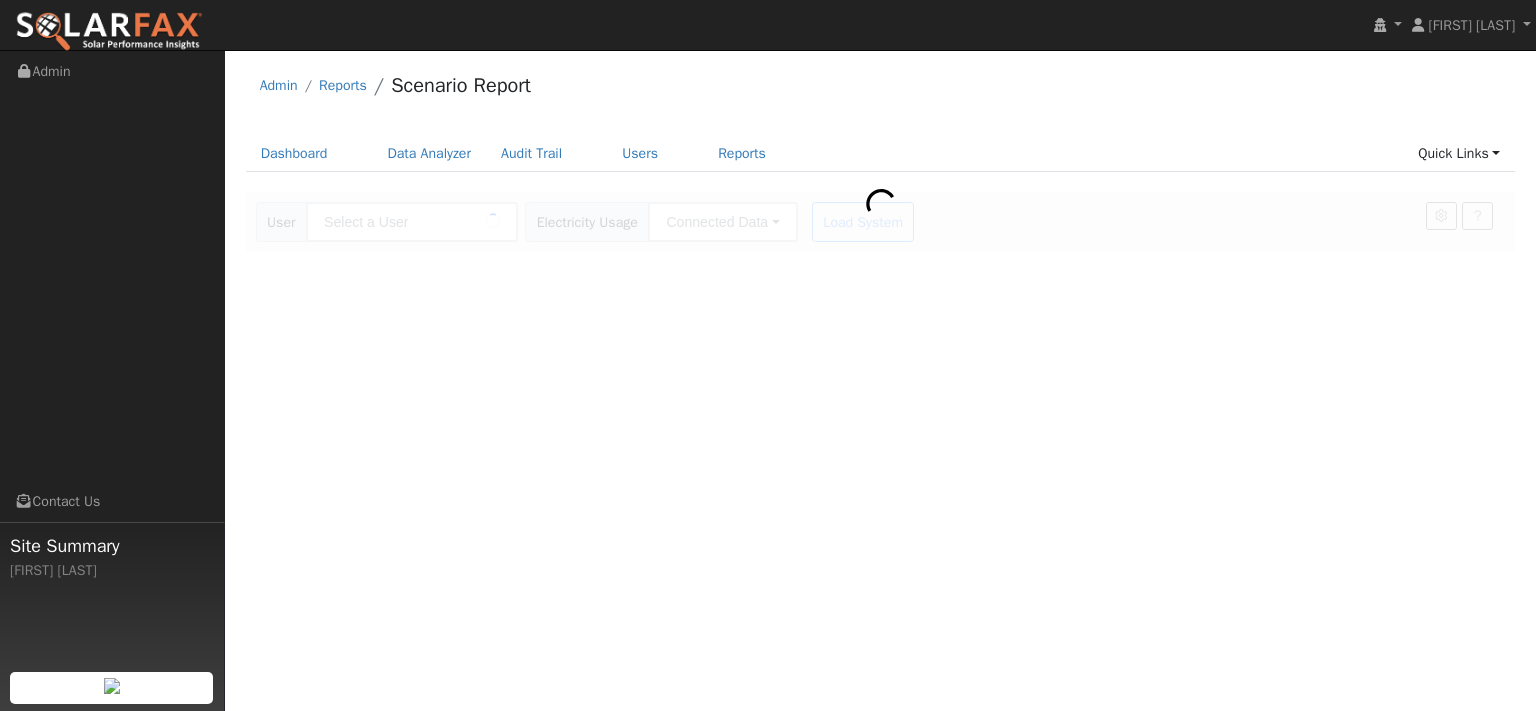 type on "[FIRST] [LAST]" 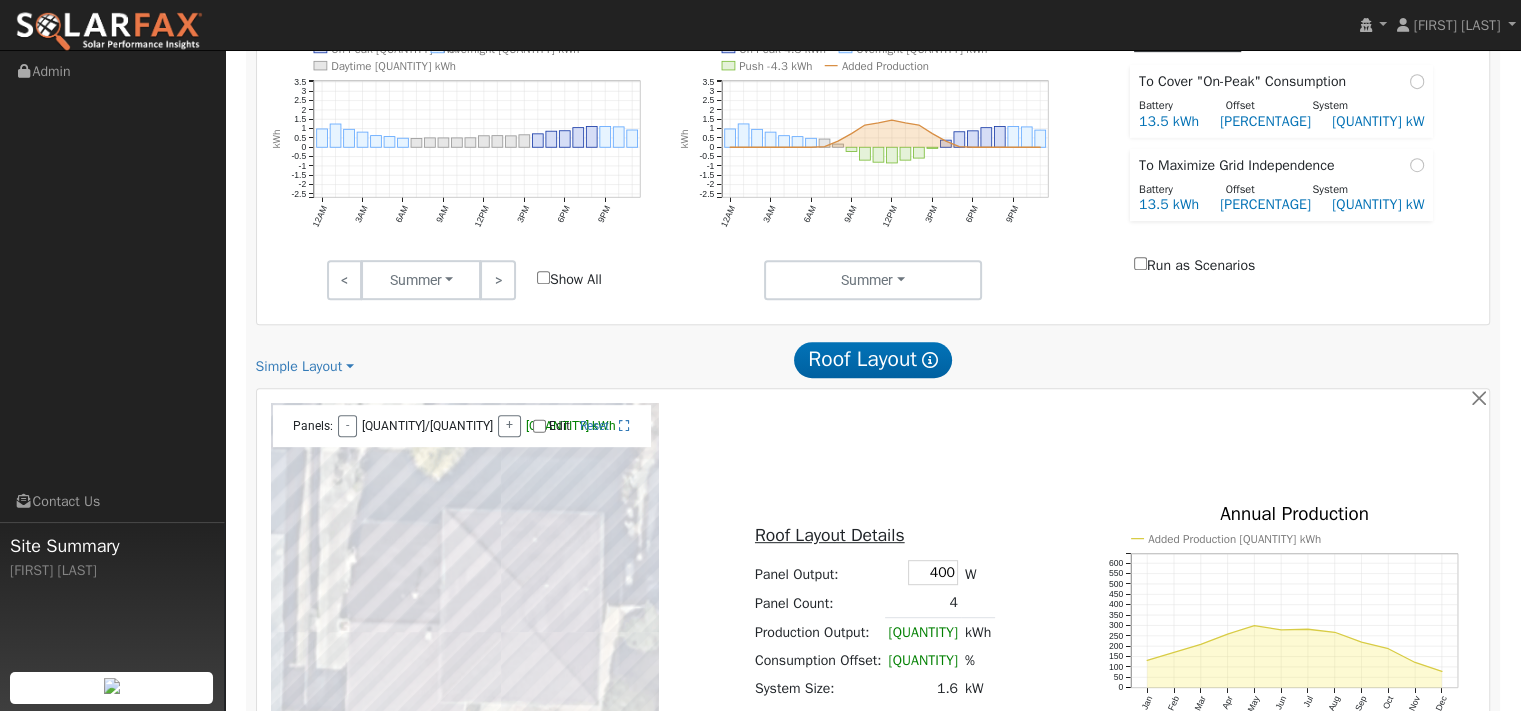 scroll, scrollTop: 900, scrollLeft: 0, axis: vertical 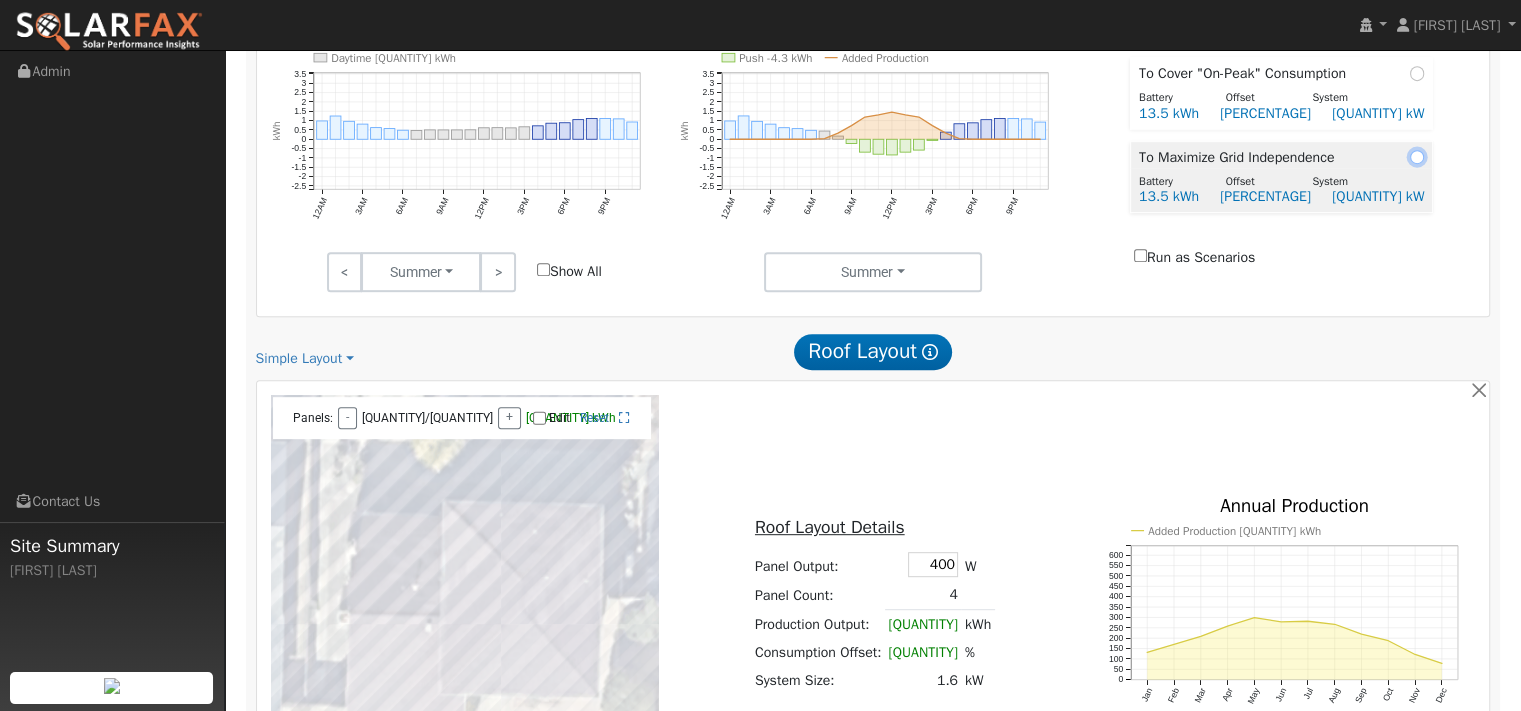 click at bounding box center [1417, 157] 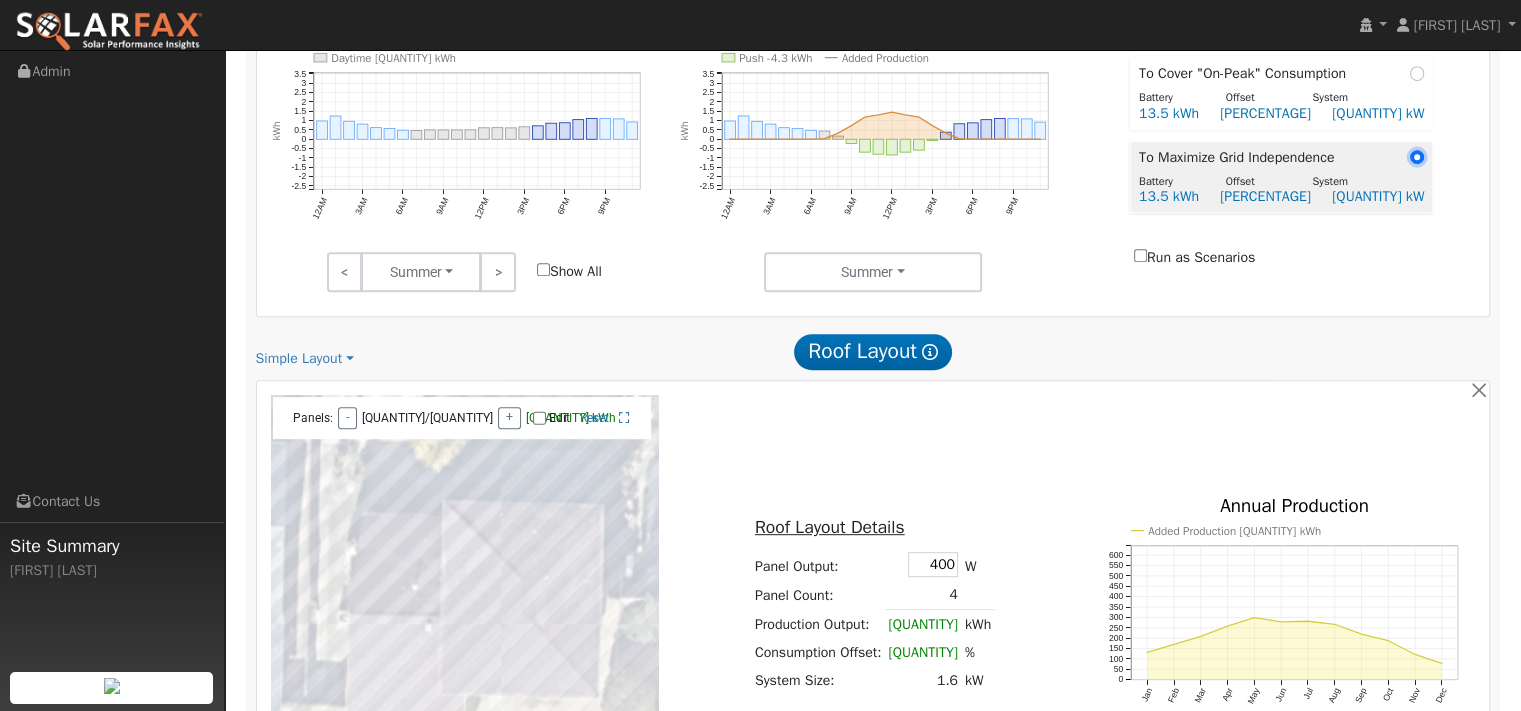 radio on "true" 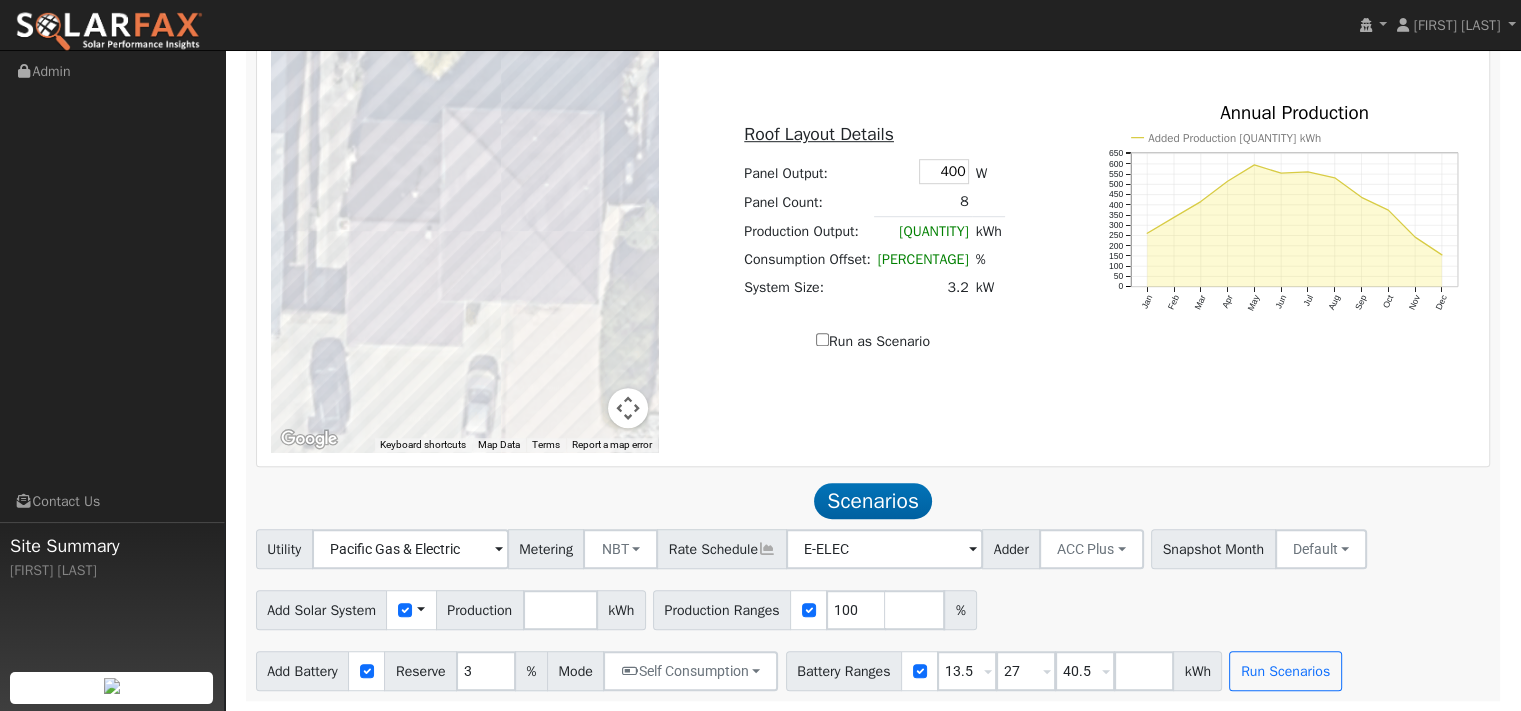 scroll, scrollTop: 1564, scrollLeft: 0, axis: vertical 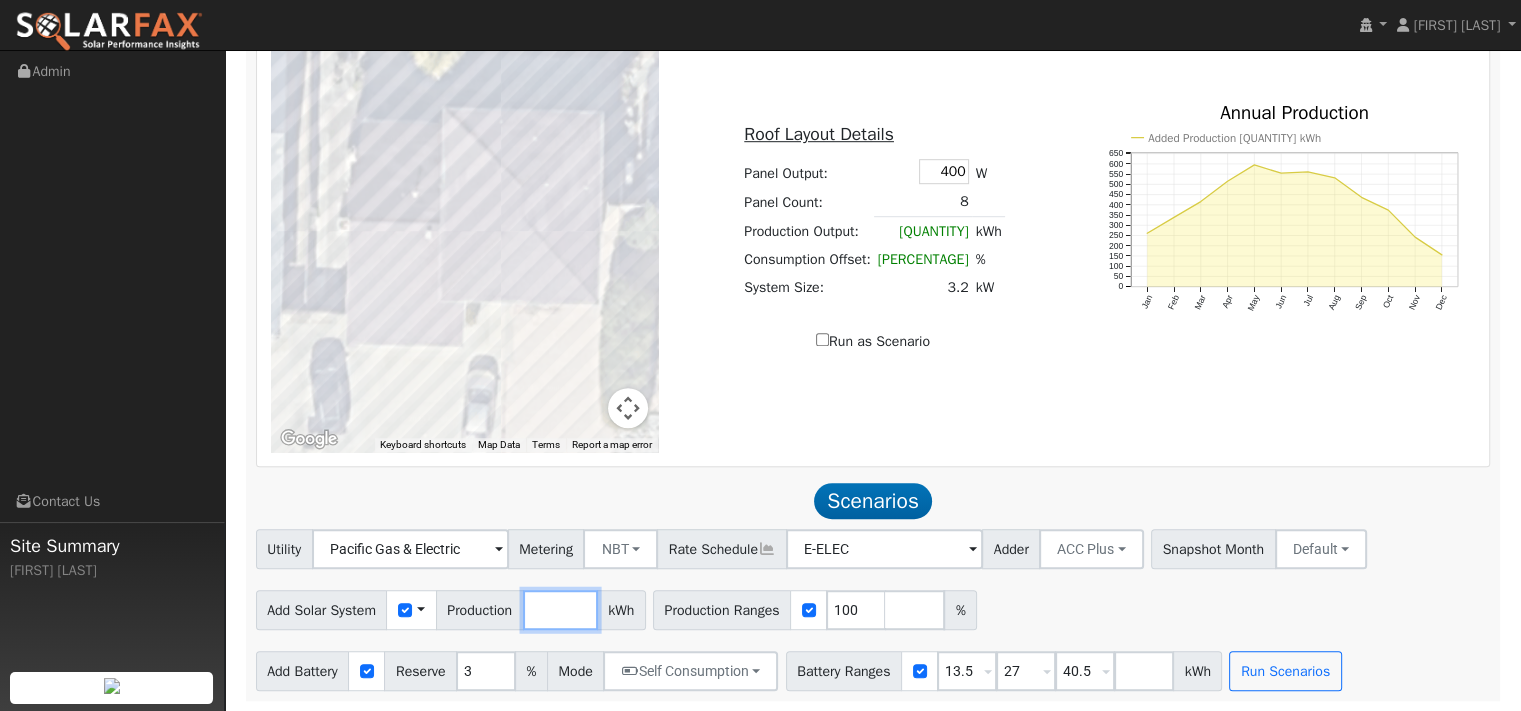 click on "5823" at bounding box center [560, 610] 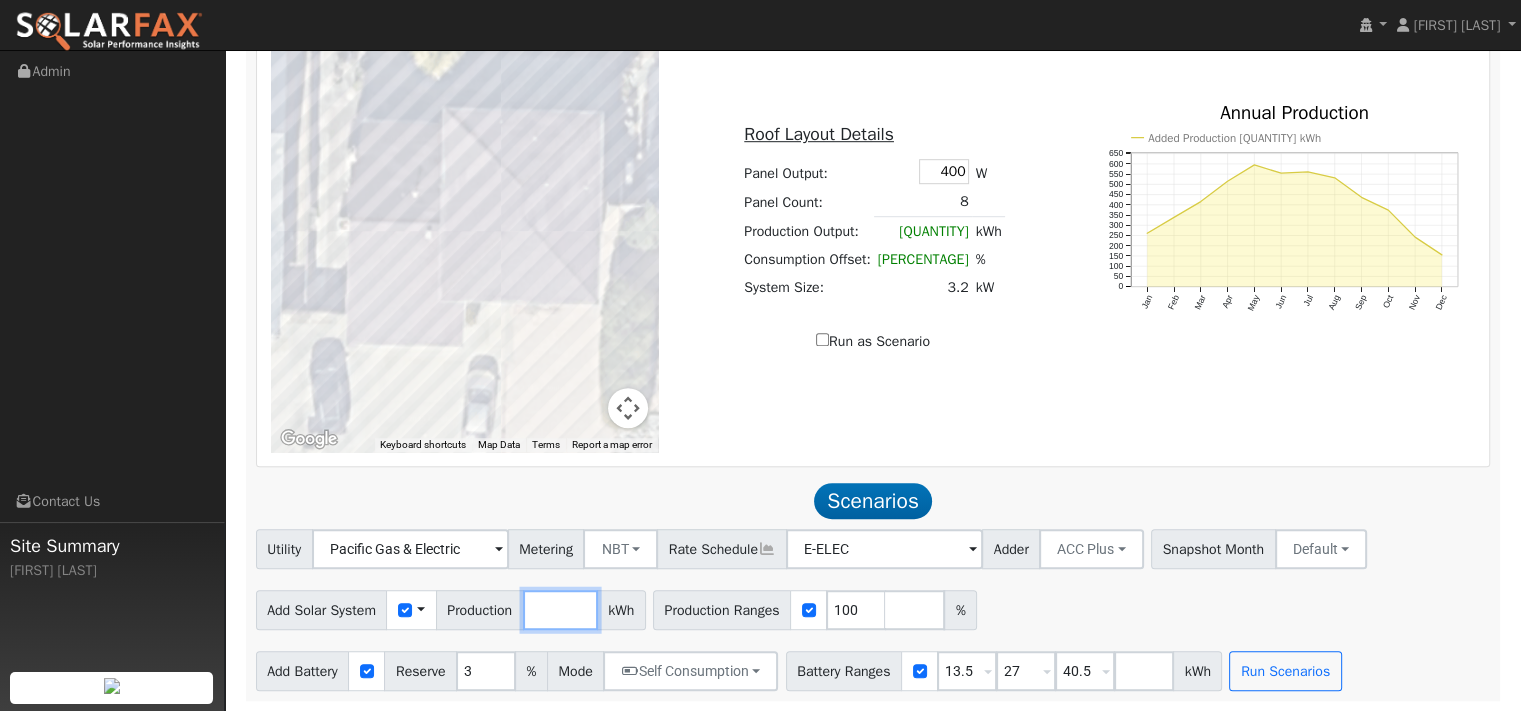 type on "5" 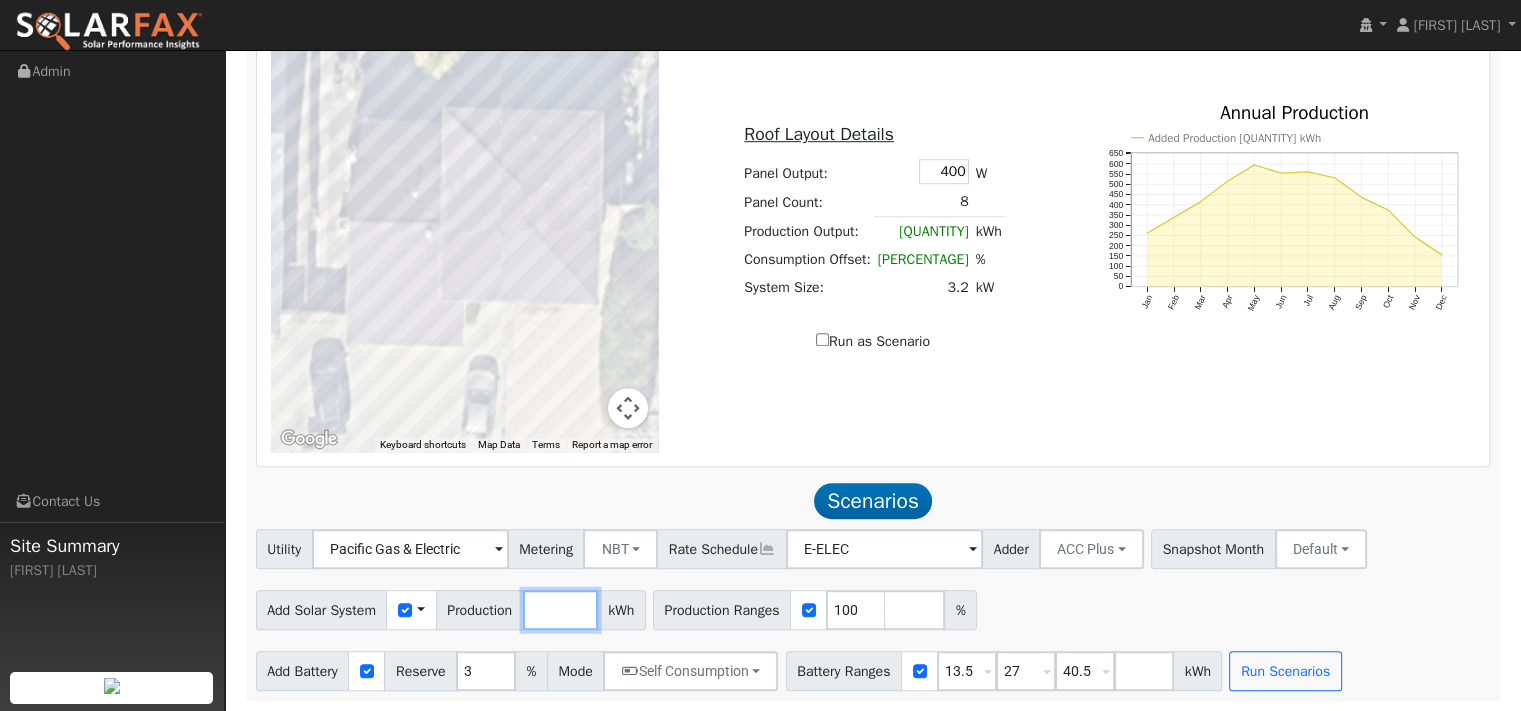 type on "13343" 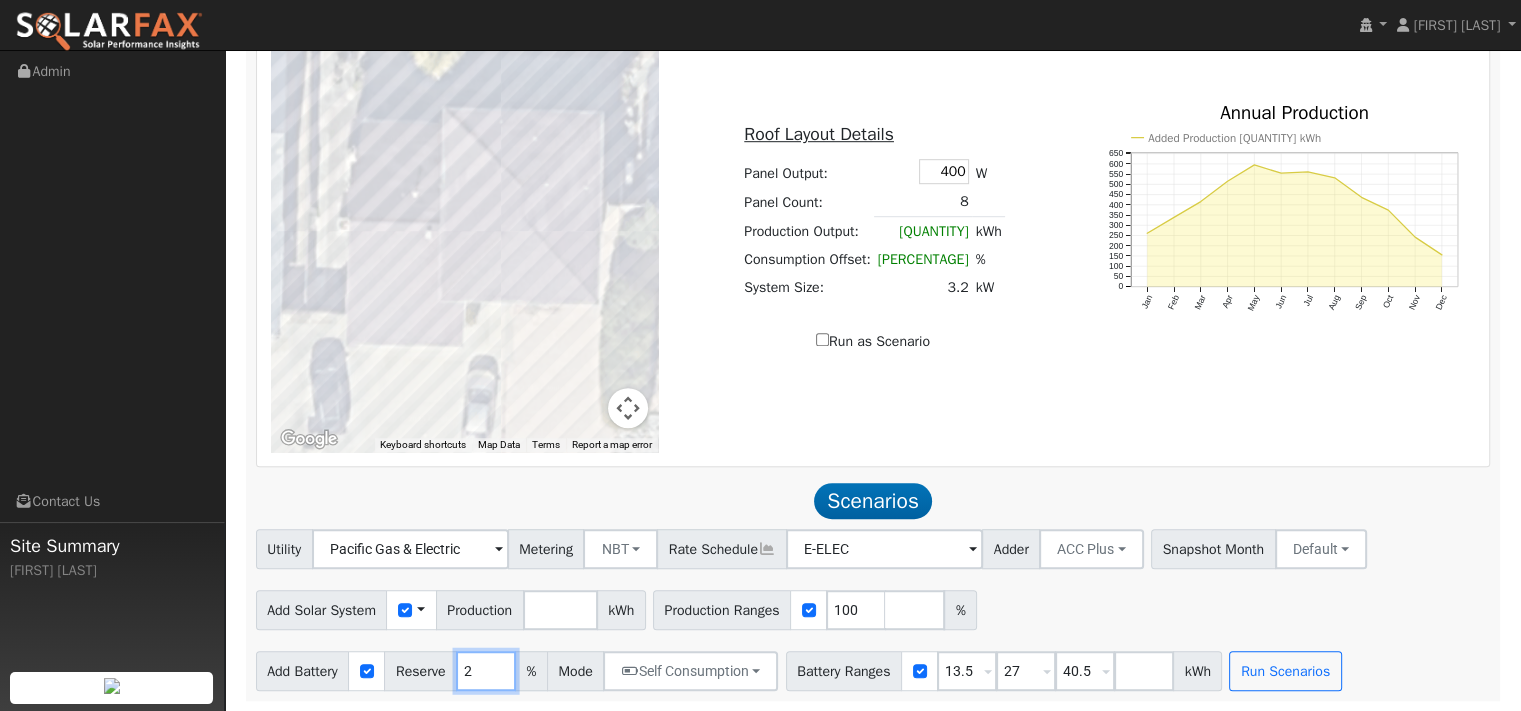 type on "2" 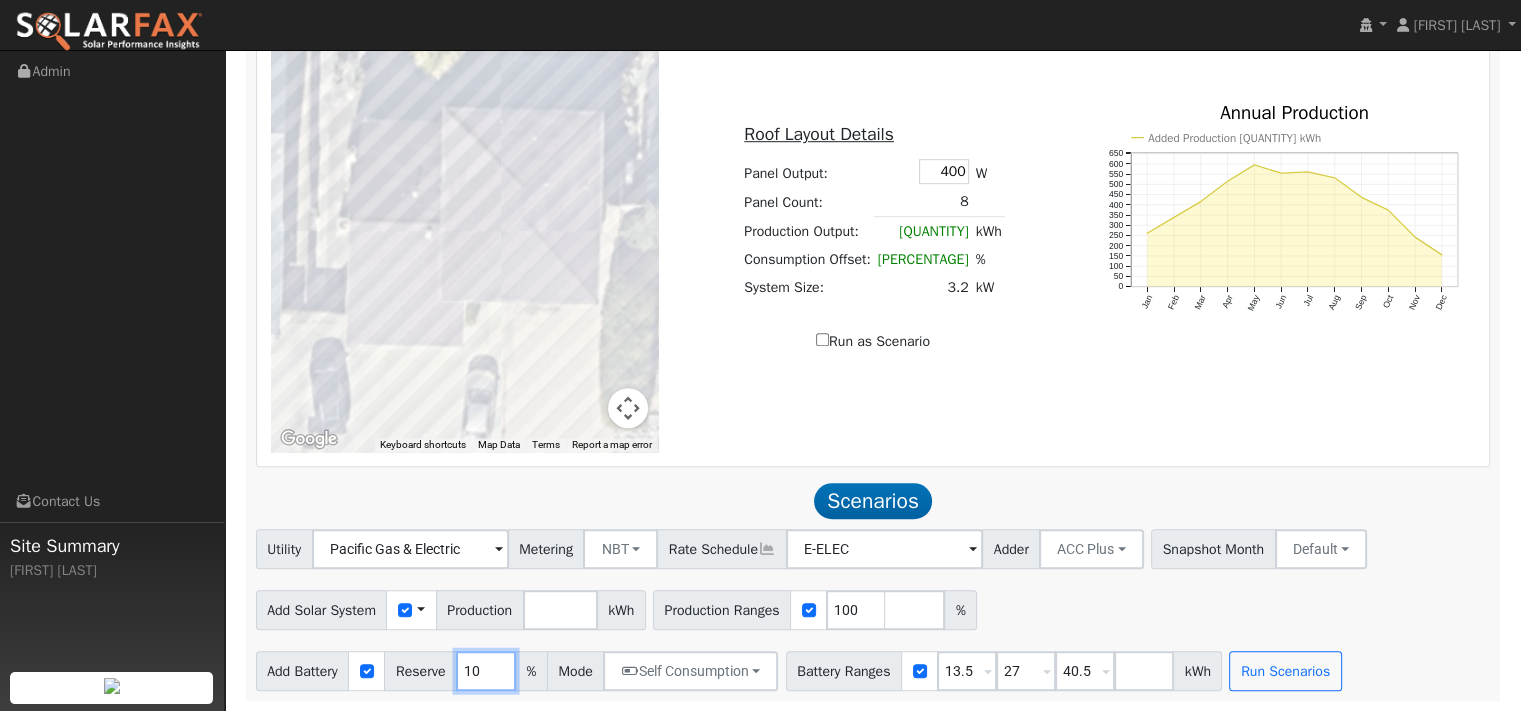 type on "10" 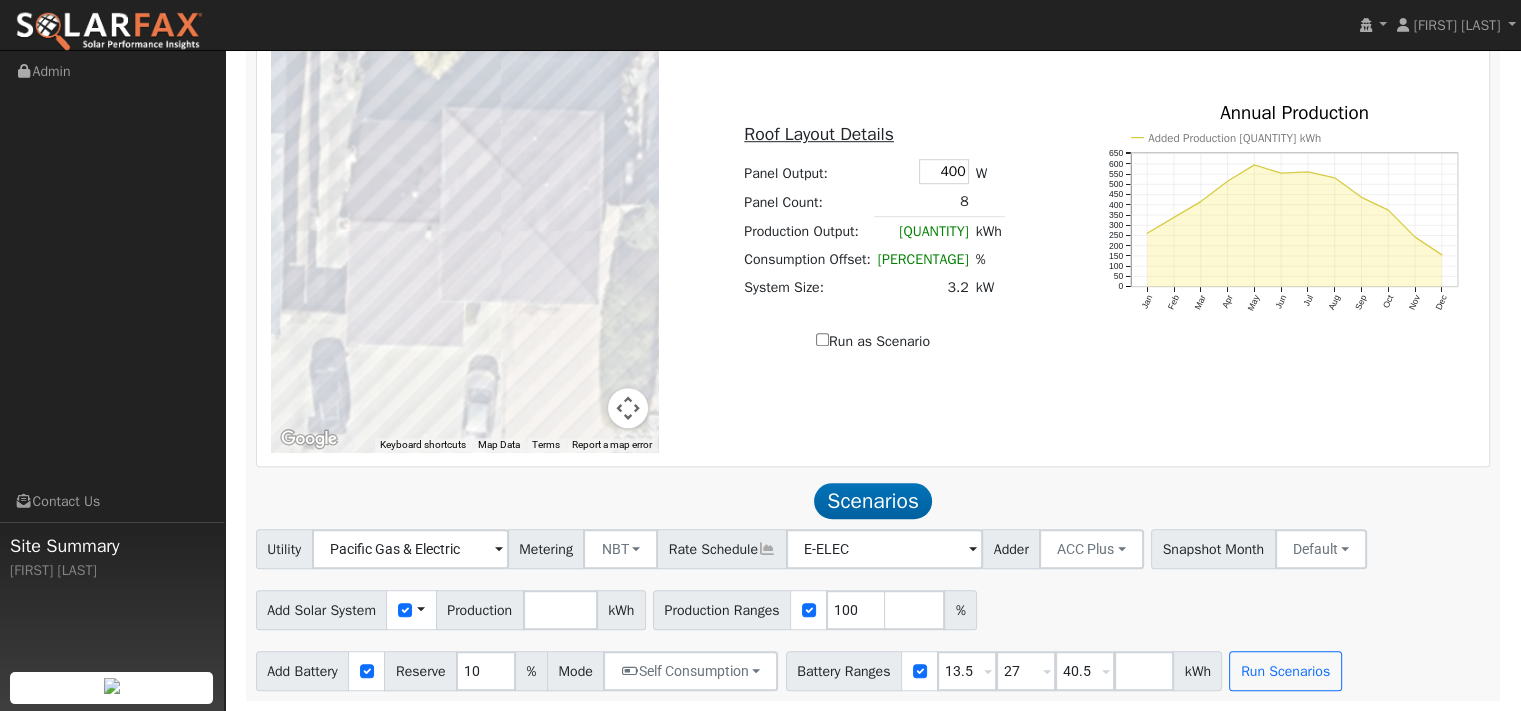 click at bounding box center (1106, 672) 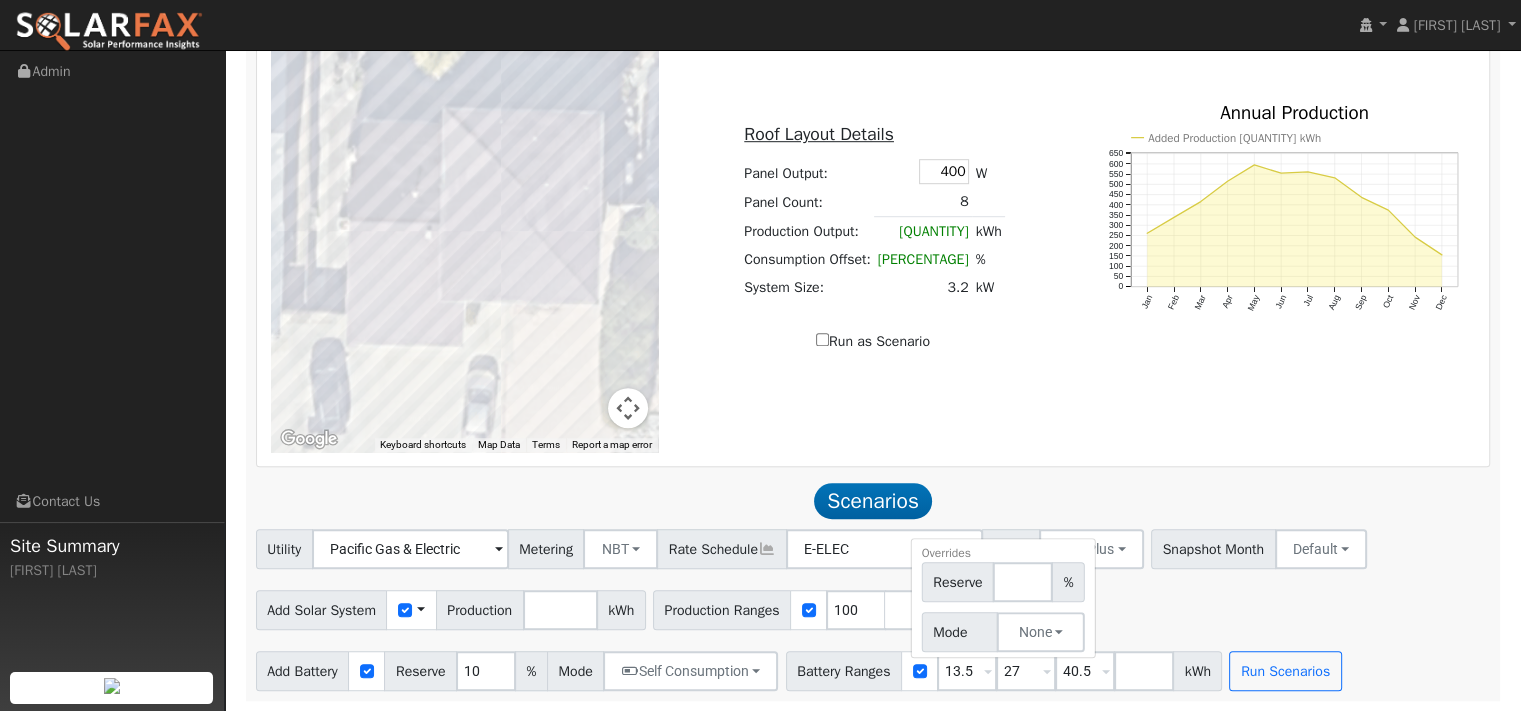 click at bounding box center (1106, 672) 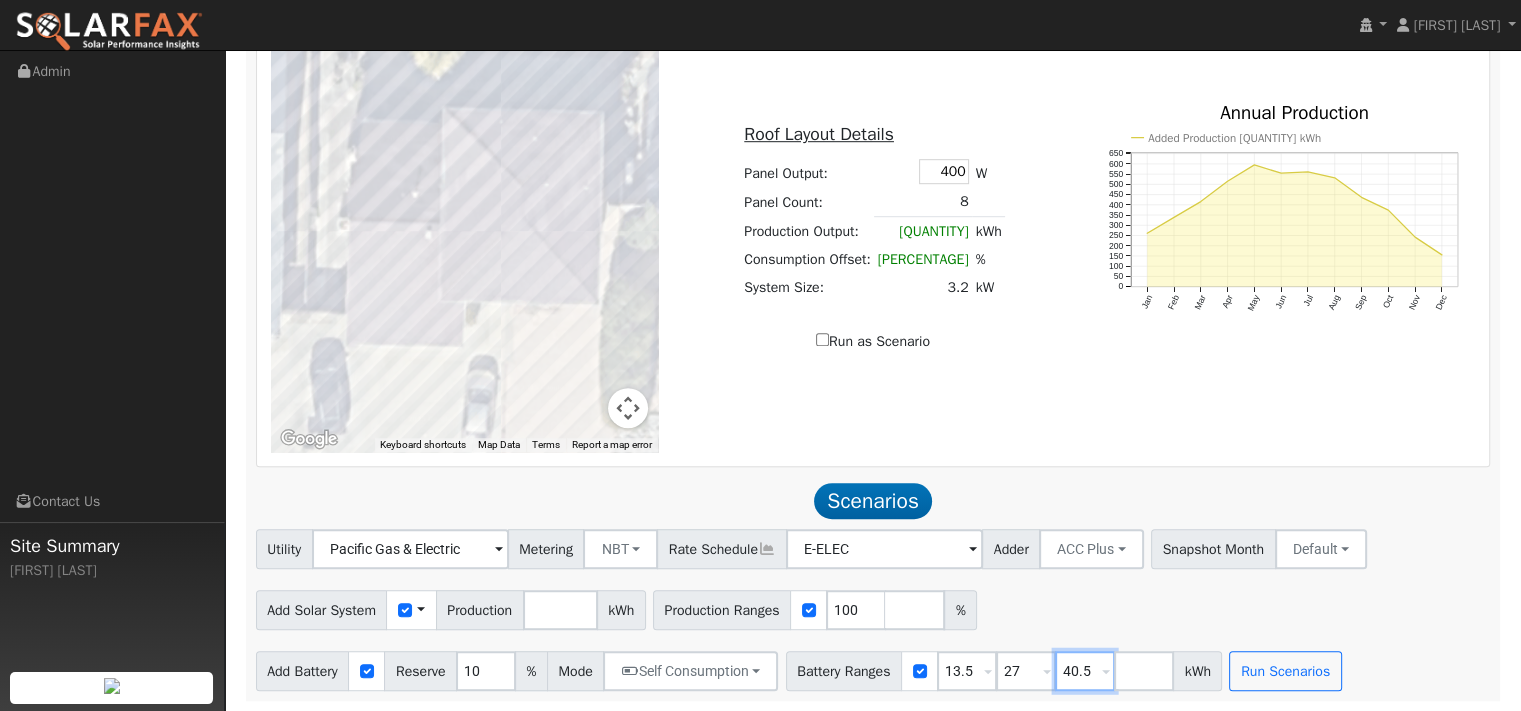 click on "40.5" at bounding box center [1085, 671] 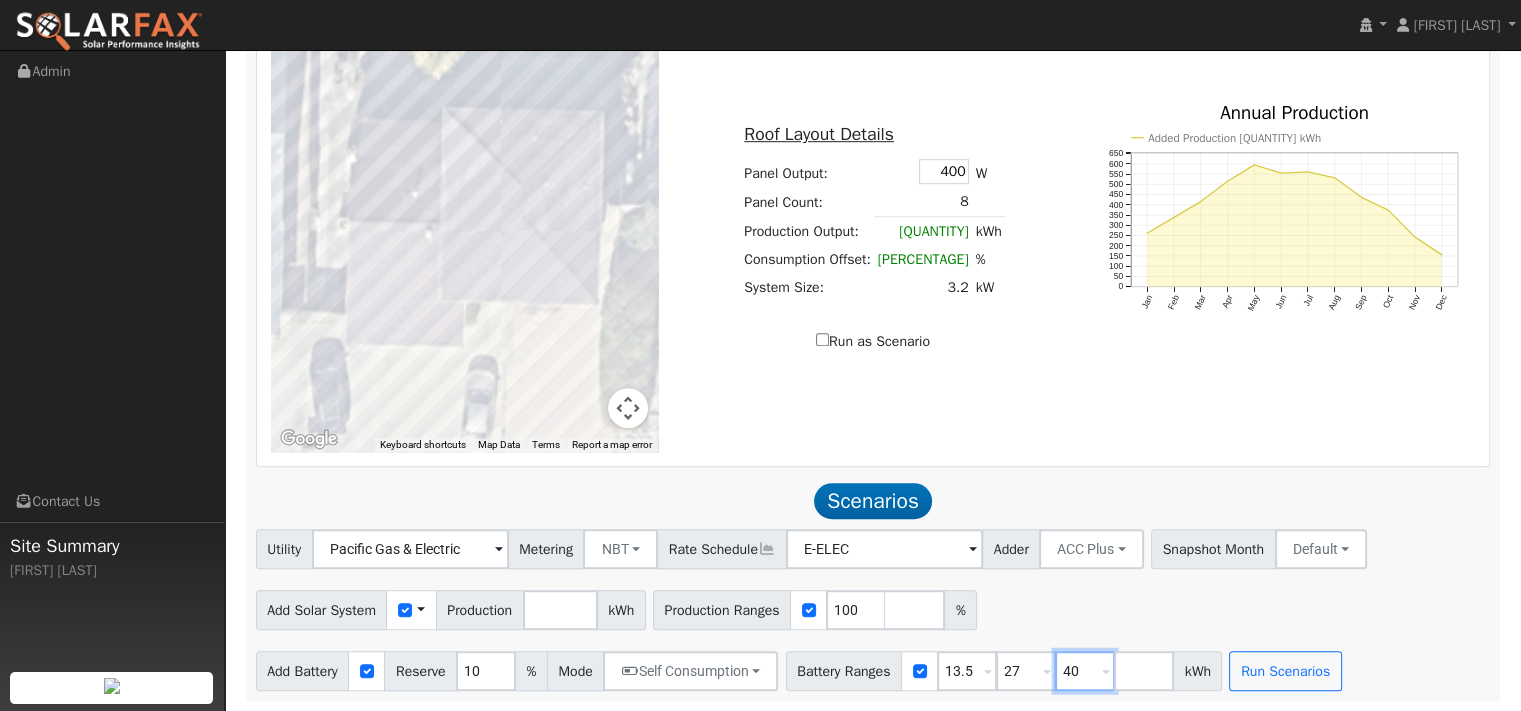 type on "4" 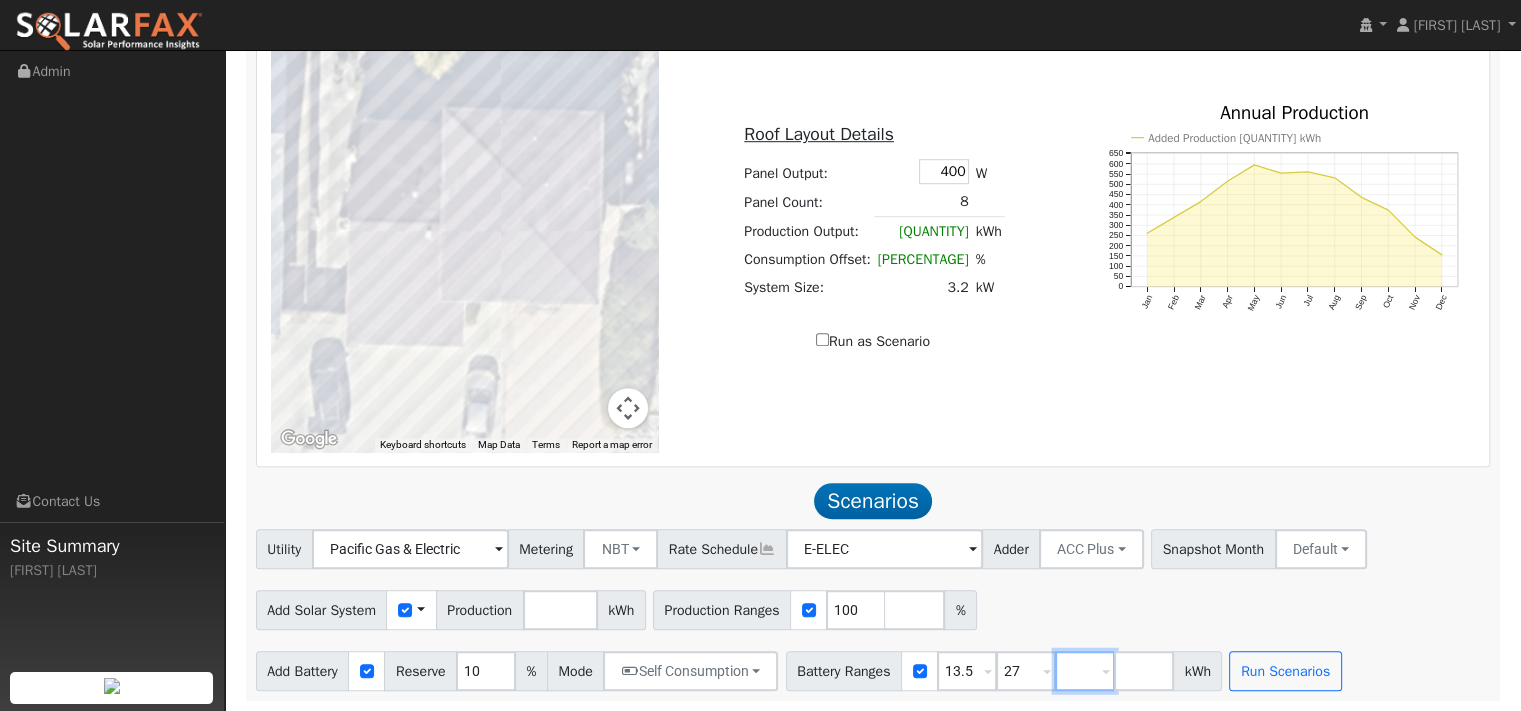 scroll, scrollTop: 1516, scrollLeft: 0, axis: vertical 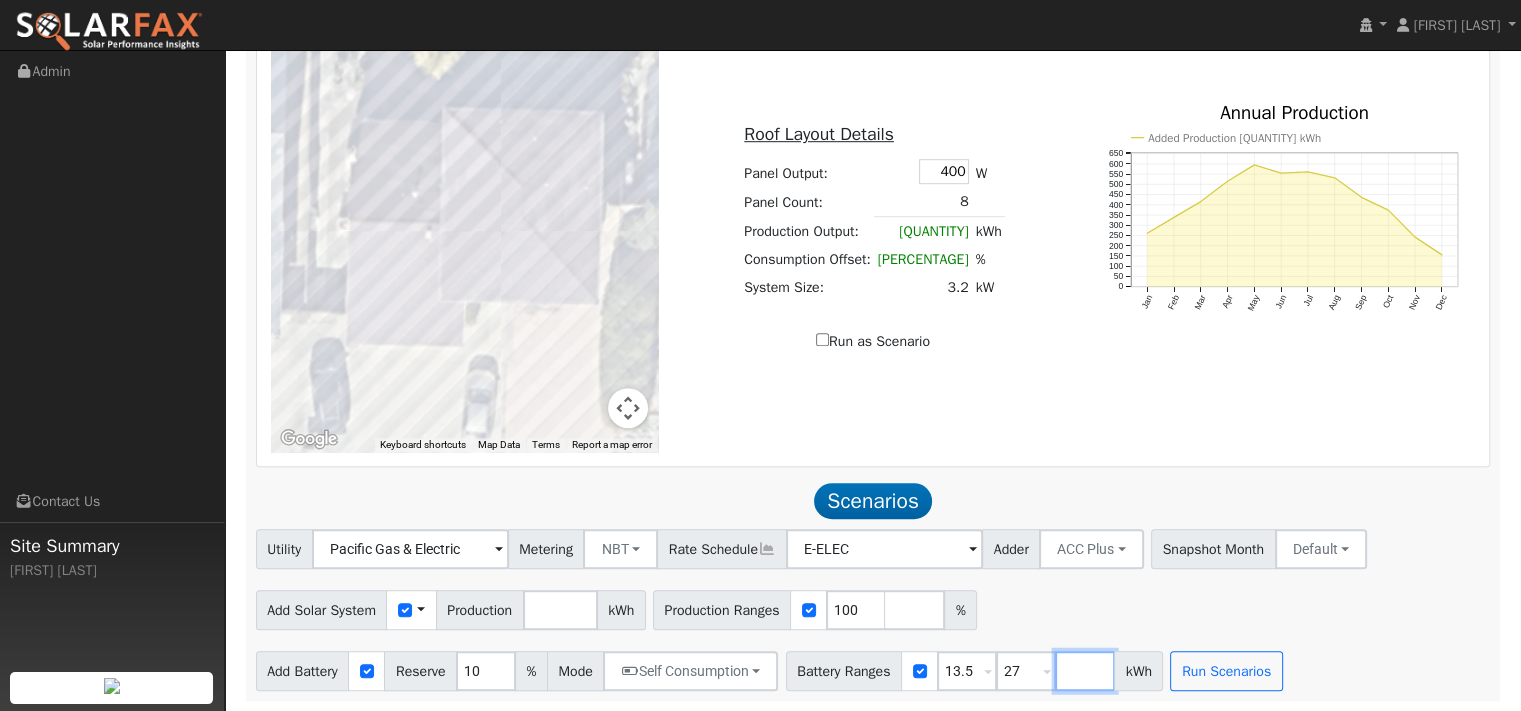 type 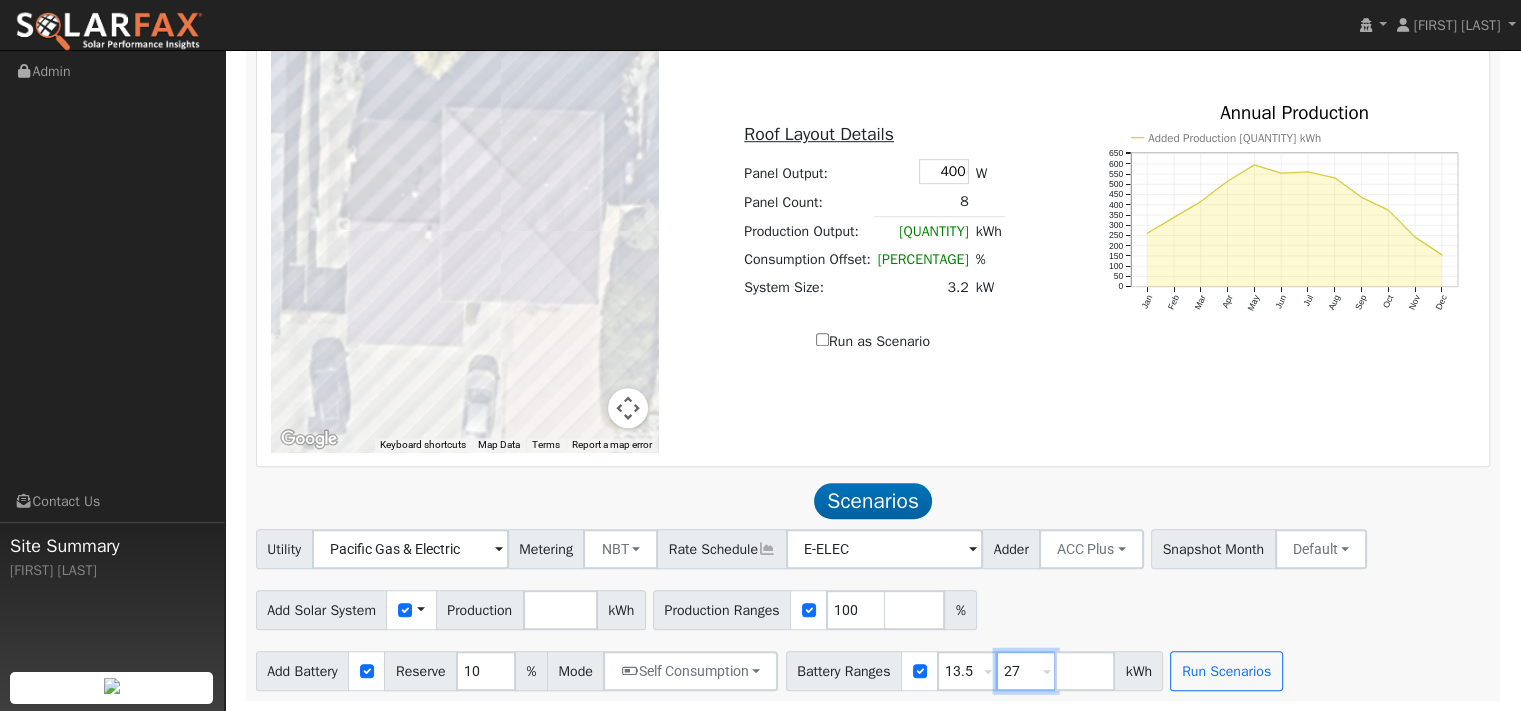 click on "27" at bounding box center (1026, 671) 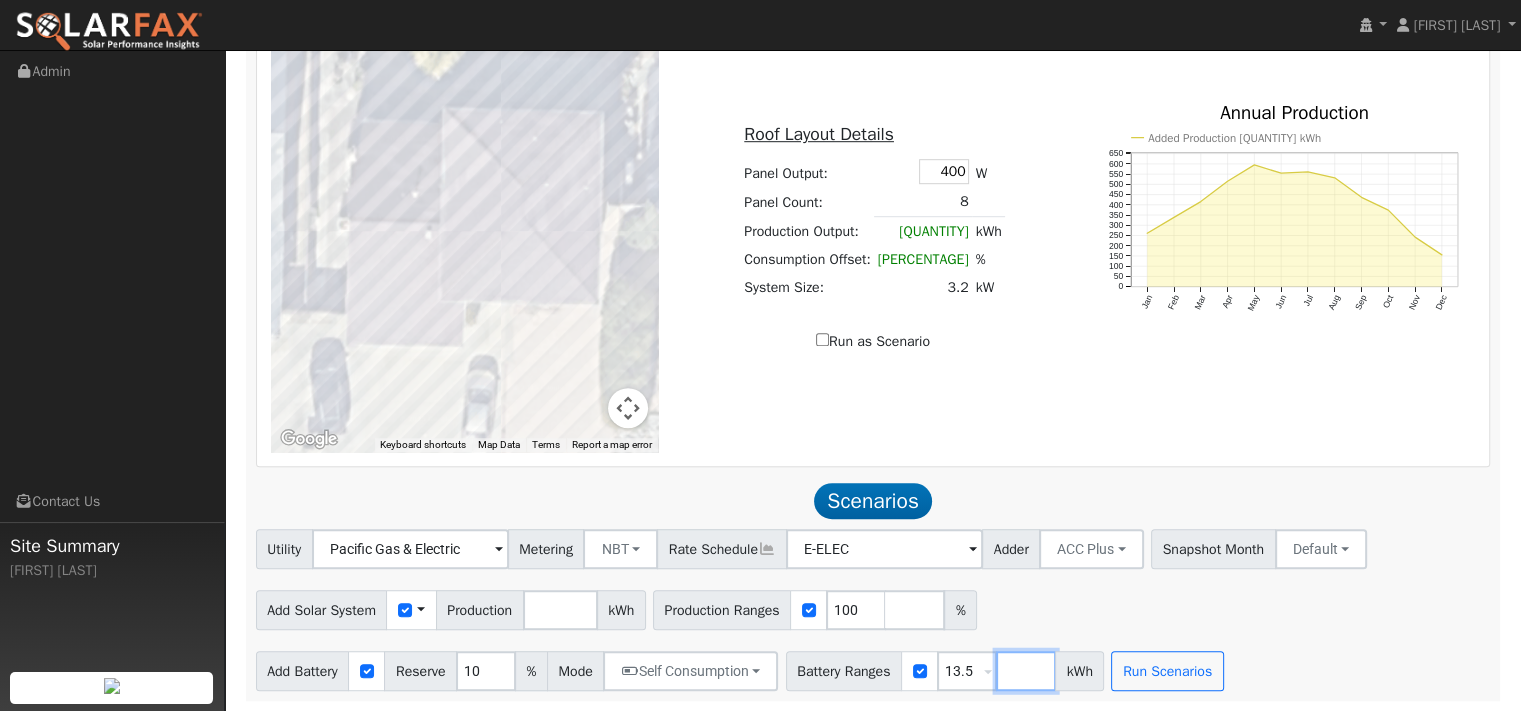 type 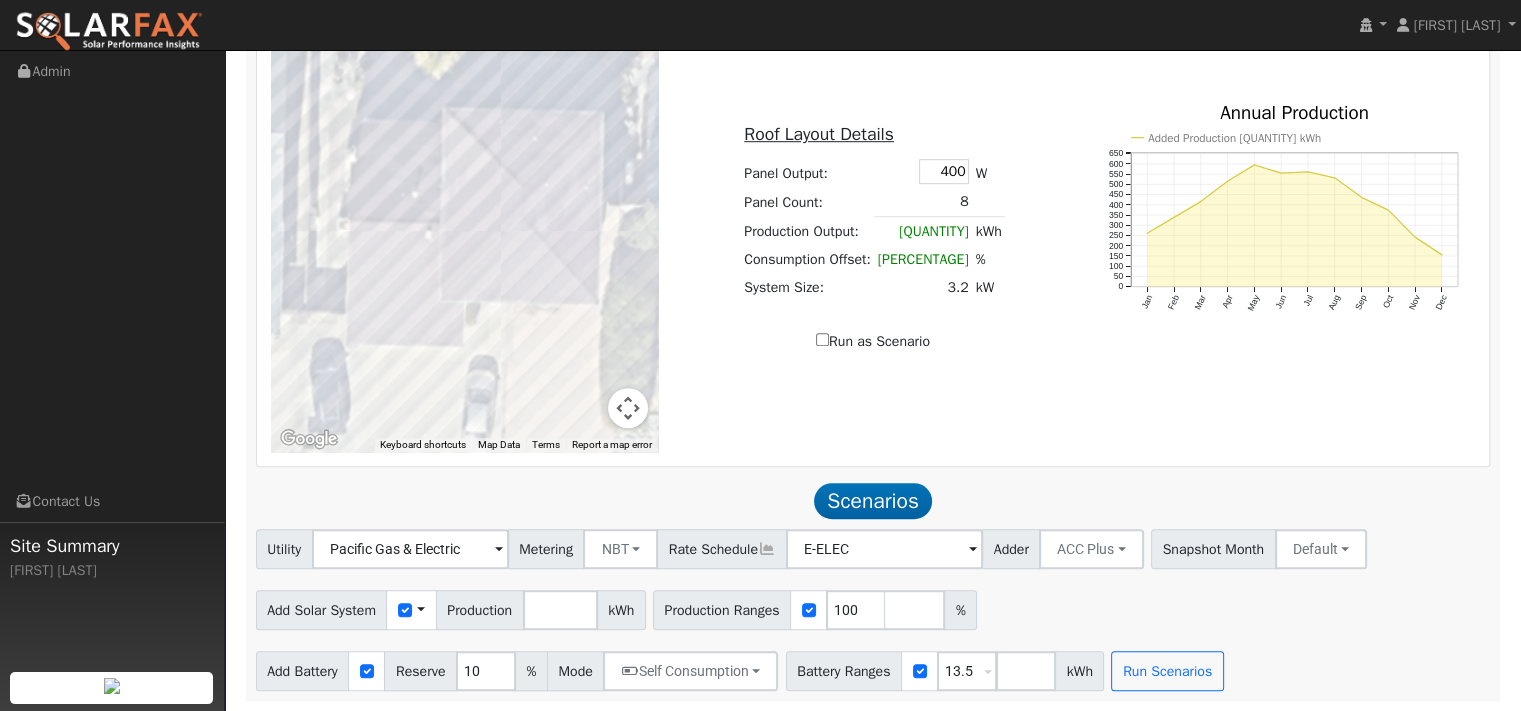 click on "Add Solar System Use CSV Data Production 13343 kWh Production Ranges 100 %" at bounding box center (873, 606) 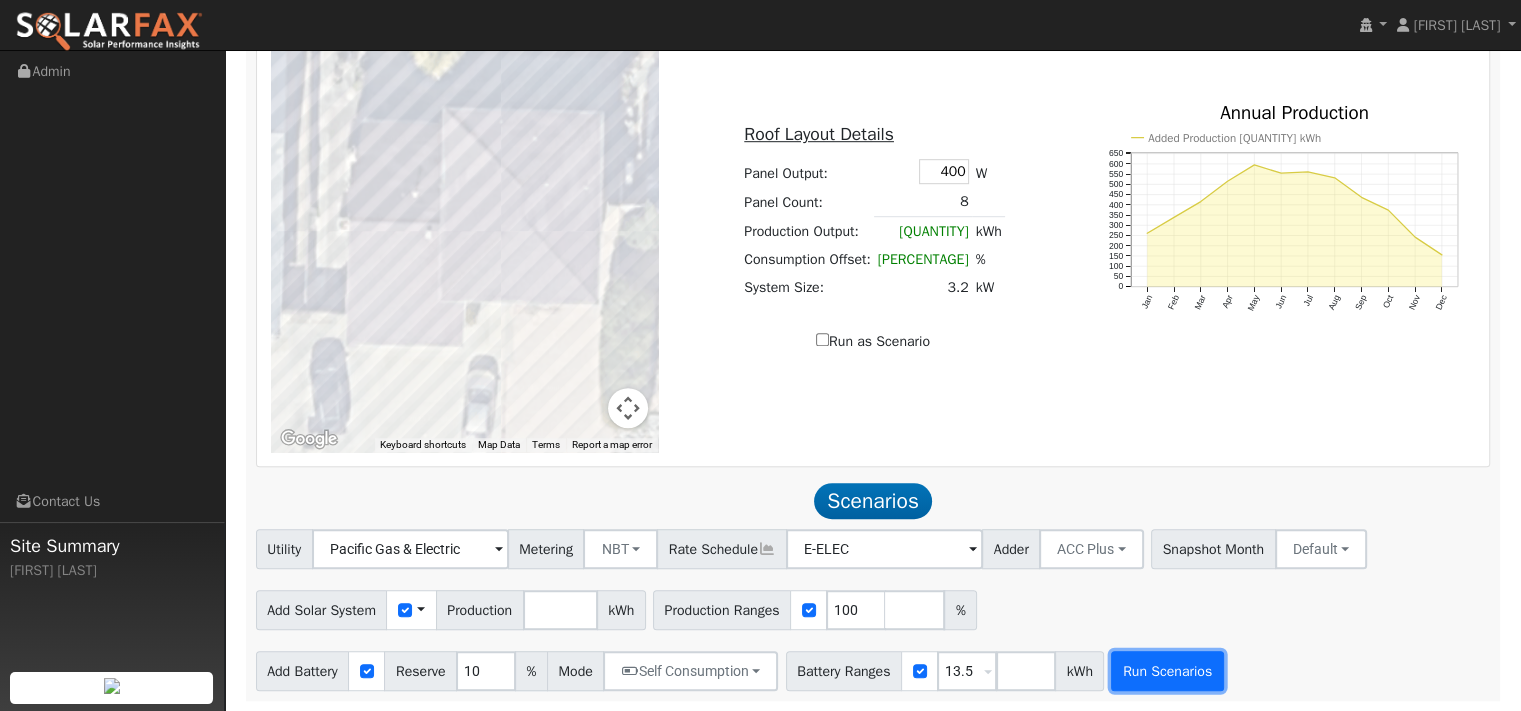 click on "Run Scenarios" at bounding box center [1167, 671] 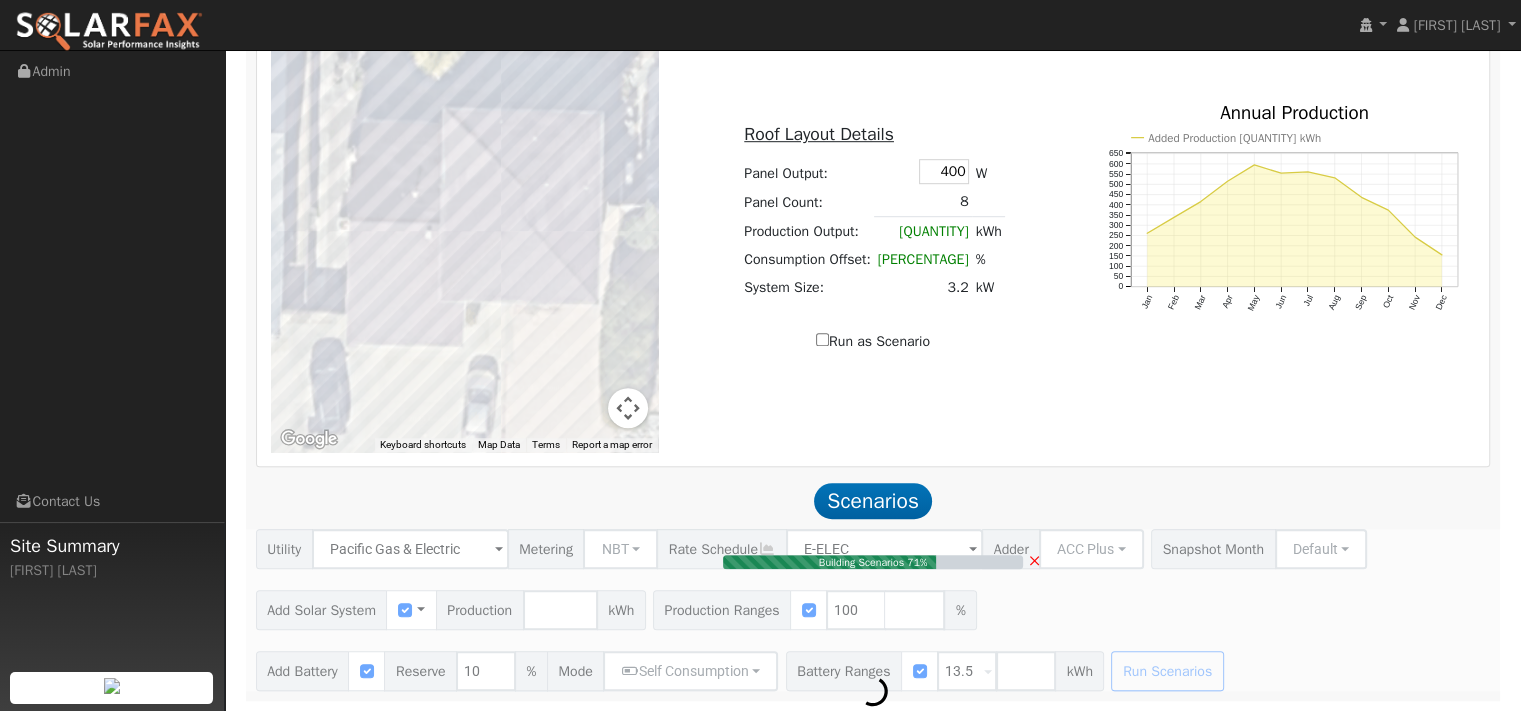 type on "8.9" 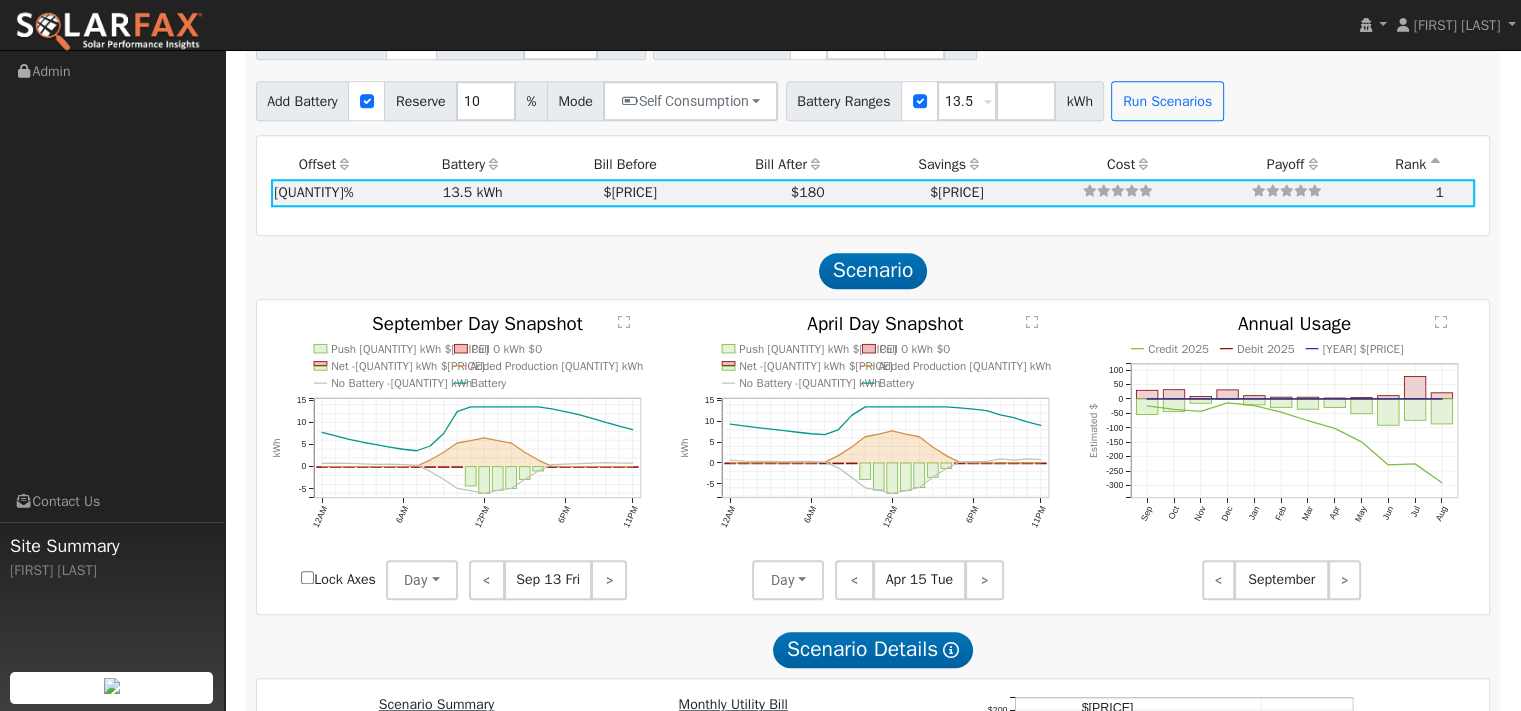 scroll, scrollTop: 1864, scrollLeft: 0, axis: vertical 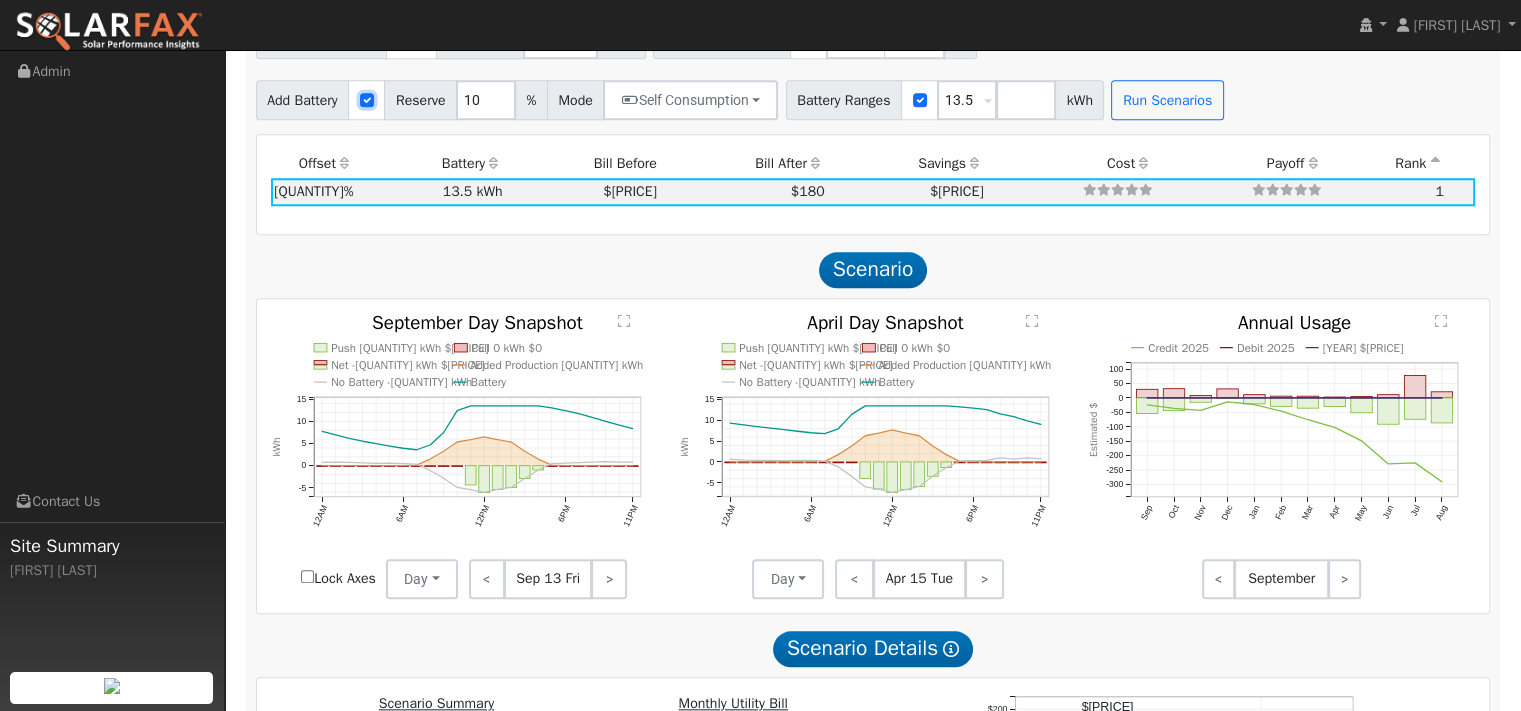 click at bounding box center (367, 100) 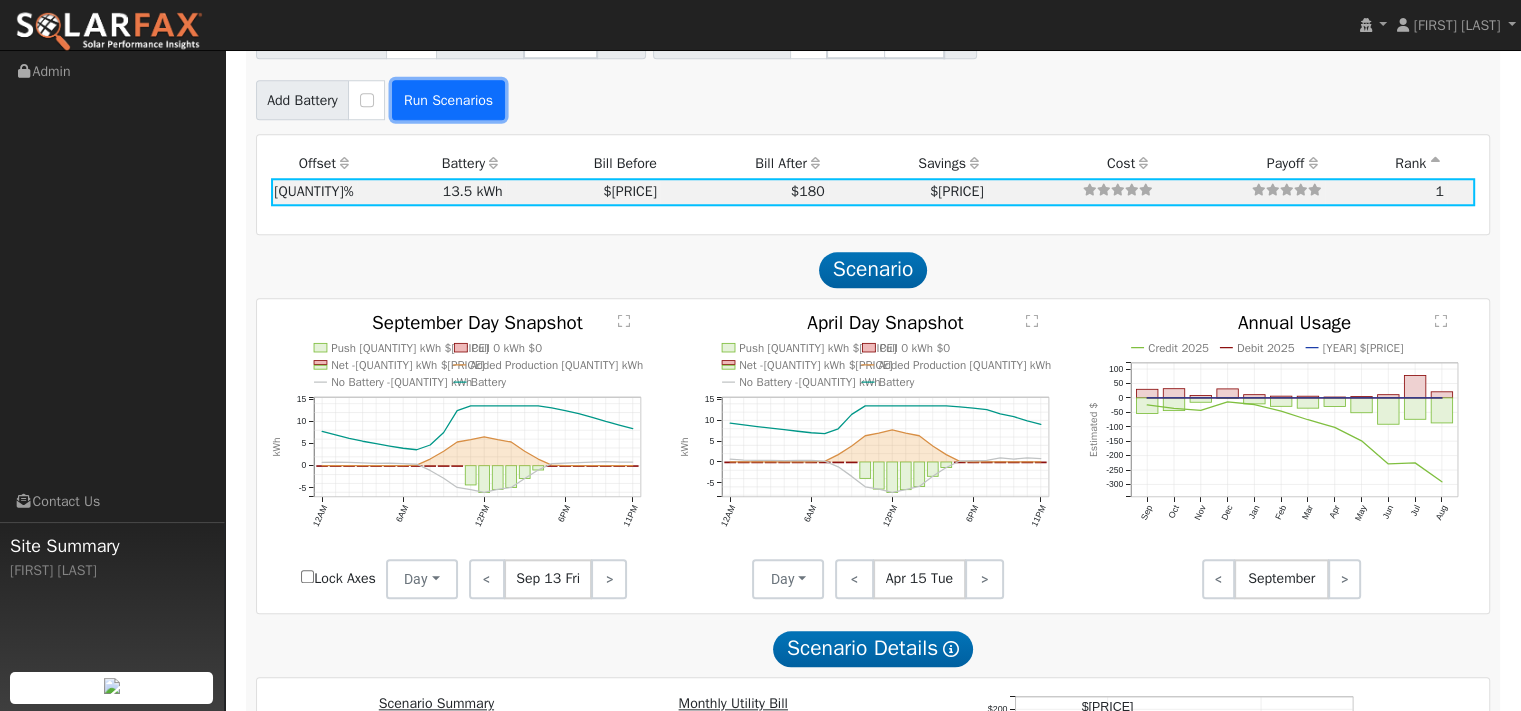click on "Run Scenarios" at bounding box center (448, 100) 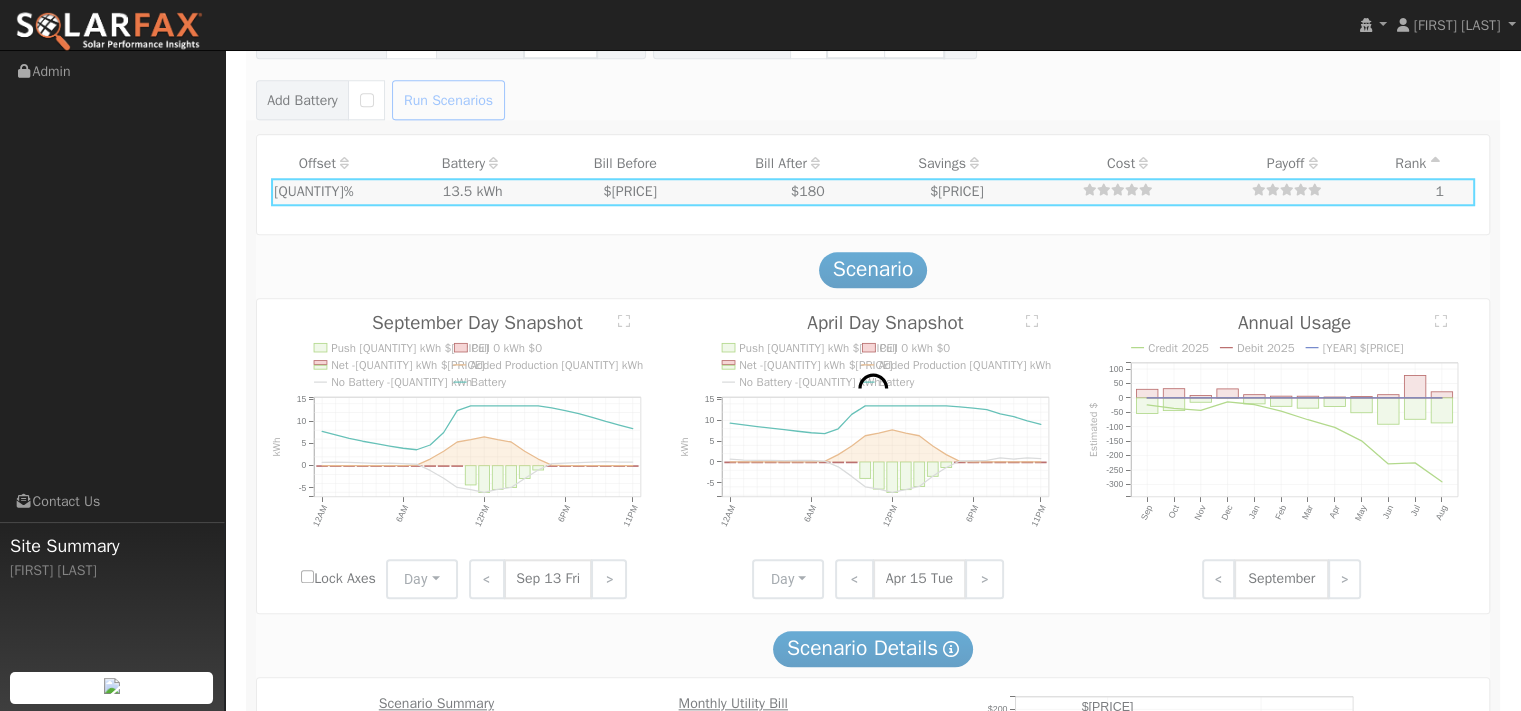 type on "$9,340" 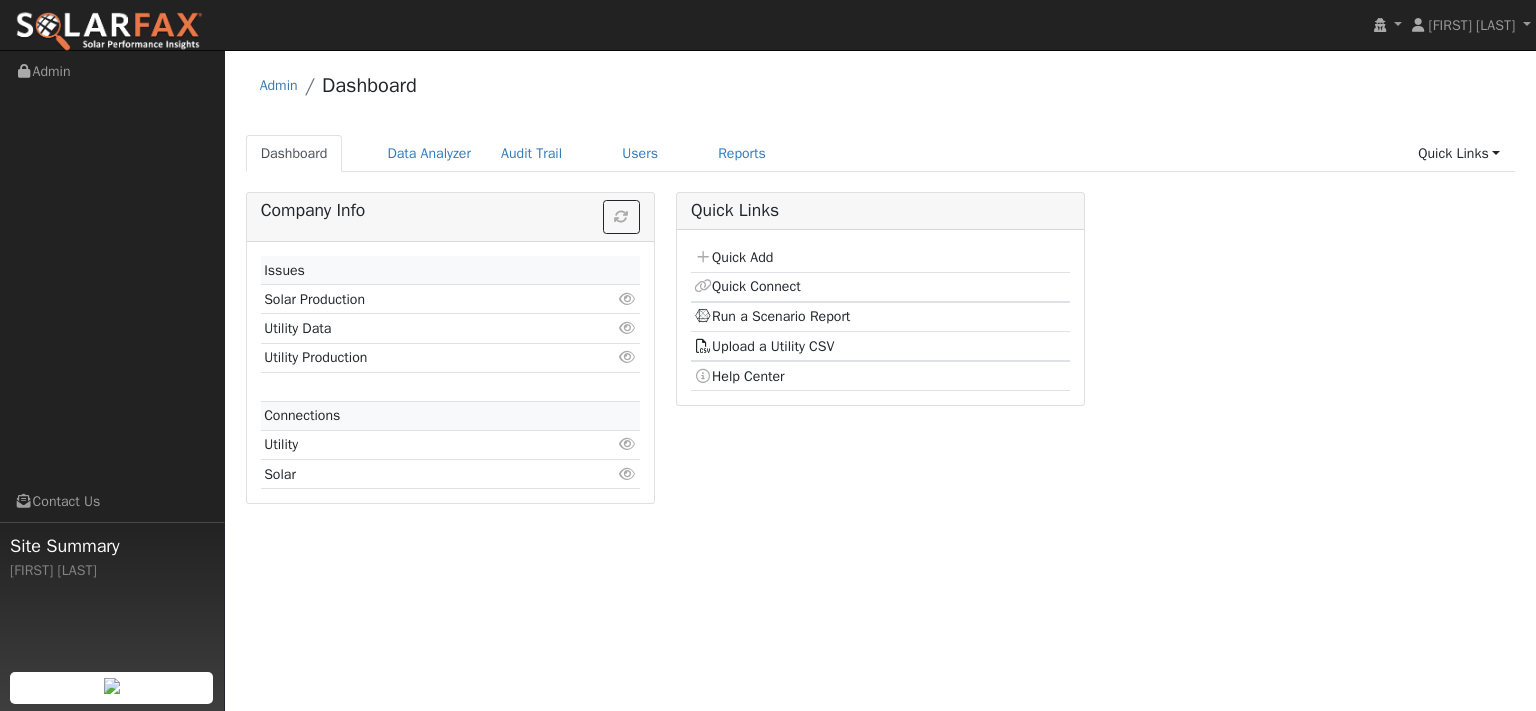 scroll, scrollTop: 0, scrollLeft: 0, axis: both 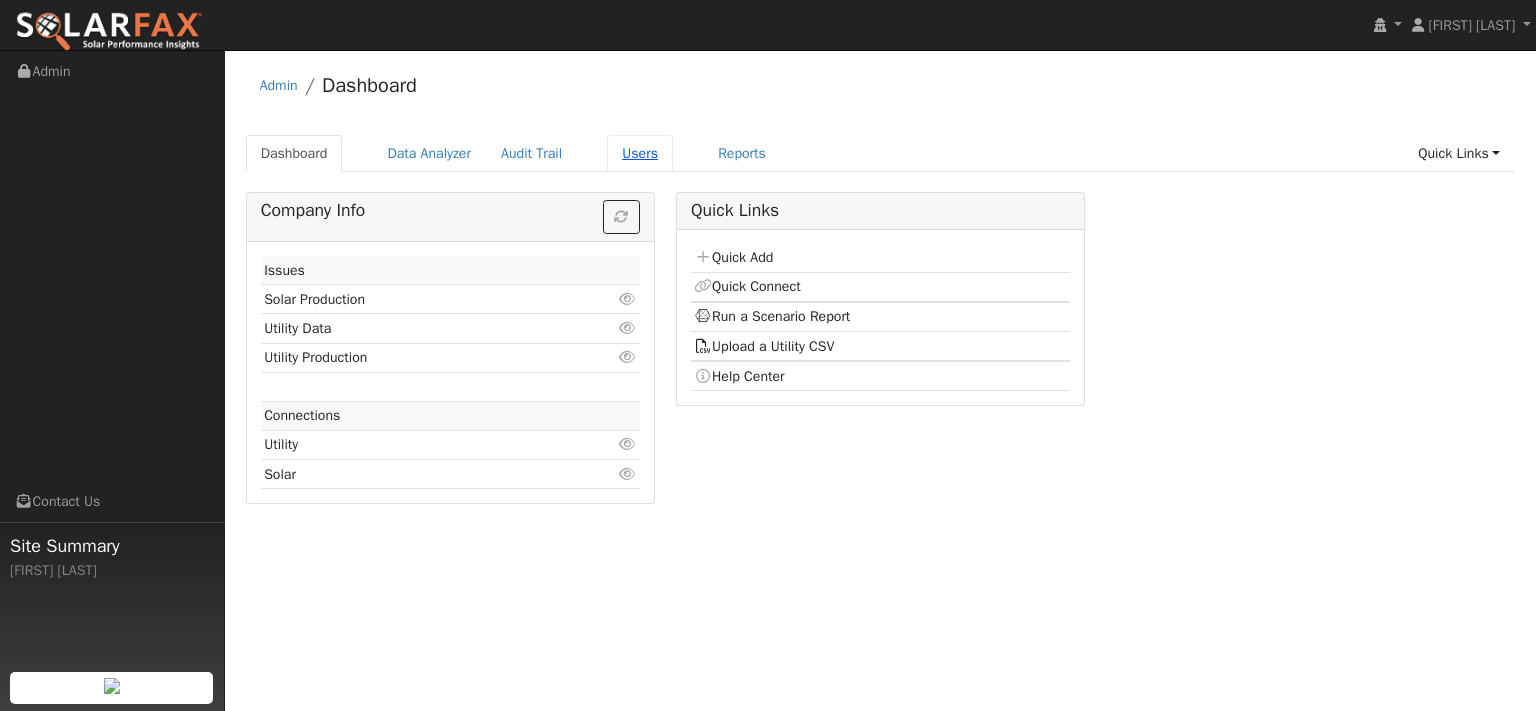 click on "Users" at bounding box center (640, 153) 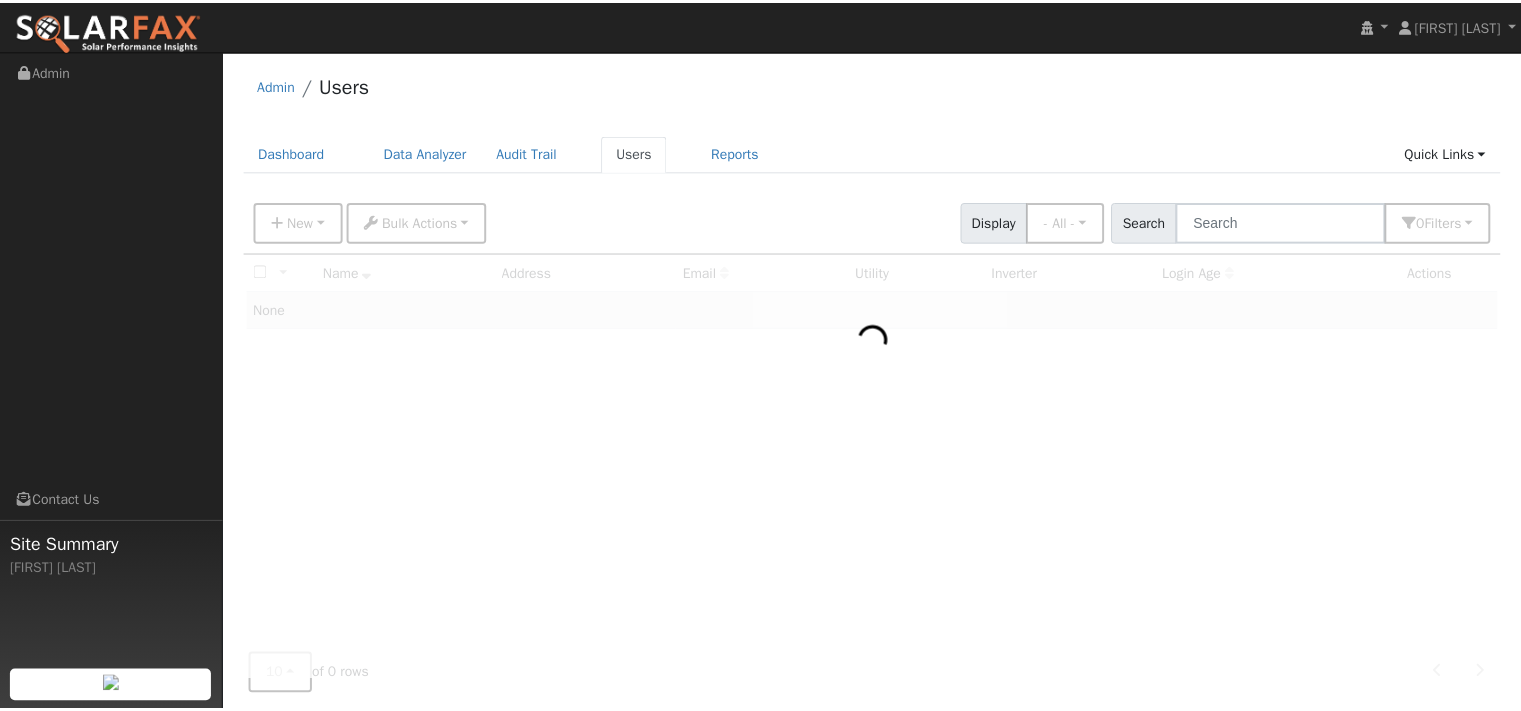 scroll, scrollTop: 0, scrollLeft: 0, axis: both 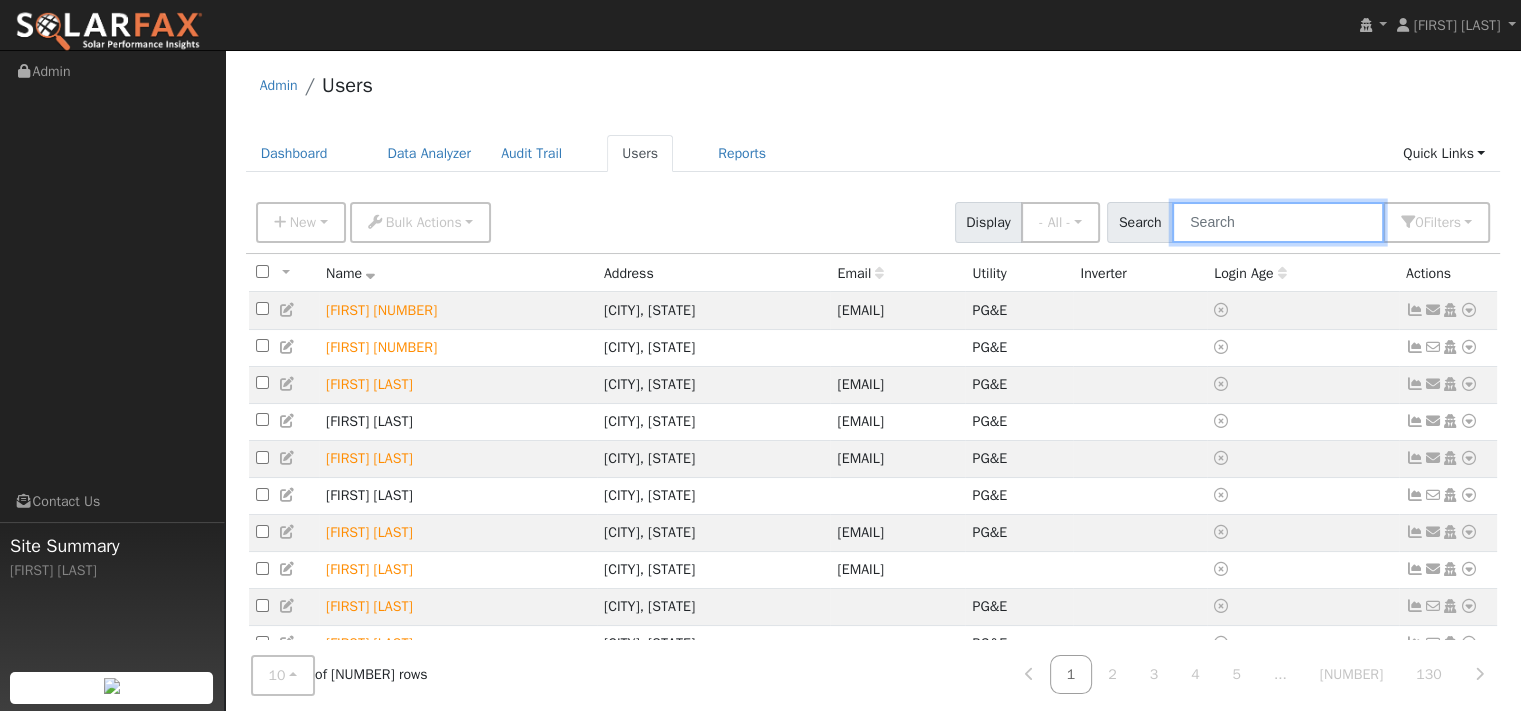 click at bounding box center [1278, 222] 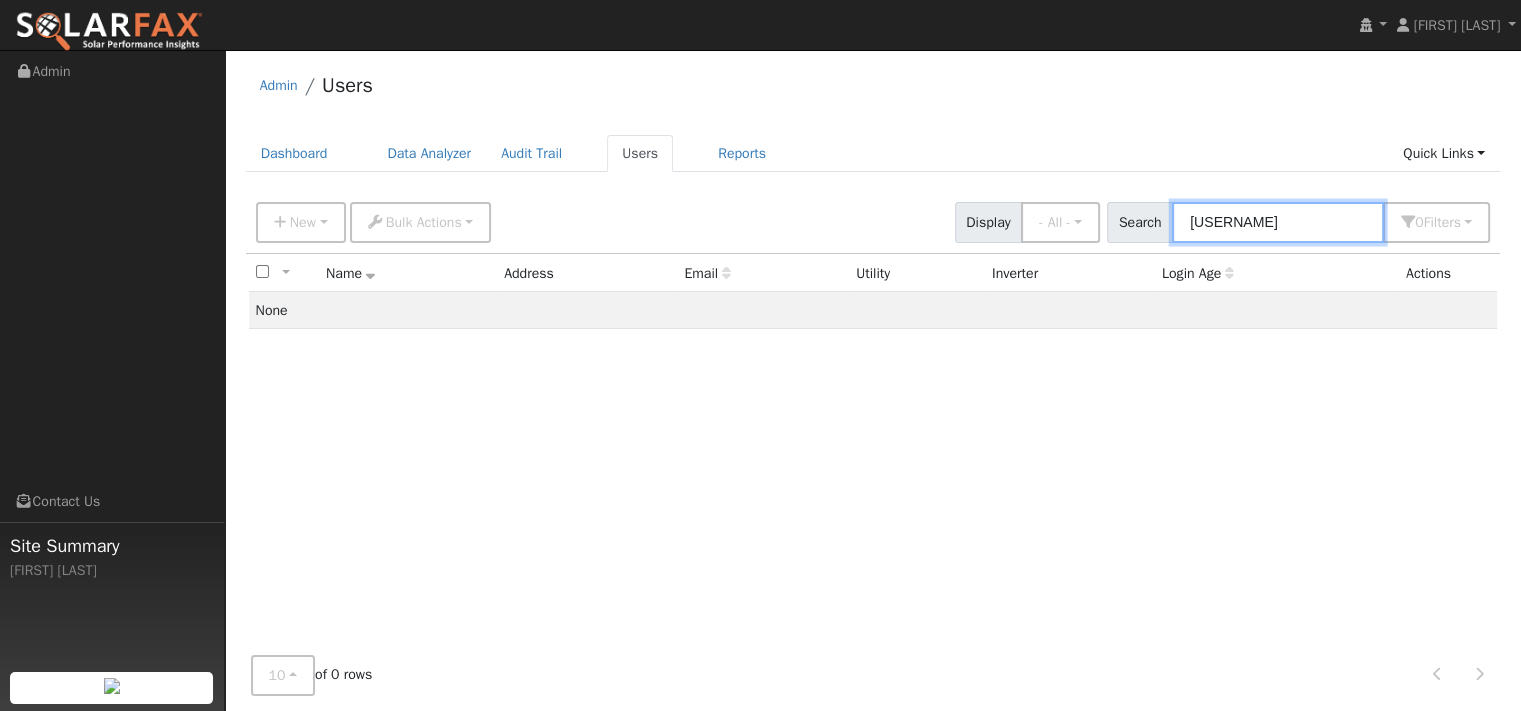 click on "jpvito" at bounding box center (1278, 222) 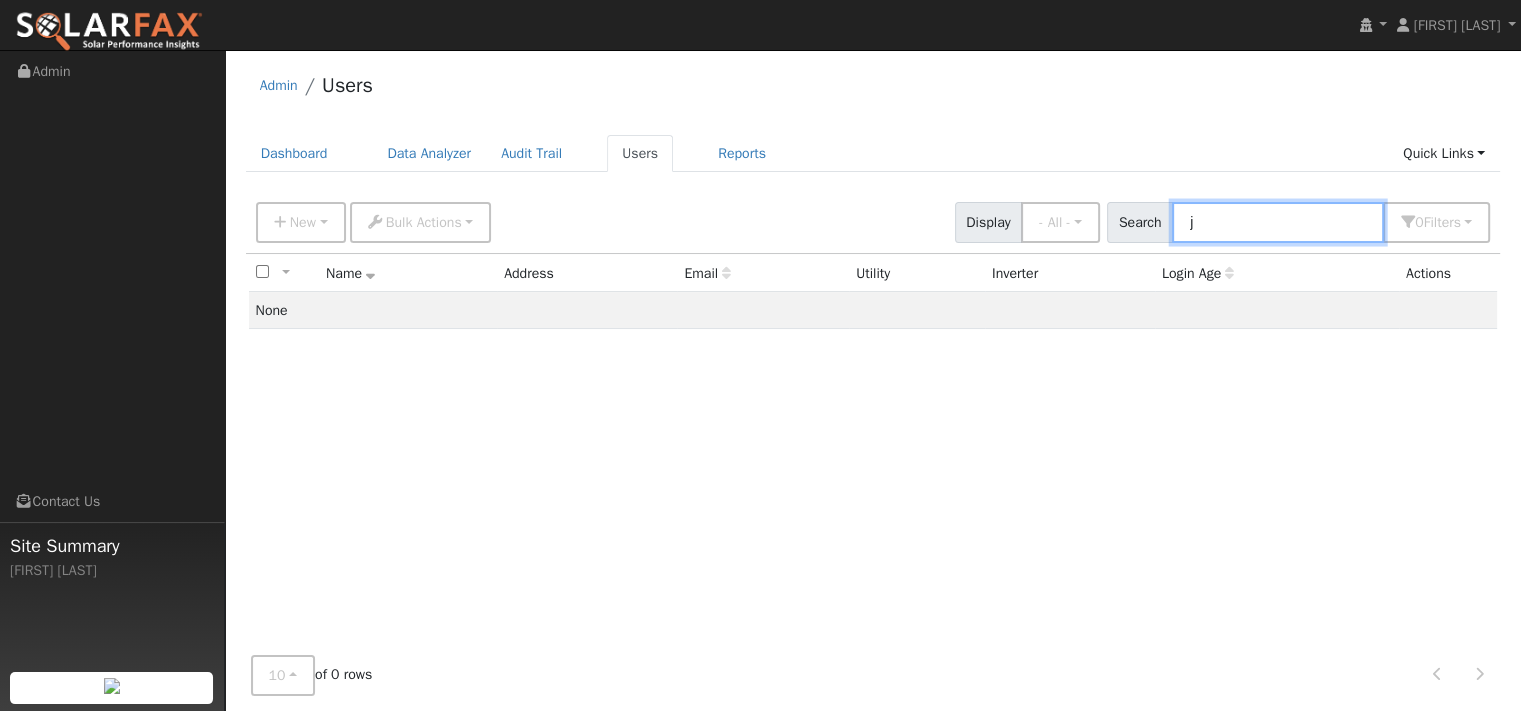 type 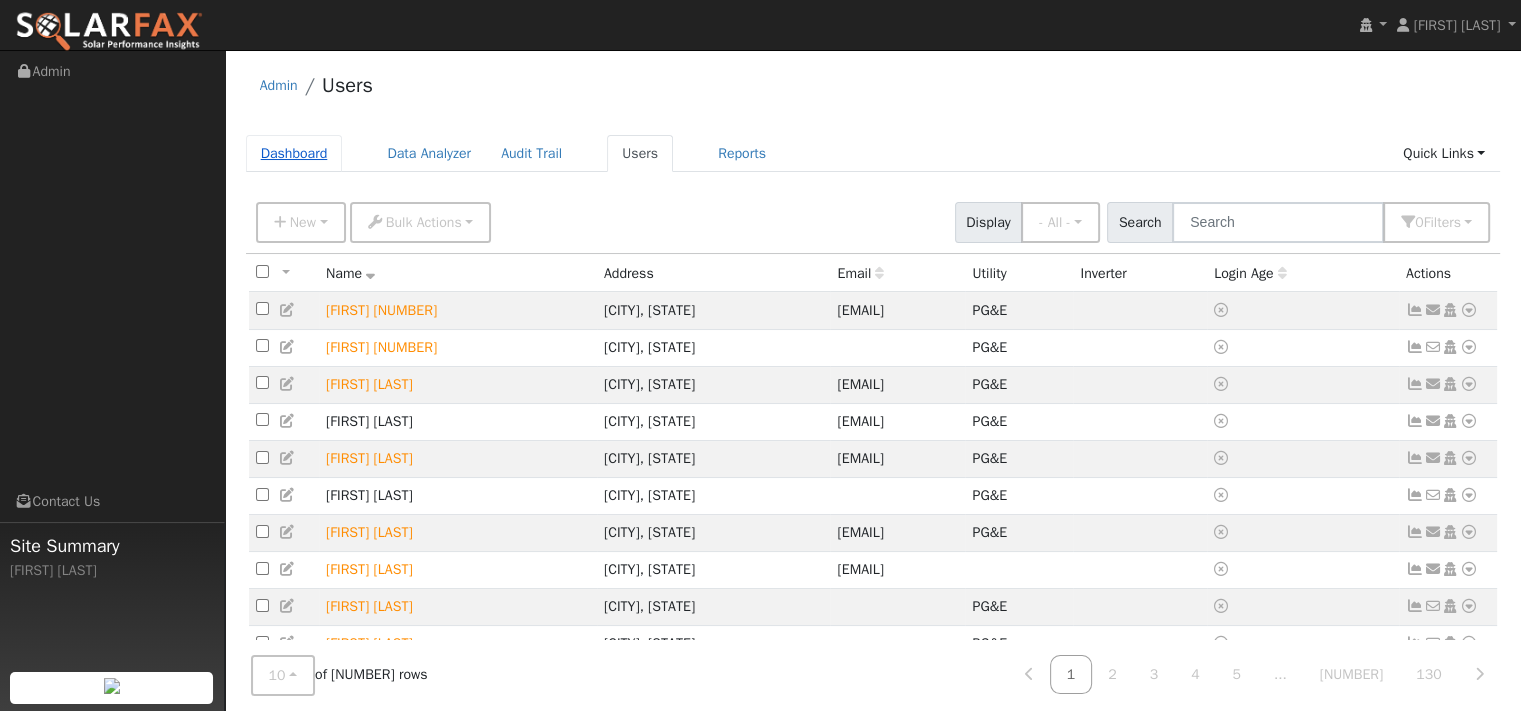 click on "Dashboard" at bounding box center [294, 153] 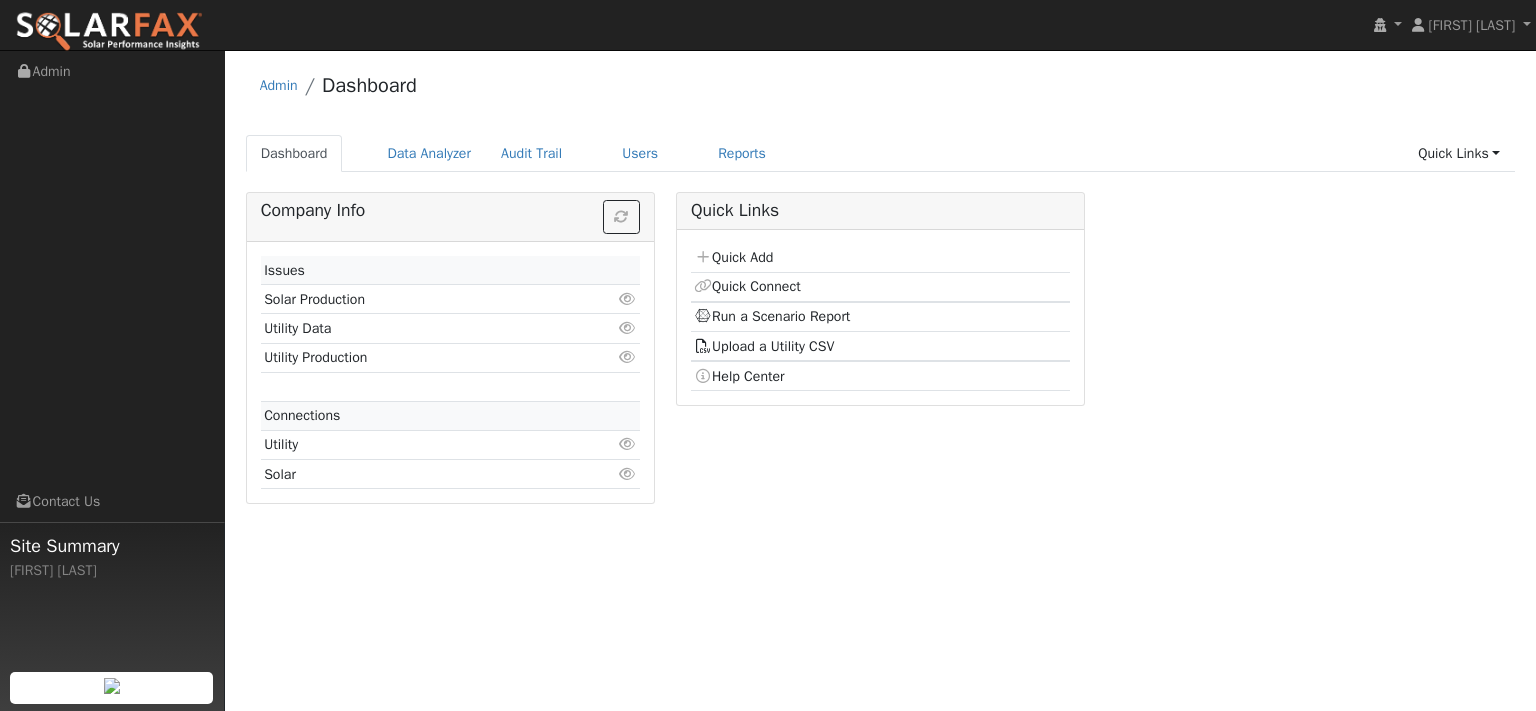 scroll, scrollTop: 0, scrollLeft: 0, axis: both 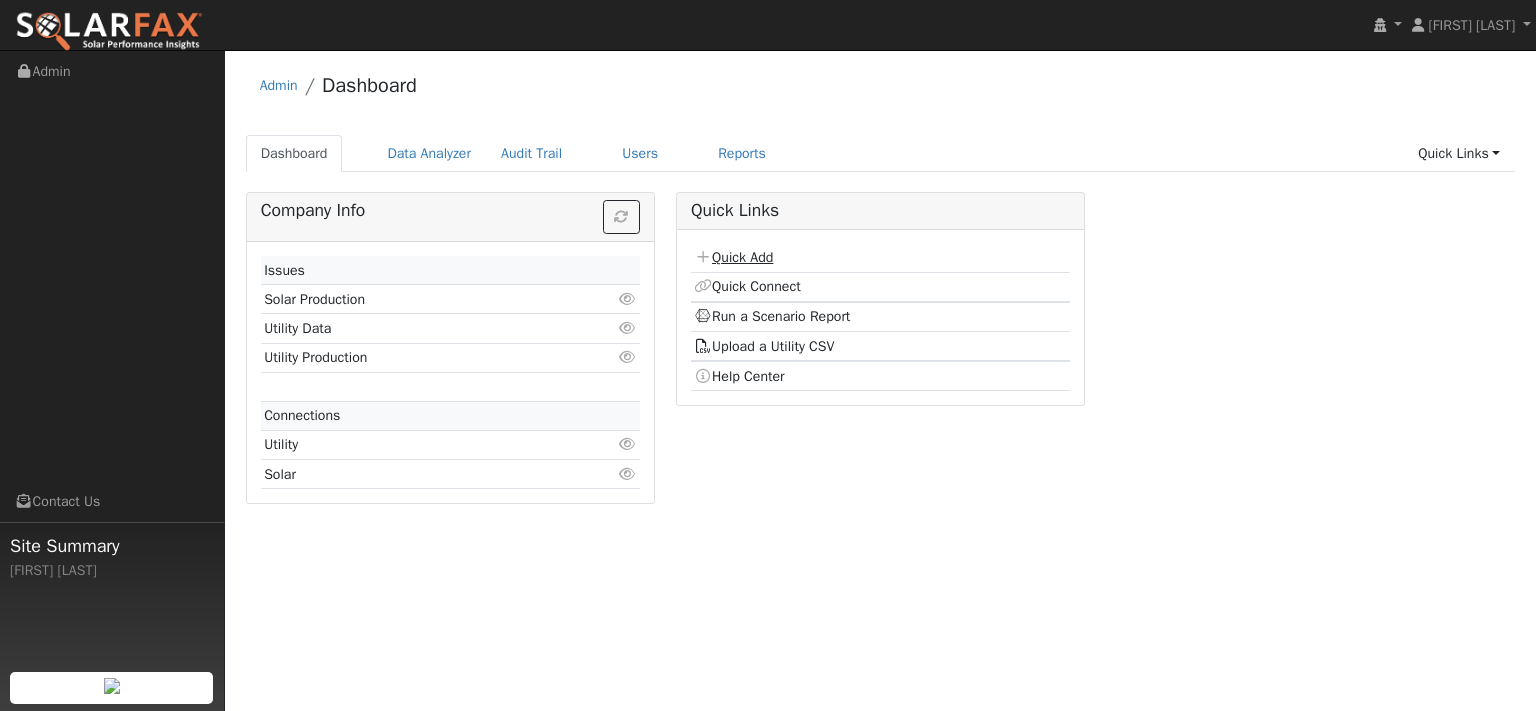 click on "Quick Add" at bounding box center [733, 257] 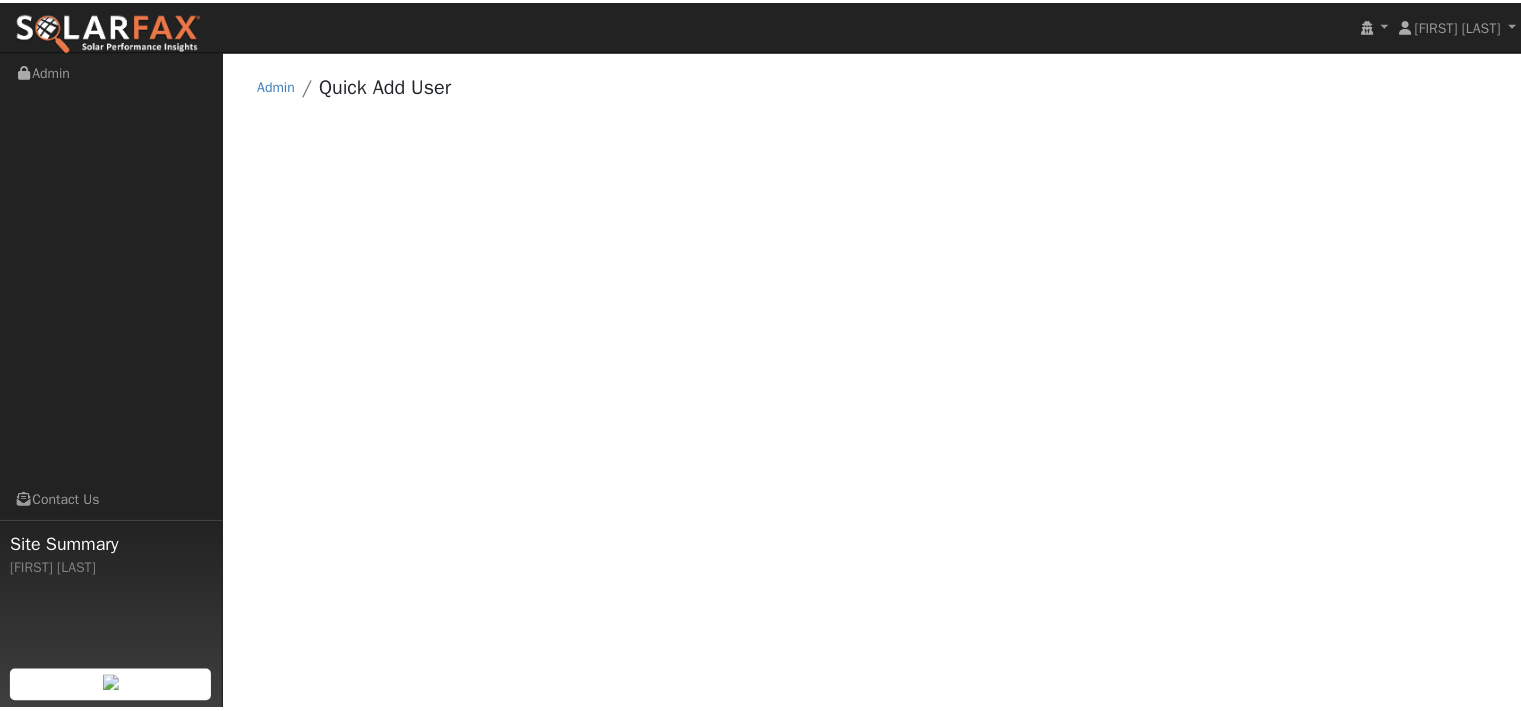 scroll, scrollTop: 0, scrollLeft: 0, axis: both 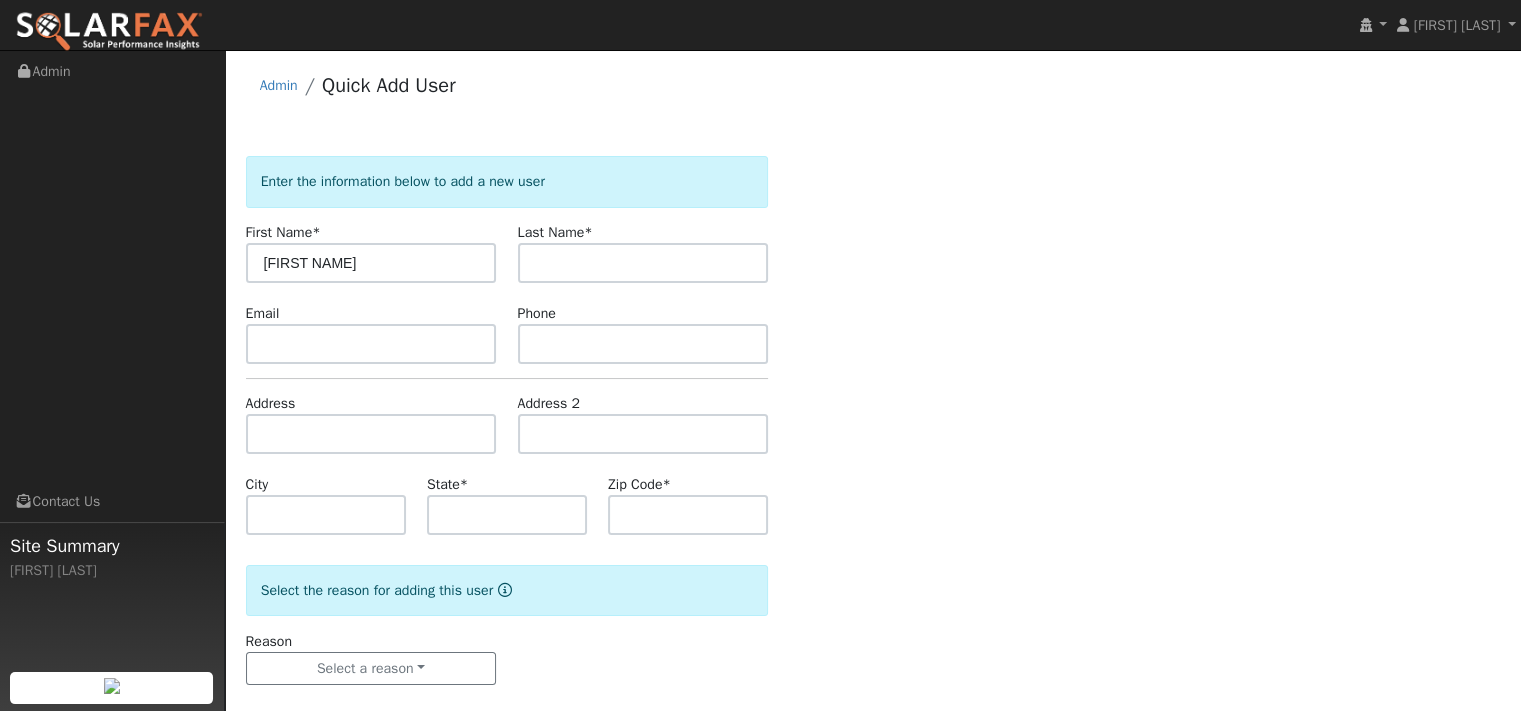 type on "Jovito" 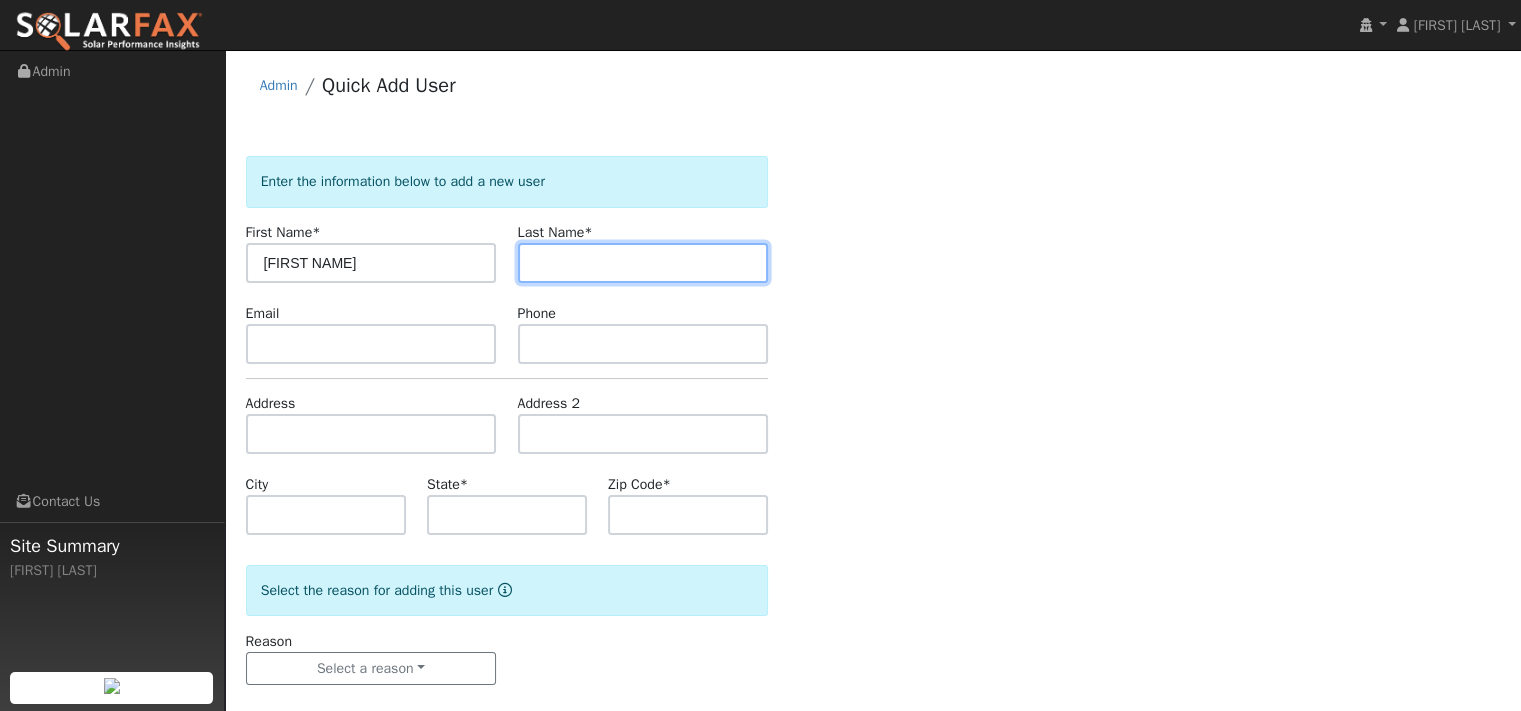 click at bounding box center (643, 263) 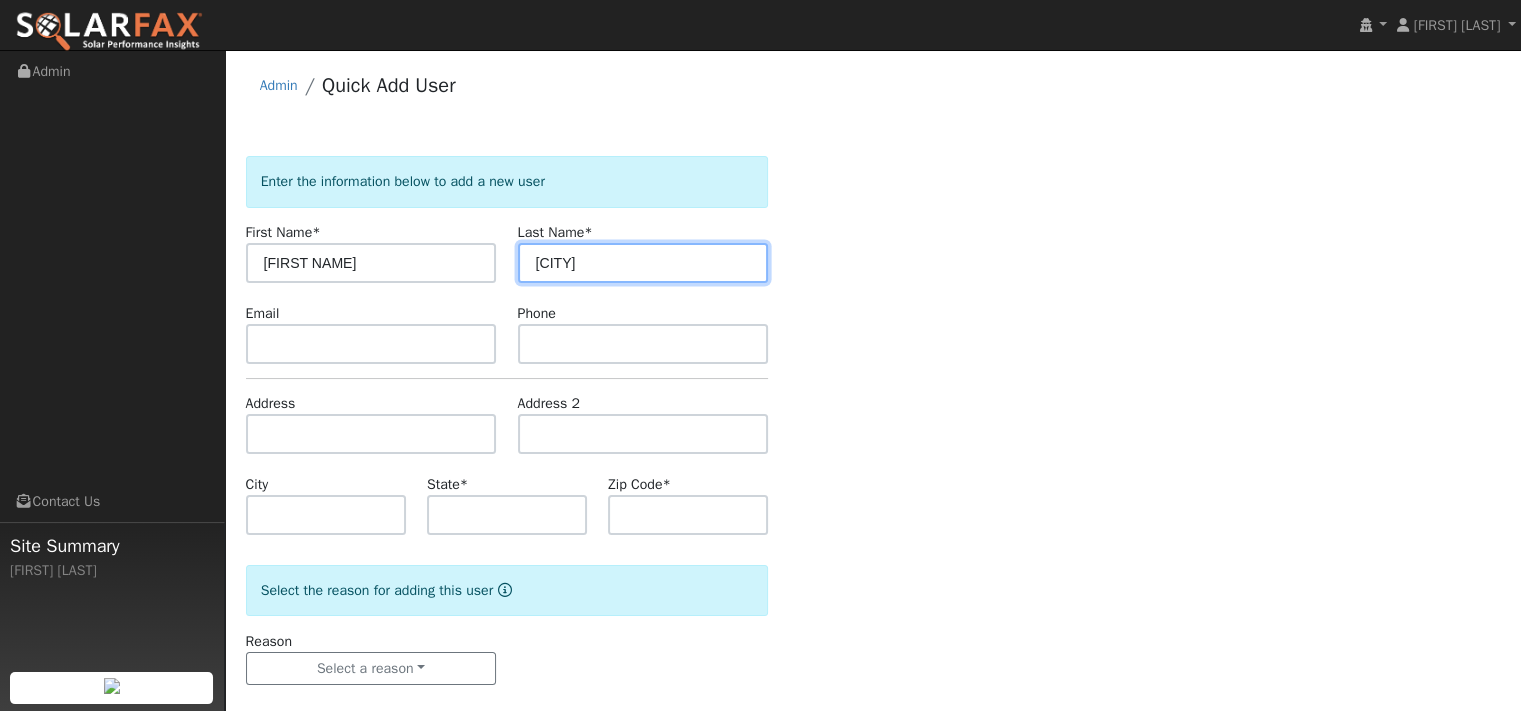 type on "Angeles" 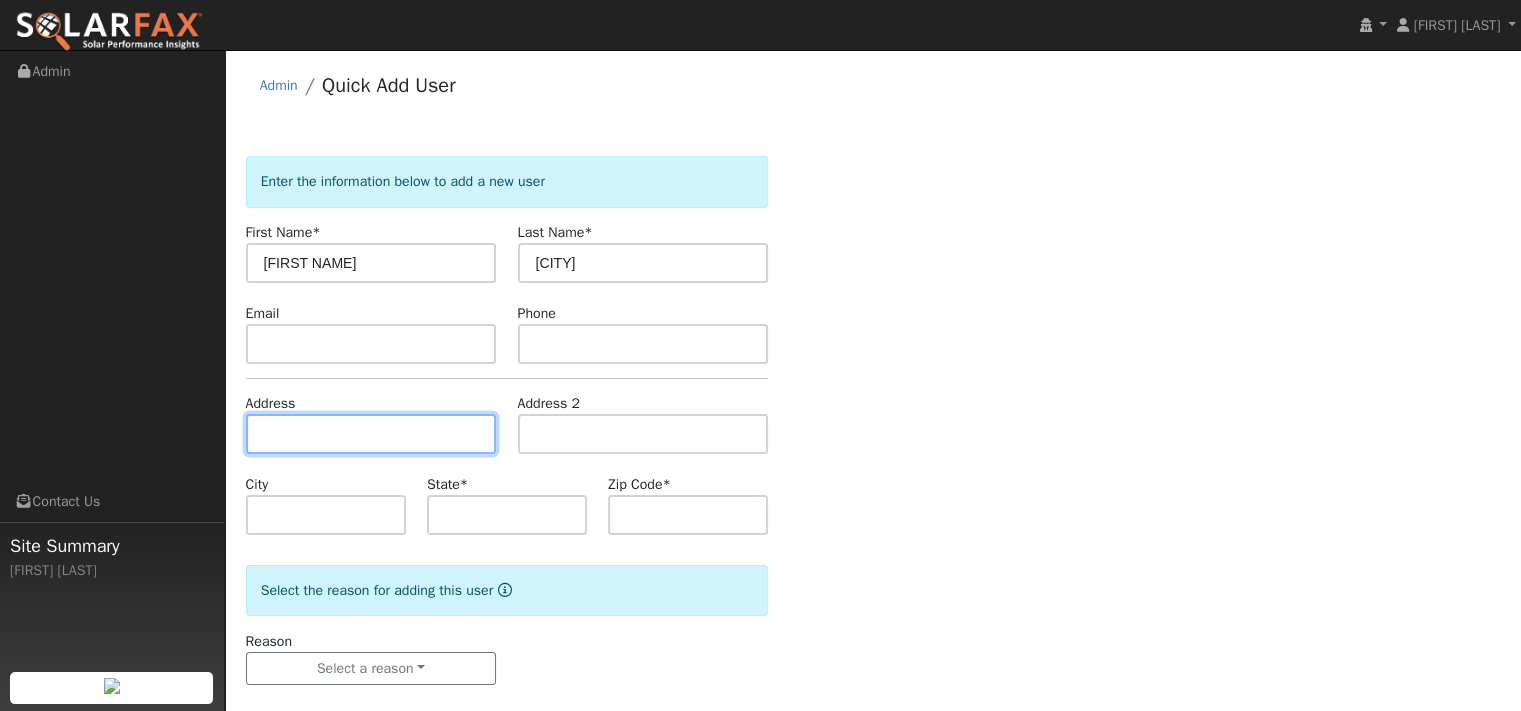 click at bounding box center (371, 434) 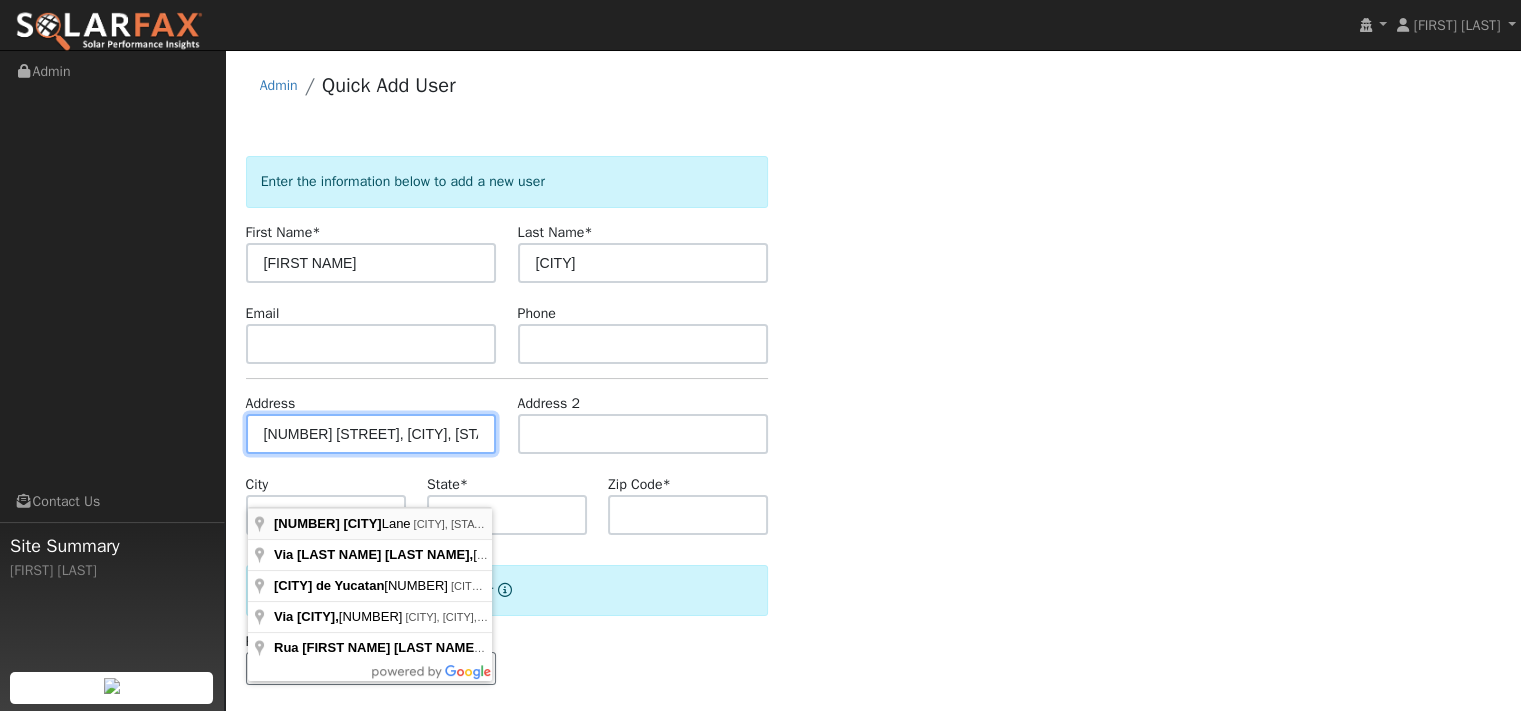 type on "4327 Cereda Lane" 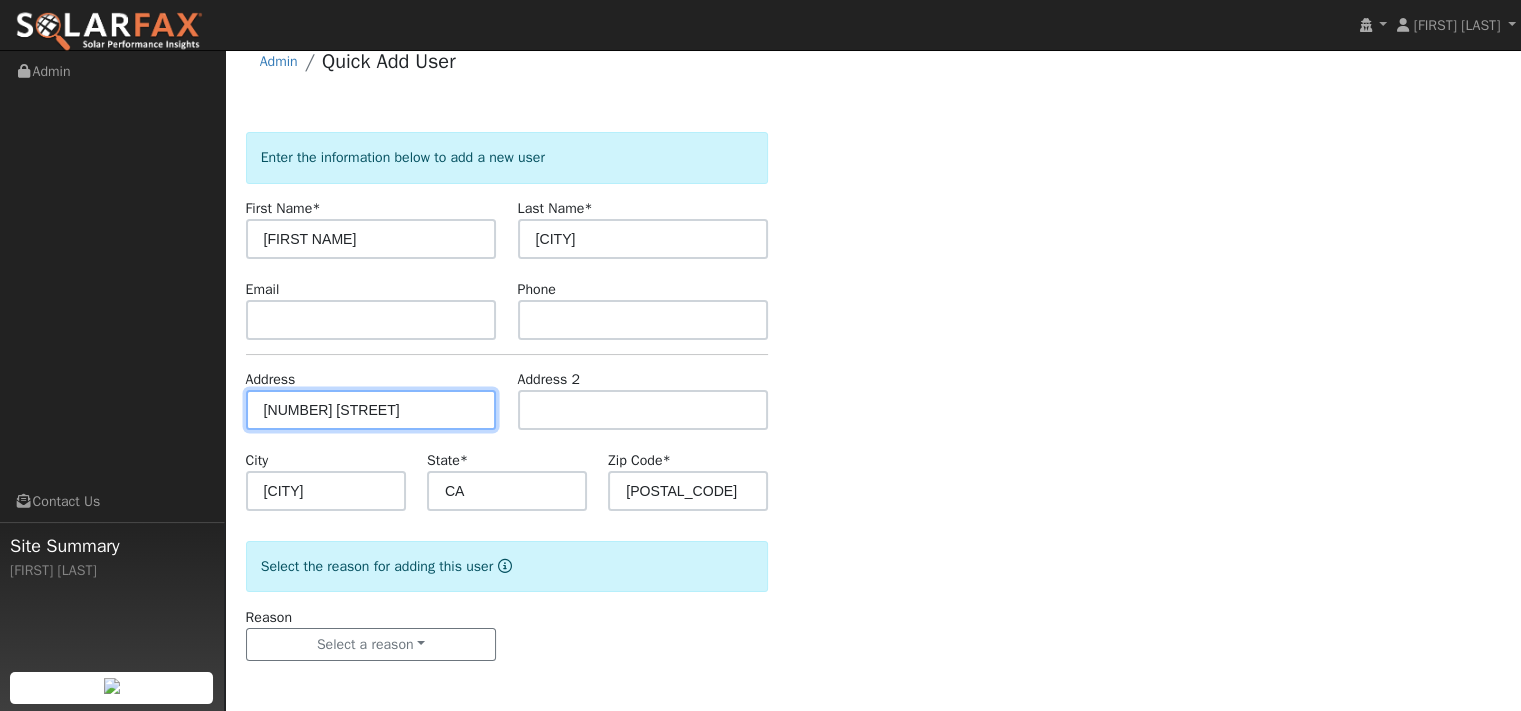 scroll, scrollTop: 110, scrollLeft: 0, axis: vertical 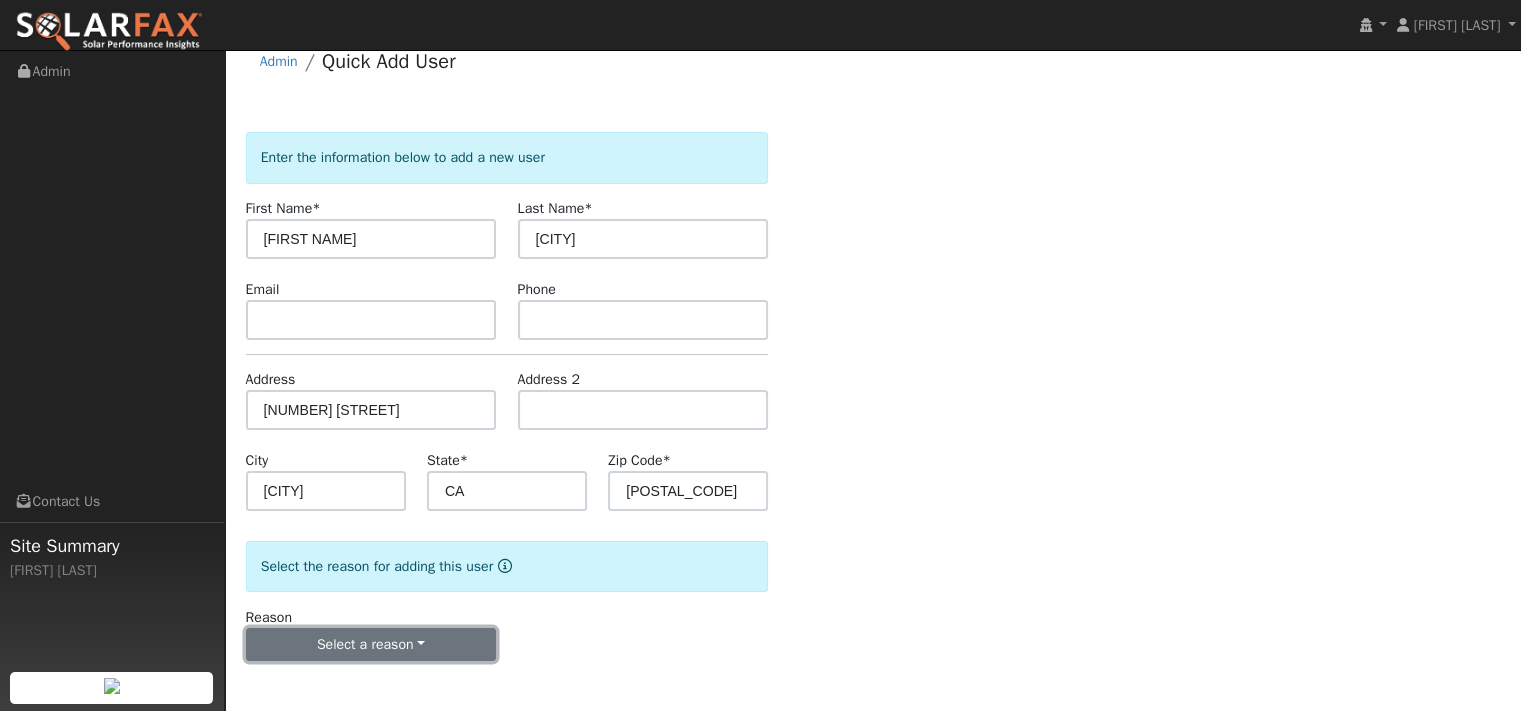 click on "Select a reason" at bounding box center (371, 645) 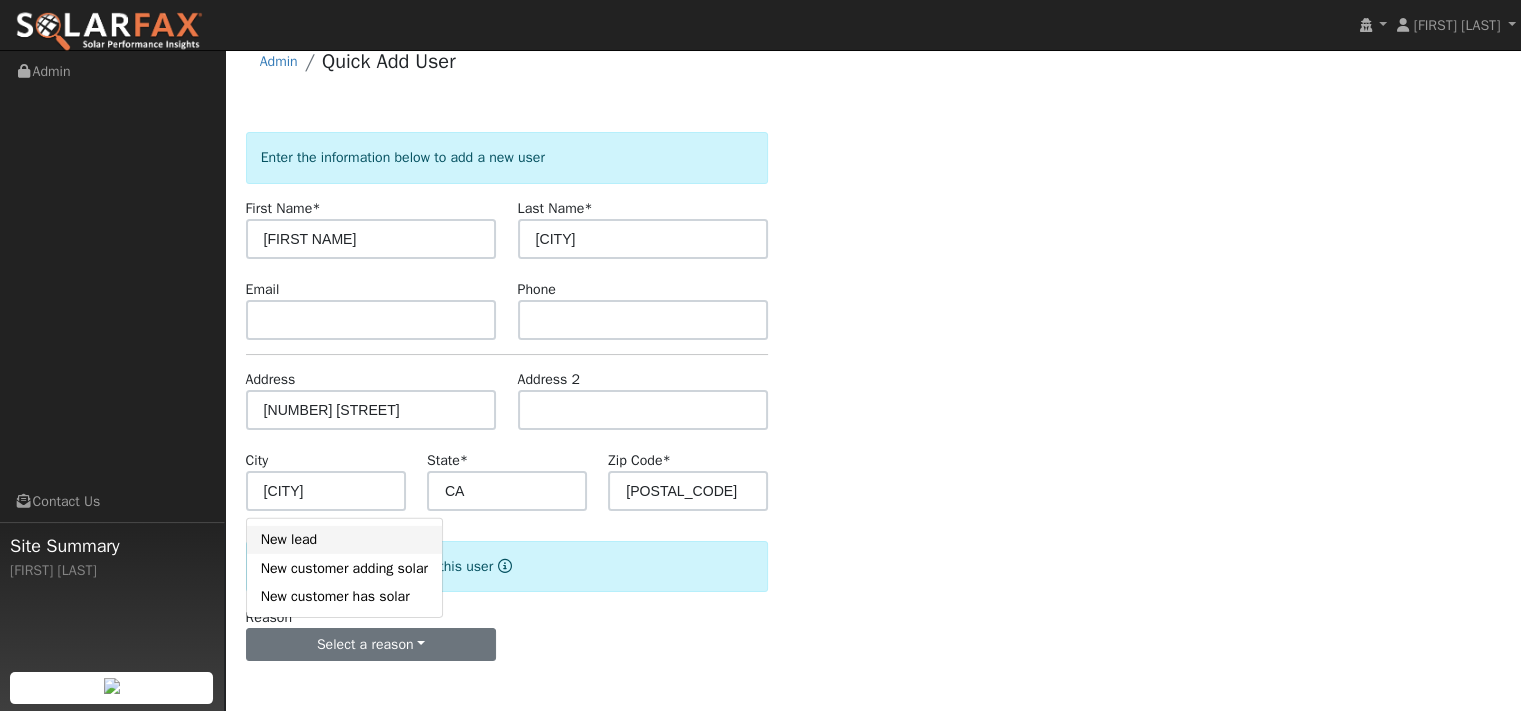 click on "New lead" at bounding box center [344, 540] 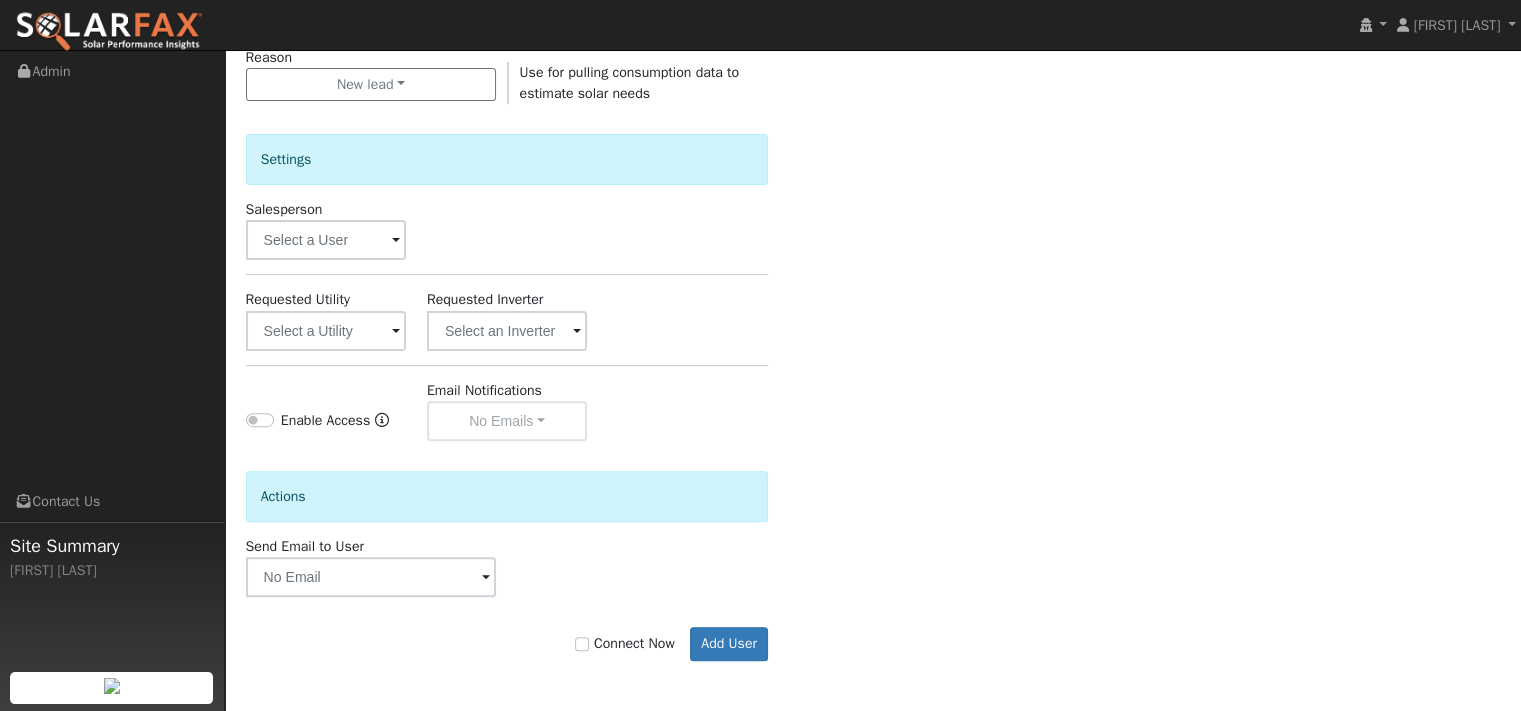 scroll, scrollTop: 760, scrollLeft: 0, axis: vertical 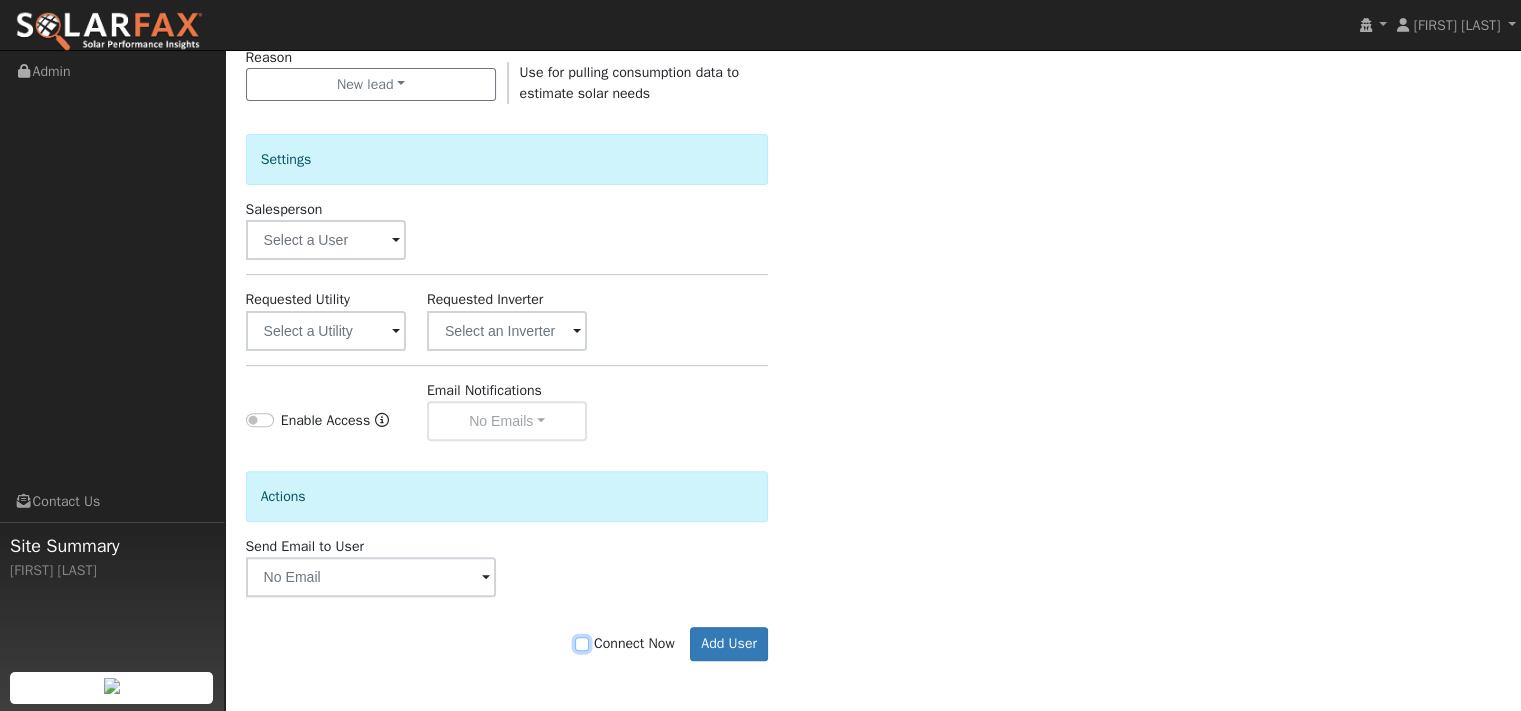 click on "Connect Now" at bounding box center (582, 644) 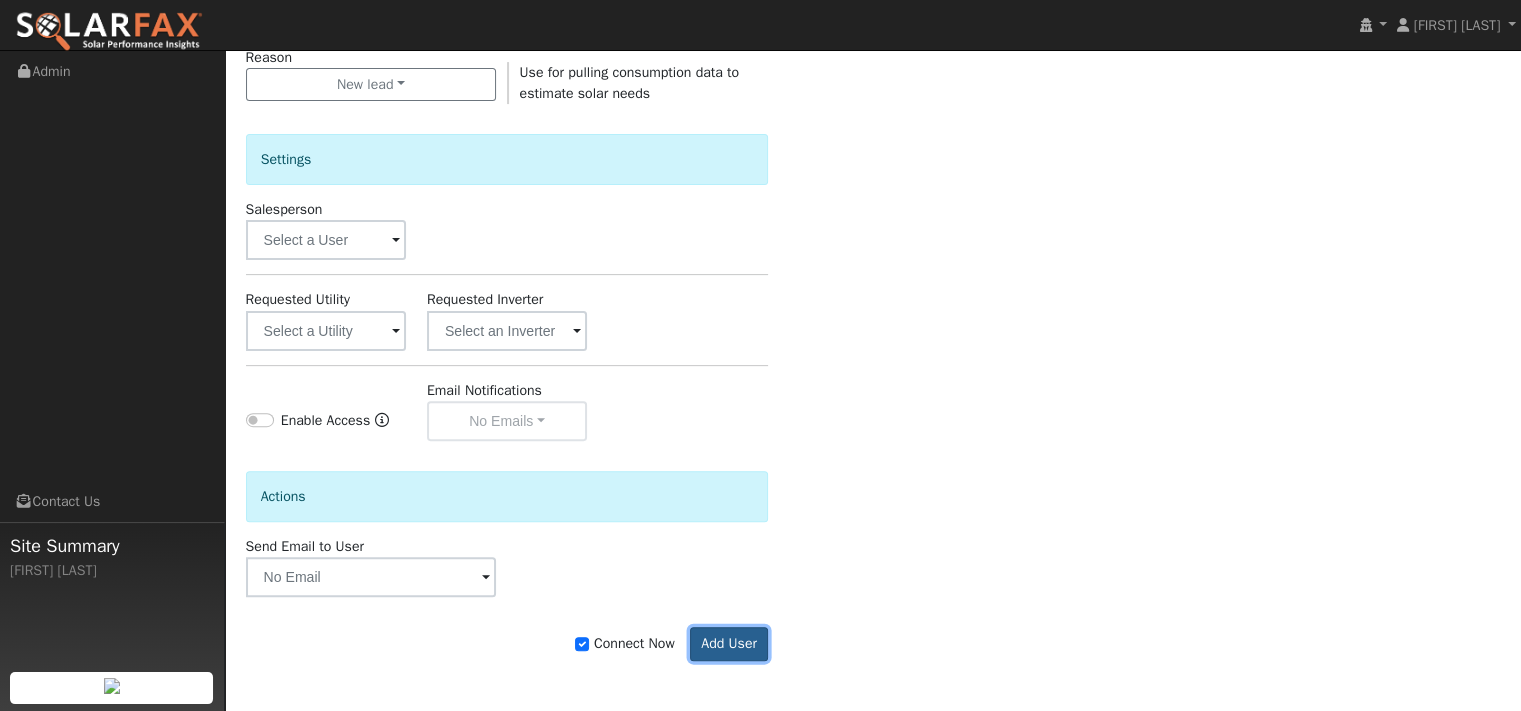 click on "Add User" at bounding box center (729, 644) 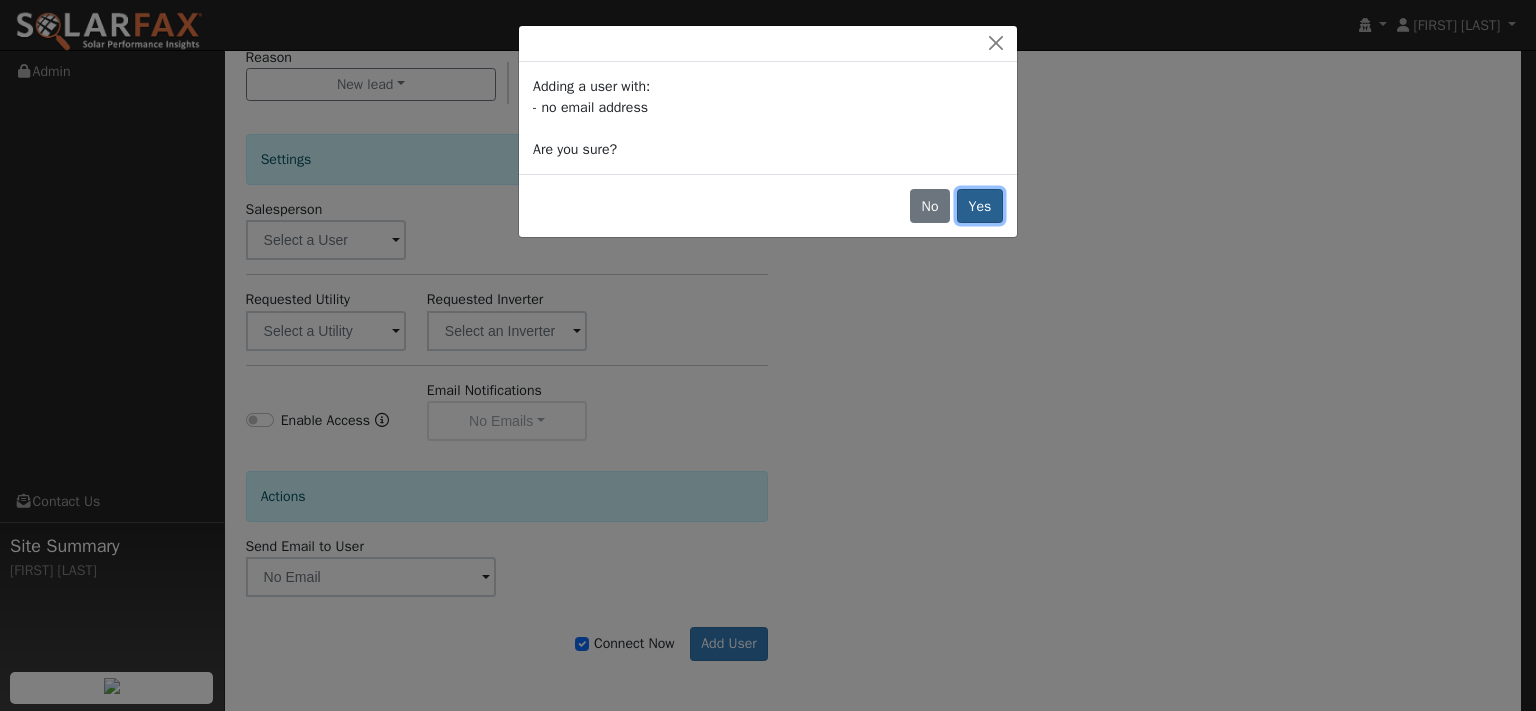 click on "Yes" at bounding box center (980, 206) 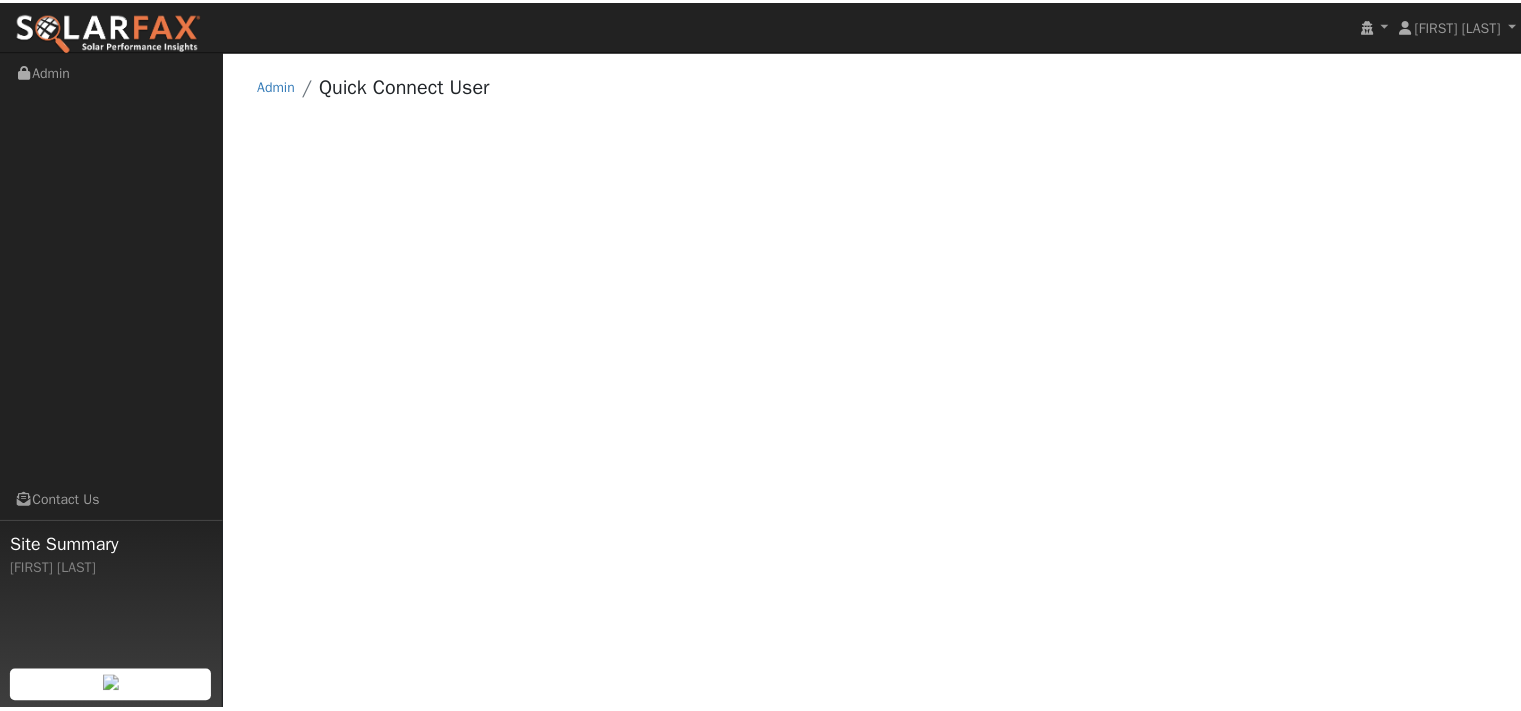 scroll, scrollTop: 0, scrollLeft: 0, axis: both 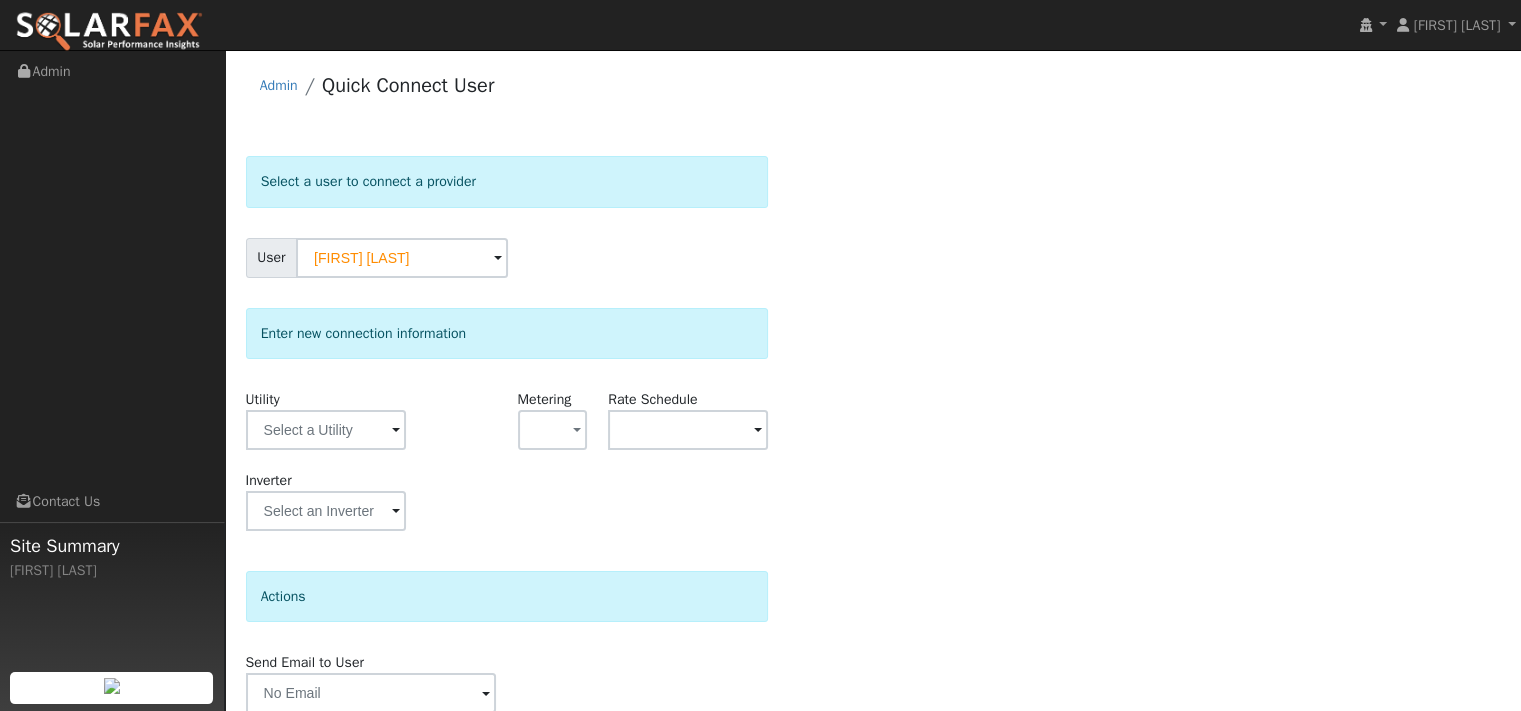 click on "Select a user to connect a provider User Jovito Angeles Account   Default Account Default Account 4327 Cereda Lane, Fairfield, CA 94534 Primary Account Enter new connection information Utility Metering - None - NEM NBT  Rate Schedule  Inverter Disconnecting . Do you also want to delete all of the  data?  - Delete data if disconnecting or connecting to different data.  - Keep data if reconnecting to same data.  Be careful: this cannot be undone.  Cancel  No  Yes Actions Send Email to User Delete Email Template Are you sure you want to delete ? Cancel Delete Connect User No Yes" at bounding box center [873, 471] 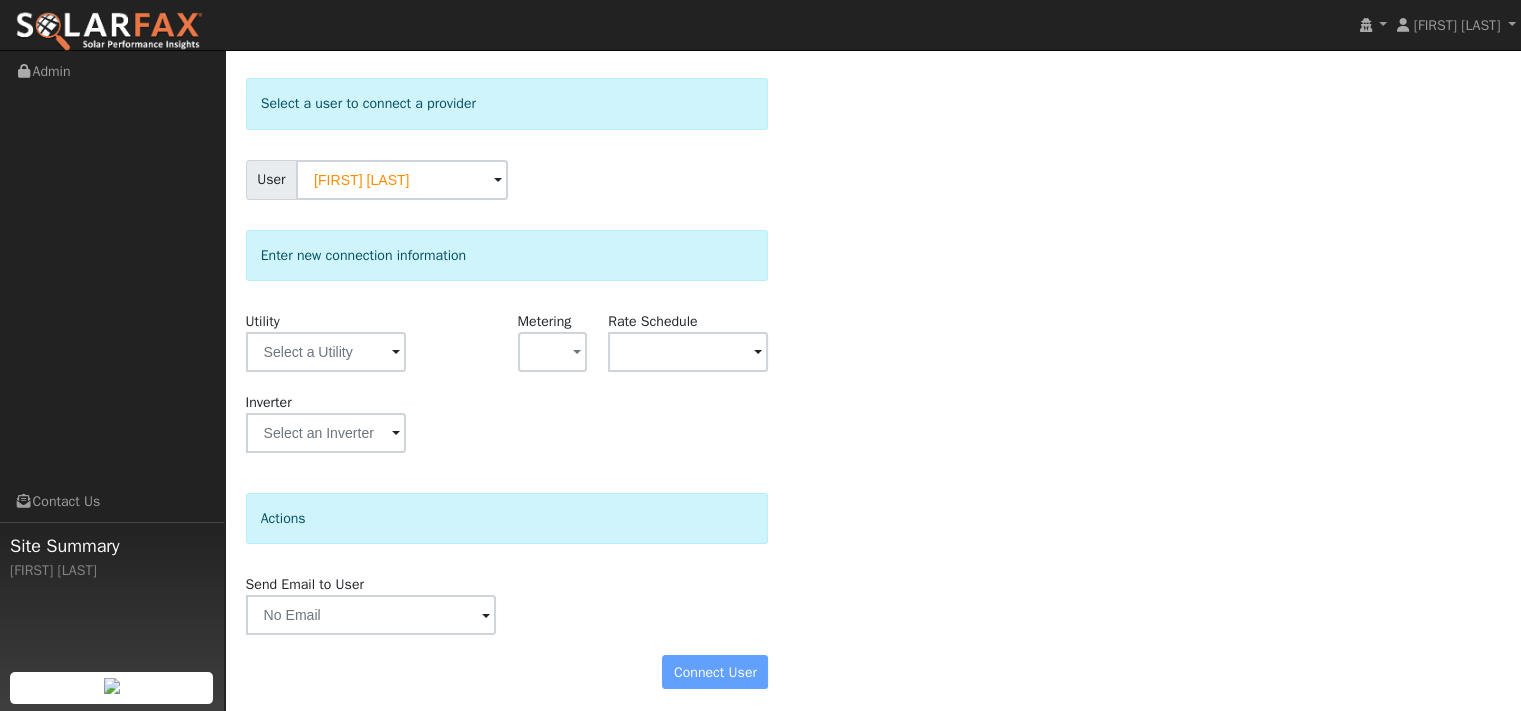 scroll, scrollTop: 160, scrollLeft: 0, axis: vertical 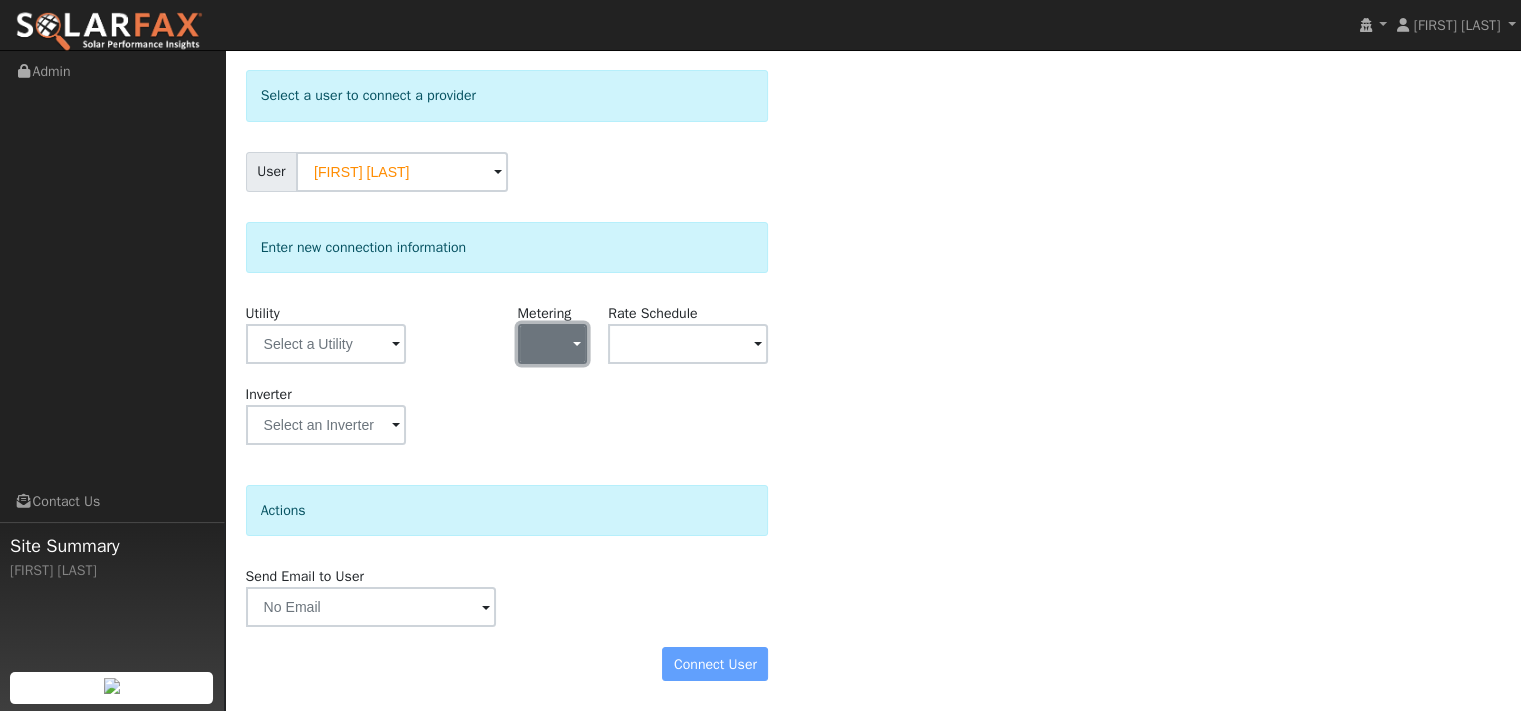 click 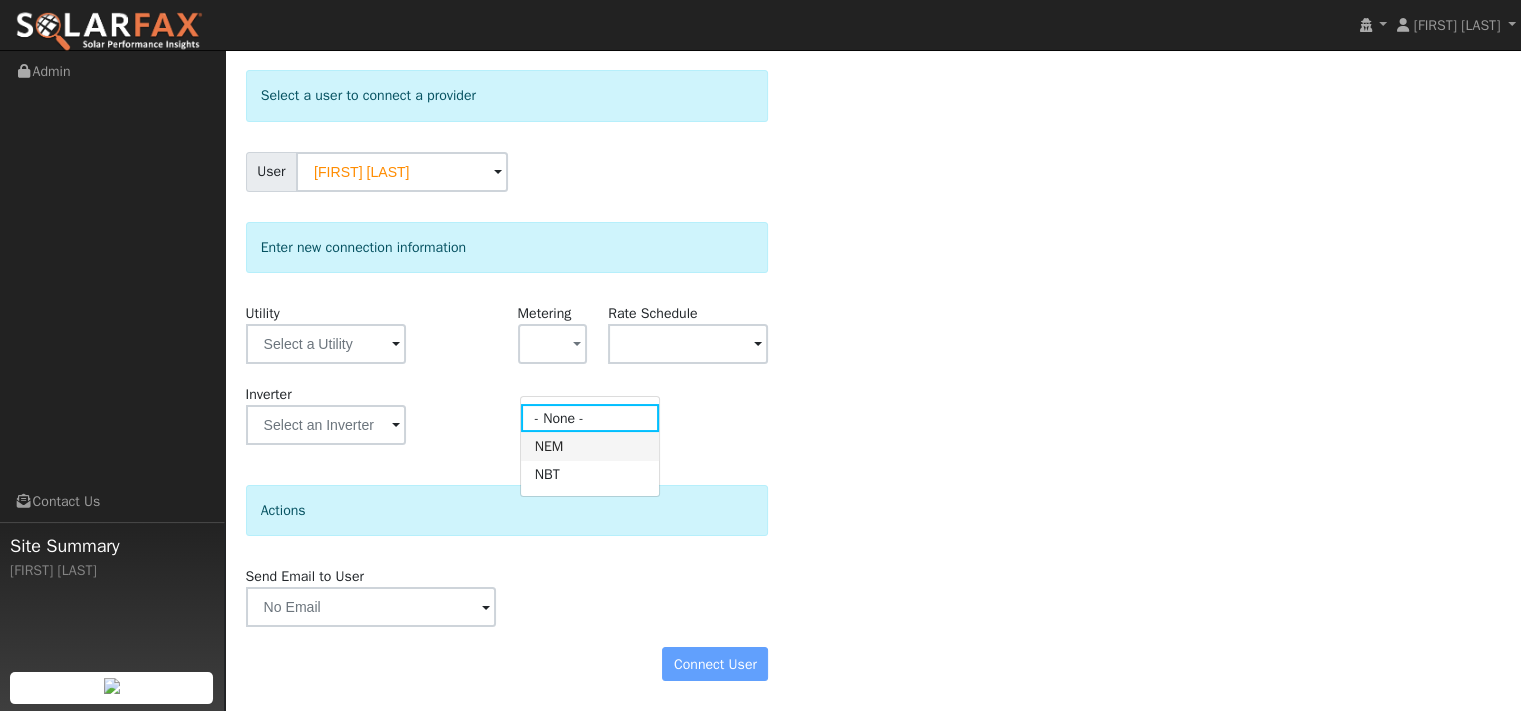 click on "NEM" at bounding box center [590, 446] 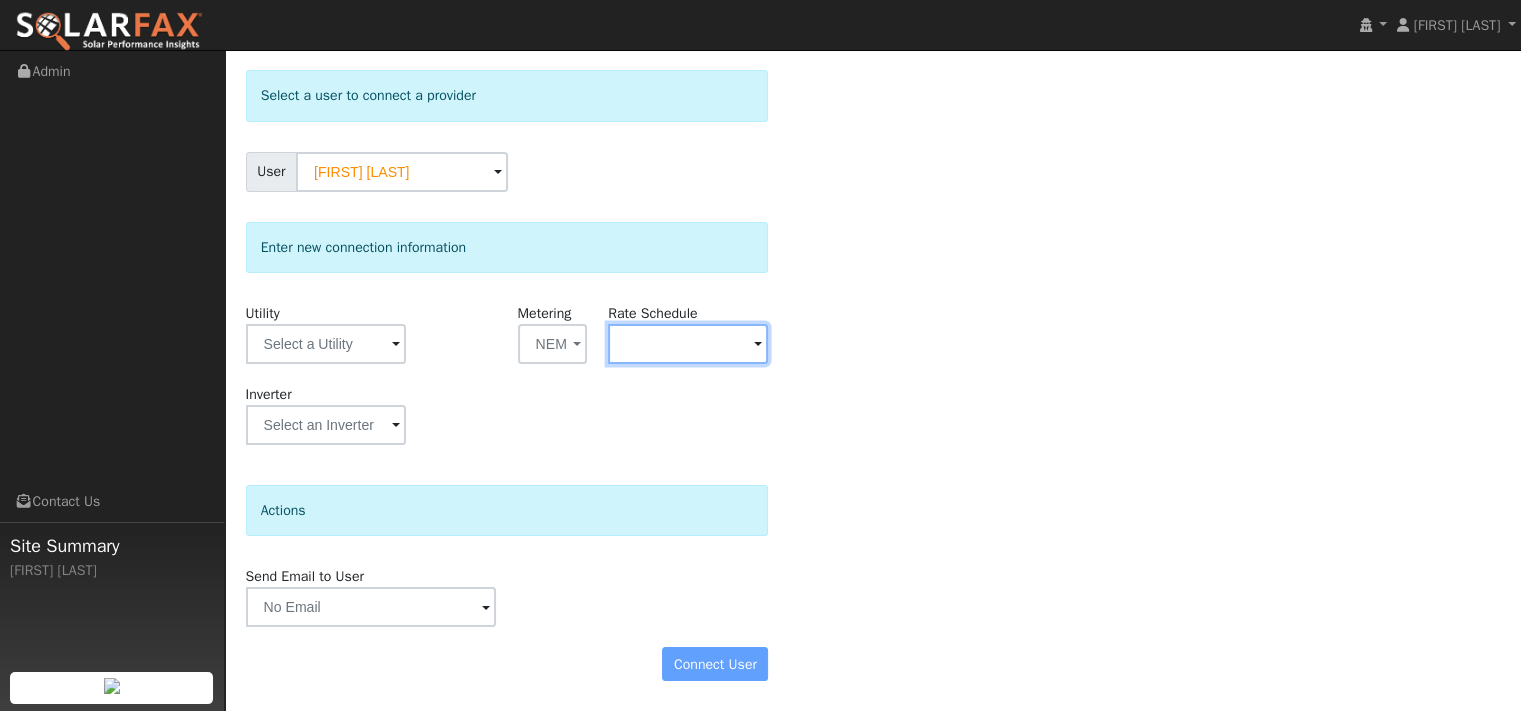 click at bounding box center (326, 344) 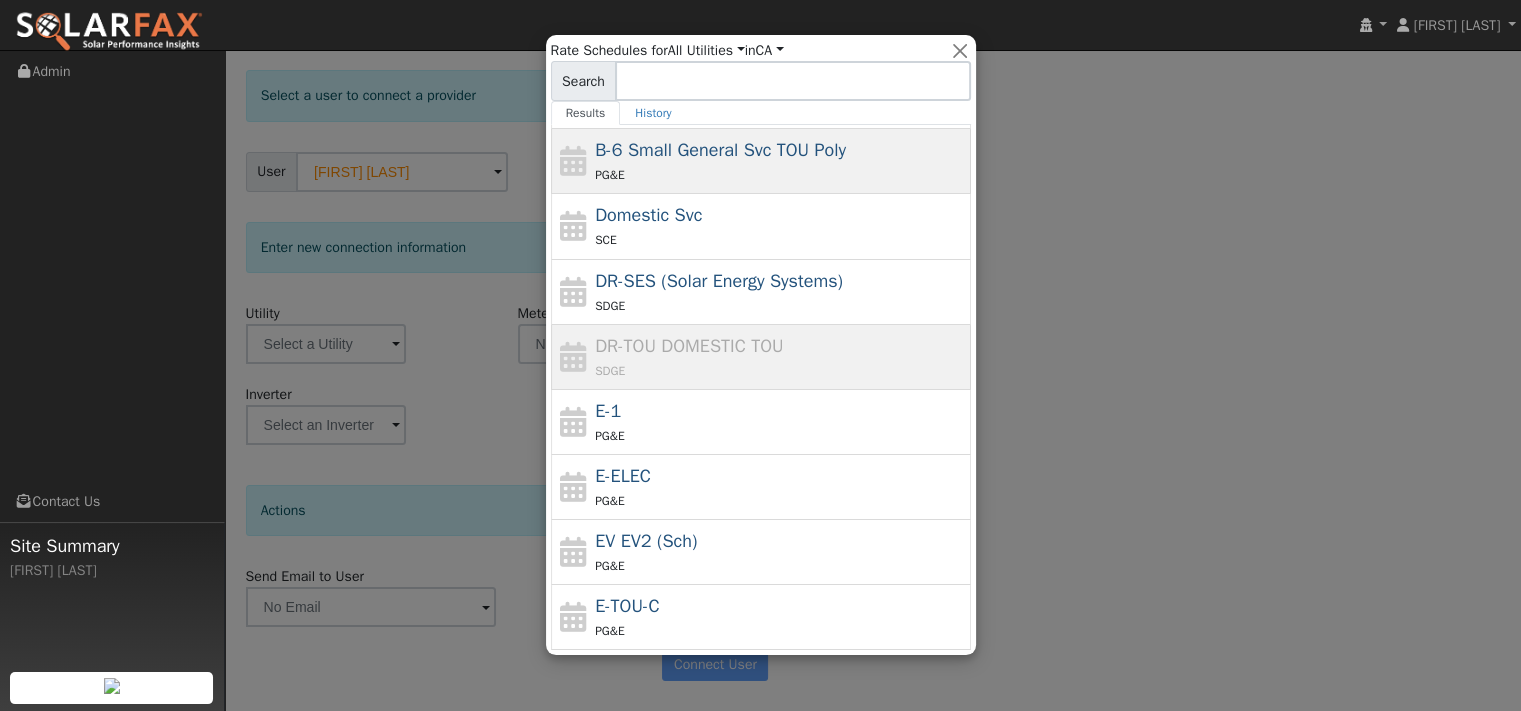 scroll, scrollTop: 200, scrollLeft: 0, axis: vertical 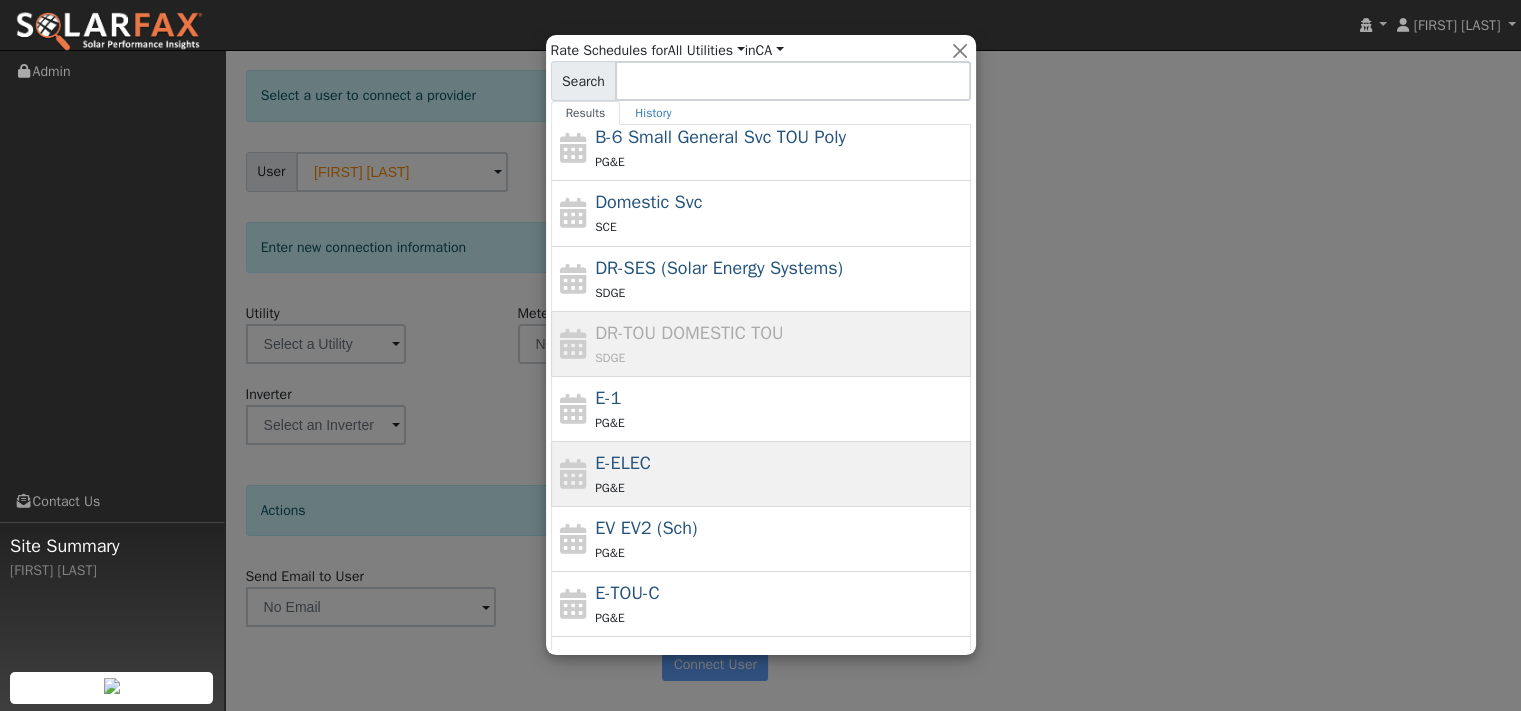 click on "PG&E" at bounding box center [780, 487] 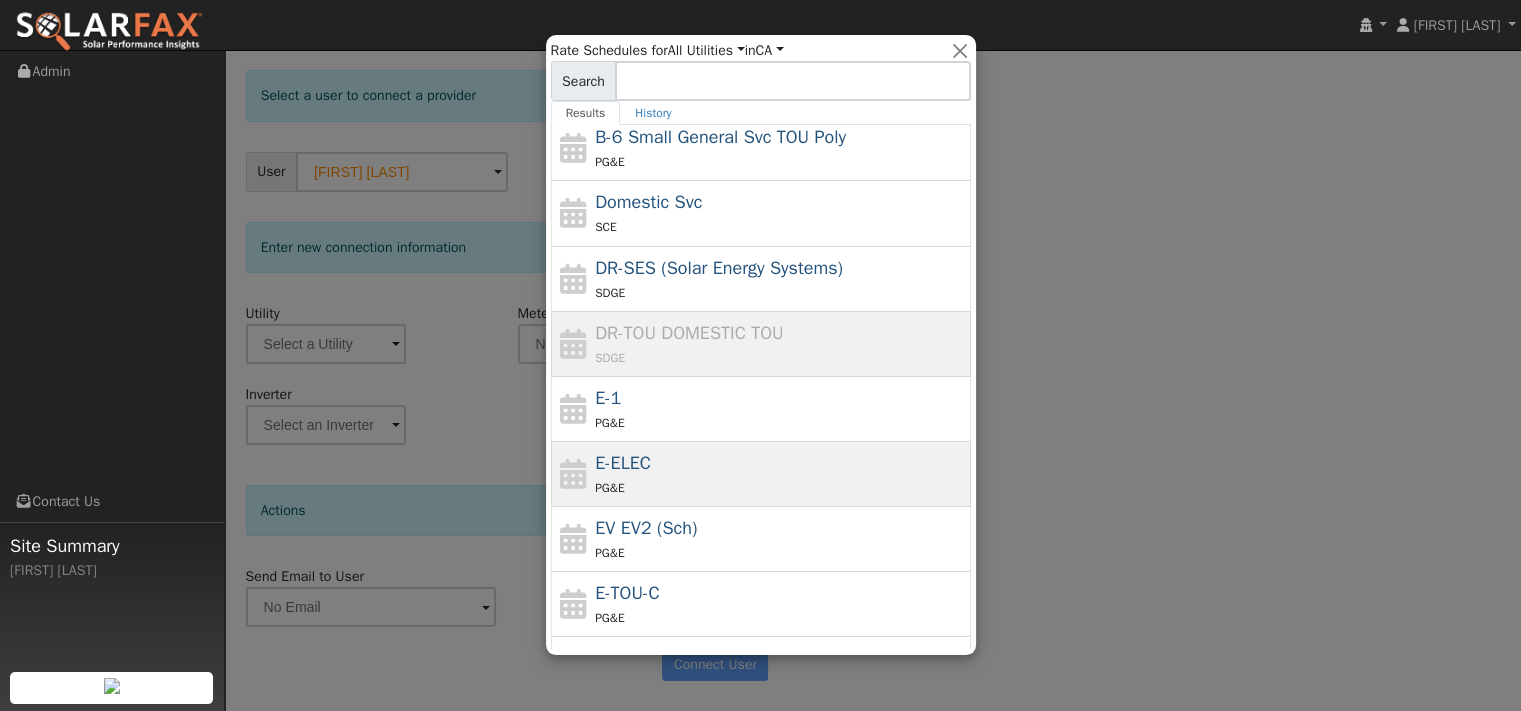type on "E-ELEC" 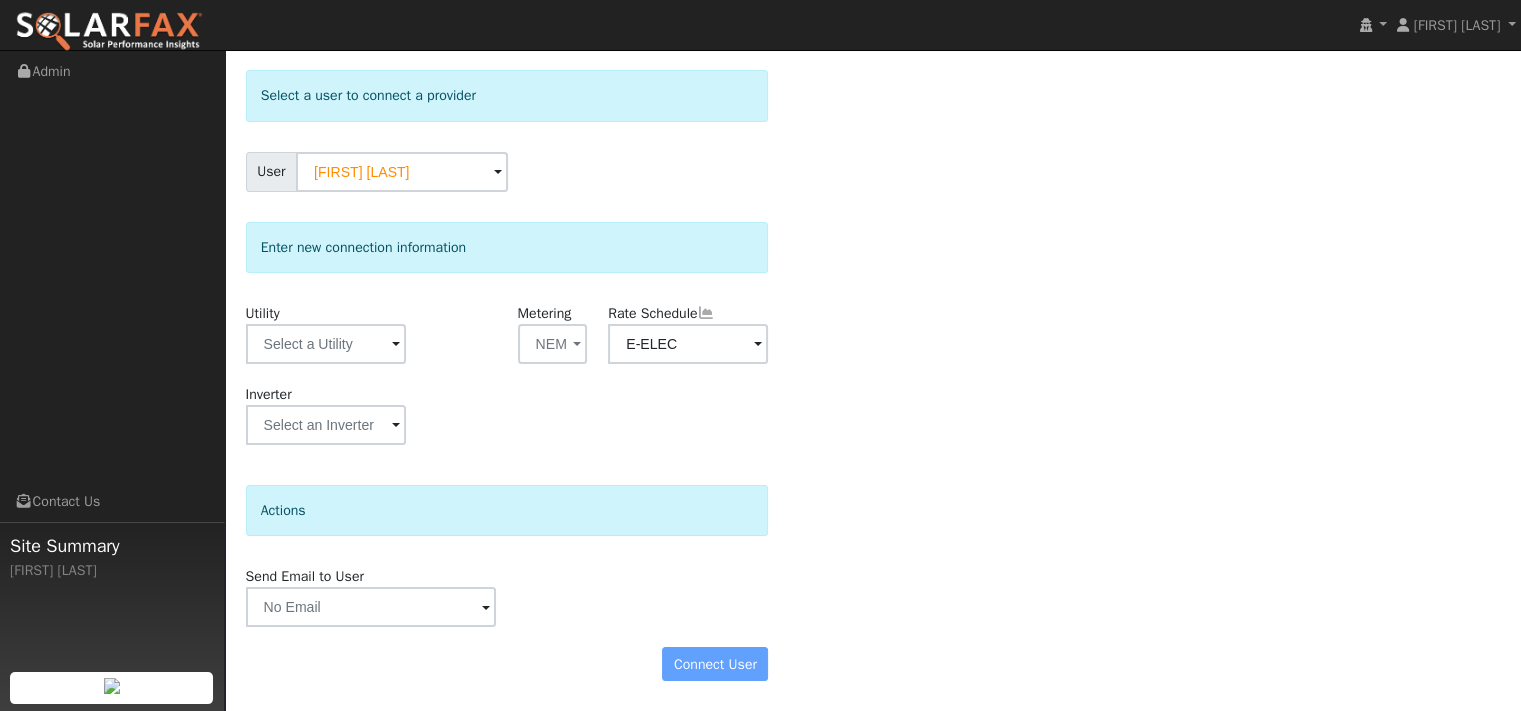 click on "Select a user to connect a provider User Jovito Angeles Account   Default Account Default Account 4327 Cereda Lane, Fairfield, CA 94534 Primary Account Enter new connection information Utility Metering NEM - None - NEM NBT  Rate Schedule  E-ELEC Inverter Disconnecting . Do you also want to delete all of the  data?  - Delete data if disconnecting or connecting to different data.  - Keep data if reconnecting to same data.  Be careful: this cannot be undone.  Cancel  No  Yes Actions Send Email to User Delete Email Template Are you sure you want to delete ? Cancel Delete Connect User No Yes" at bounding box center [873, 385] 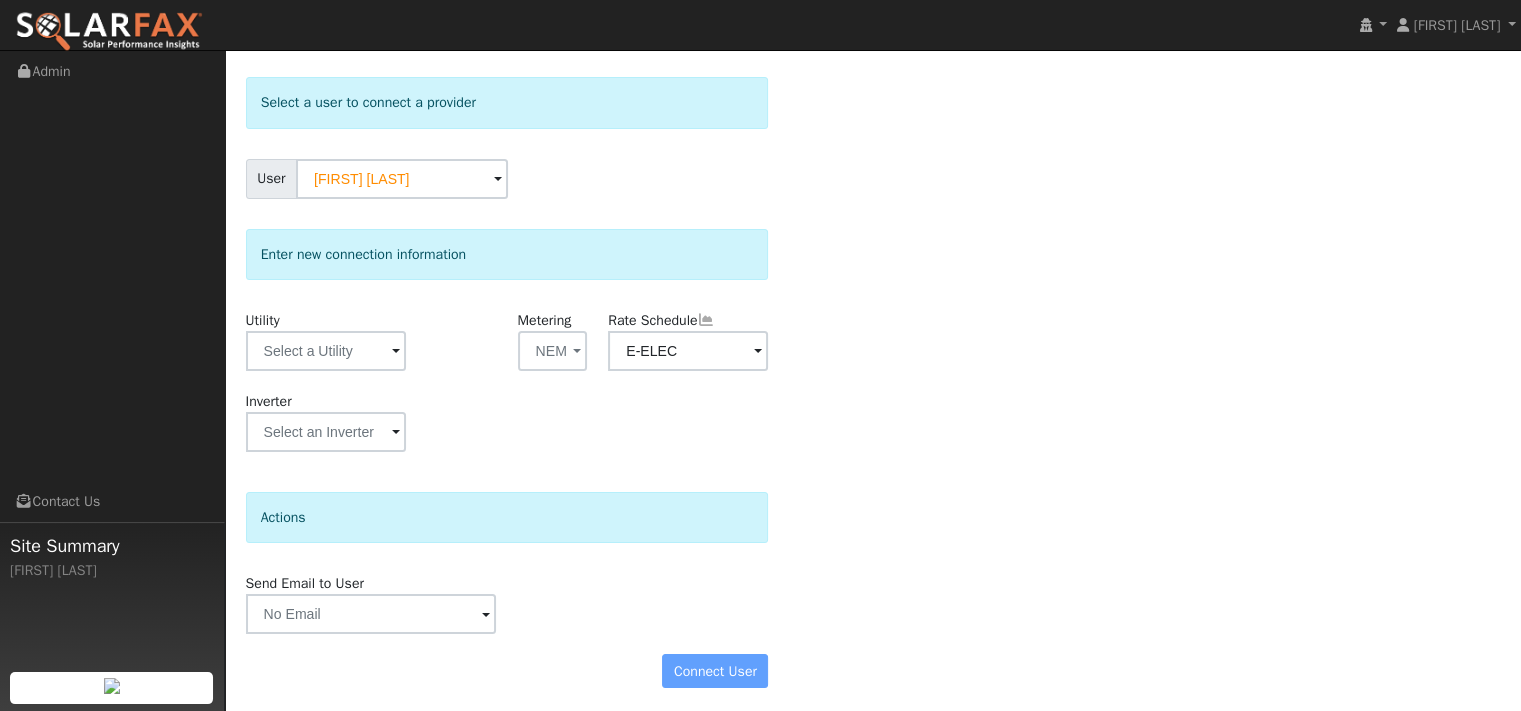 scroll, scrollTop: 160, scrollLeft: 0, axis: vertical 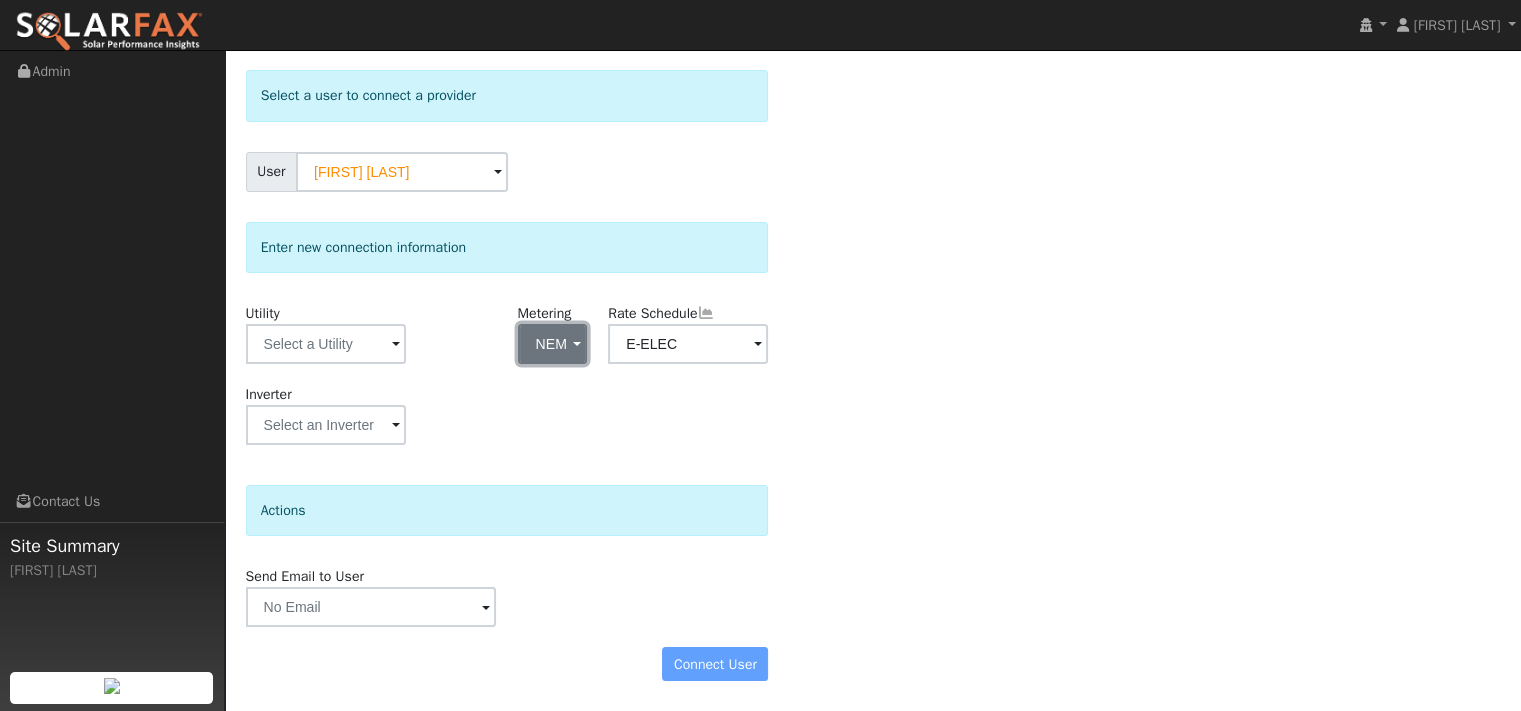 click at bounding box center (577, 345) 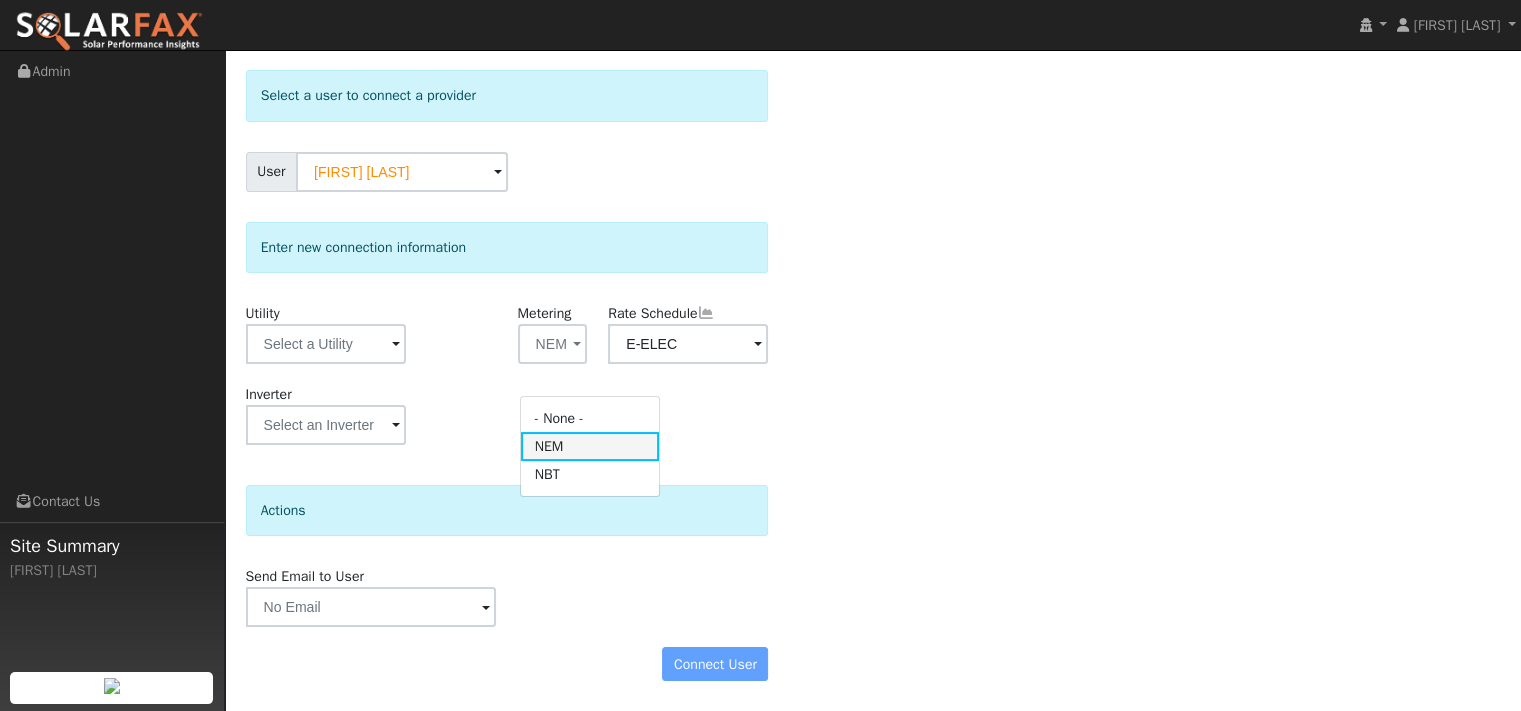 click on "NEM" at bounding box center [590, 446] 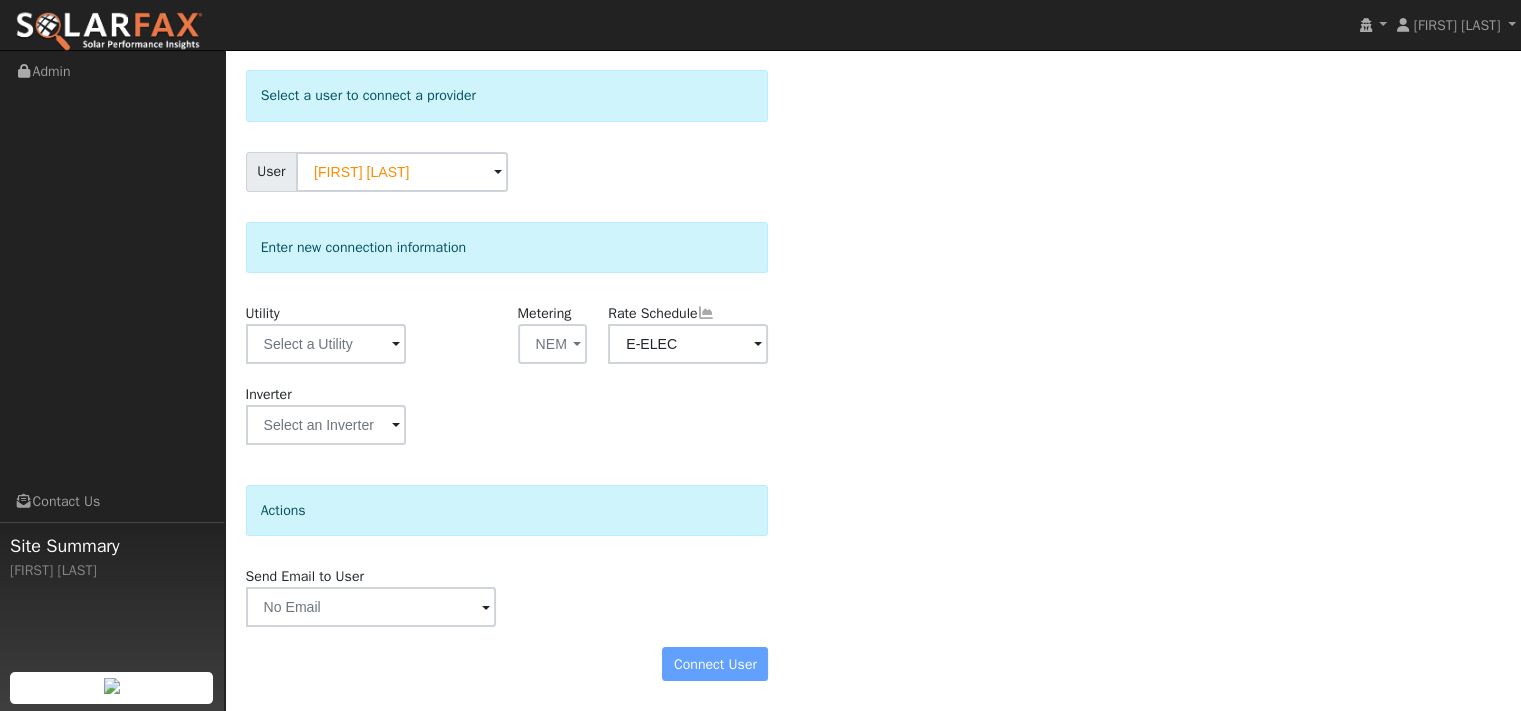 click at bounding box center (396, 345) 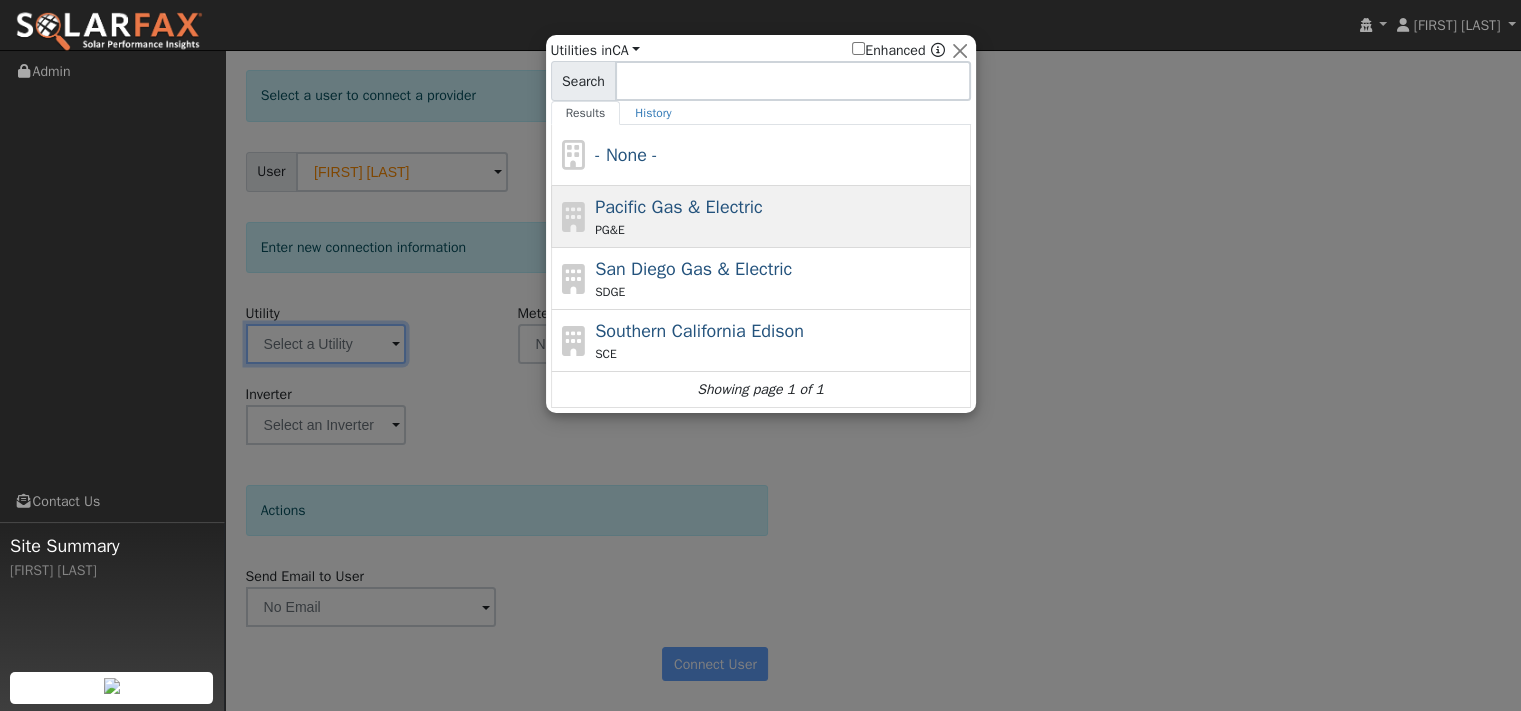click on "PG&E" at bounding box center (780, 230) 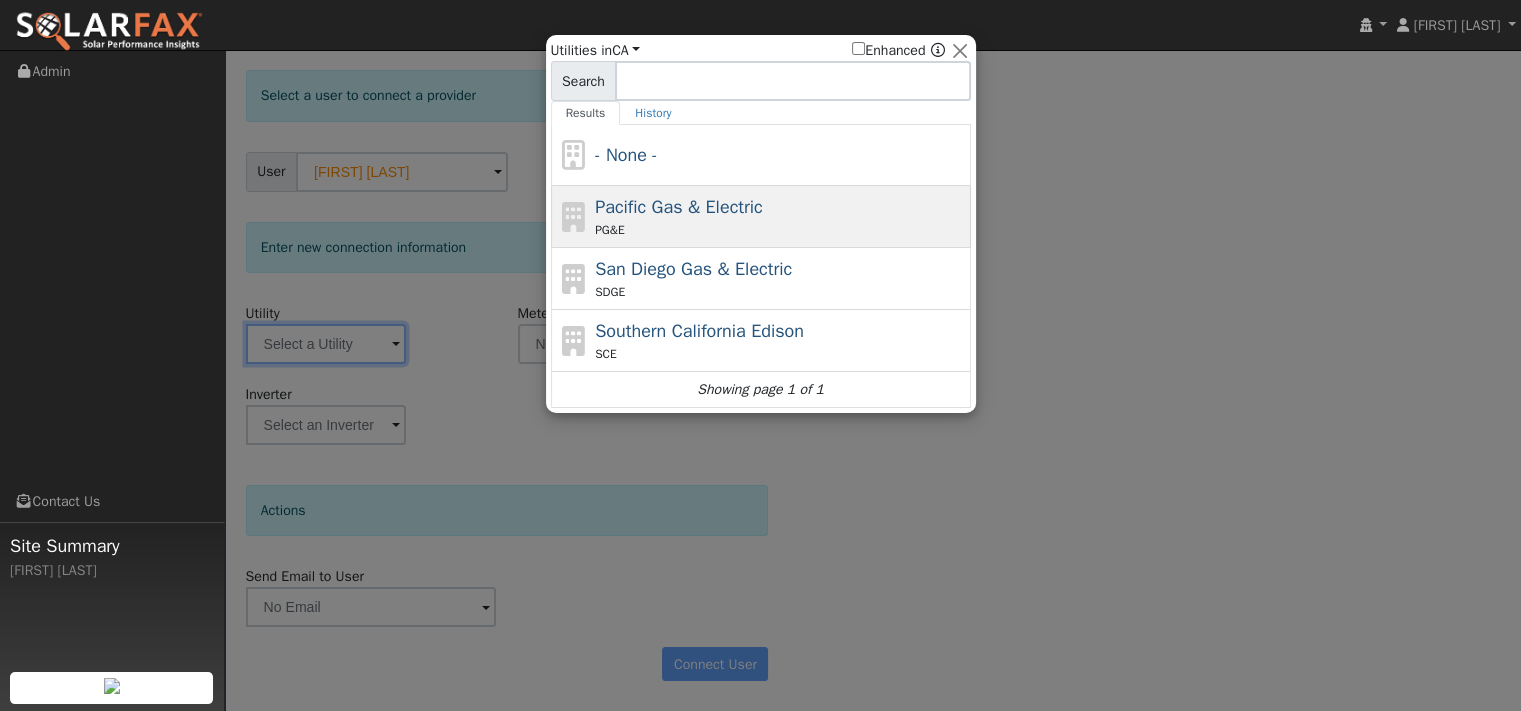 type on "PG&E" 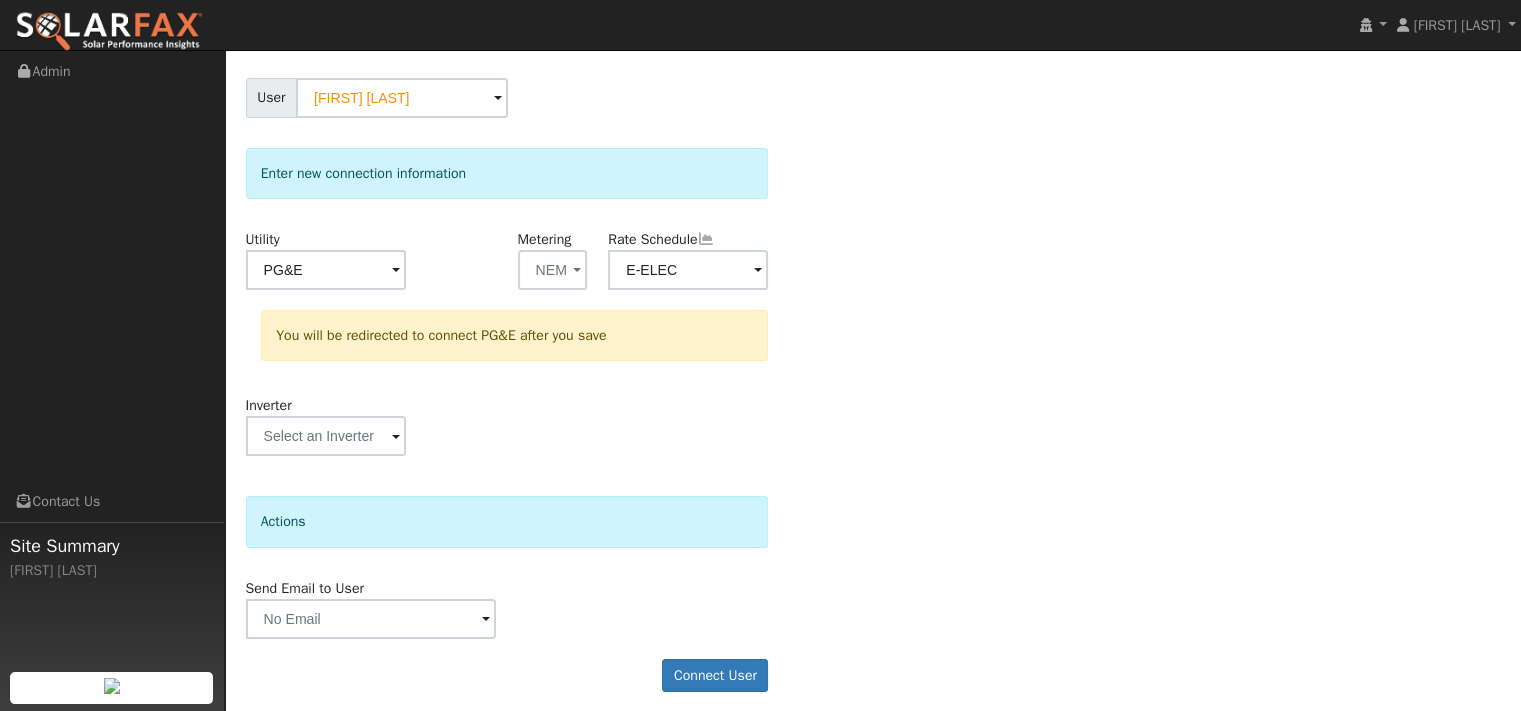 click on "Select a user to connect a provider User Jovito Angeles Account   Default Account Default Account 4327 Cereda Lane, Fairfield, CA 94534 Primary Account Enter new connection information Utility PG&E Metering NEM - None - NEM NBT  Rate Schedule  E-ELEC You will be redirected to connect PG&E after you save Inverter Disconnecting . Do you also want to delete all of the  data?  - Delete data if disconnecting or connecting to different data.  - Keep data if reconnecting to same data.  Be careful: this cannot be undone.  Cancel  No  Yes Actions Send Email to User Delete Email Template Are you sure you want to delete ? Cancel Delete Connect User No Yes" at bounding box center [873, 354] 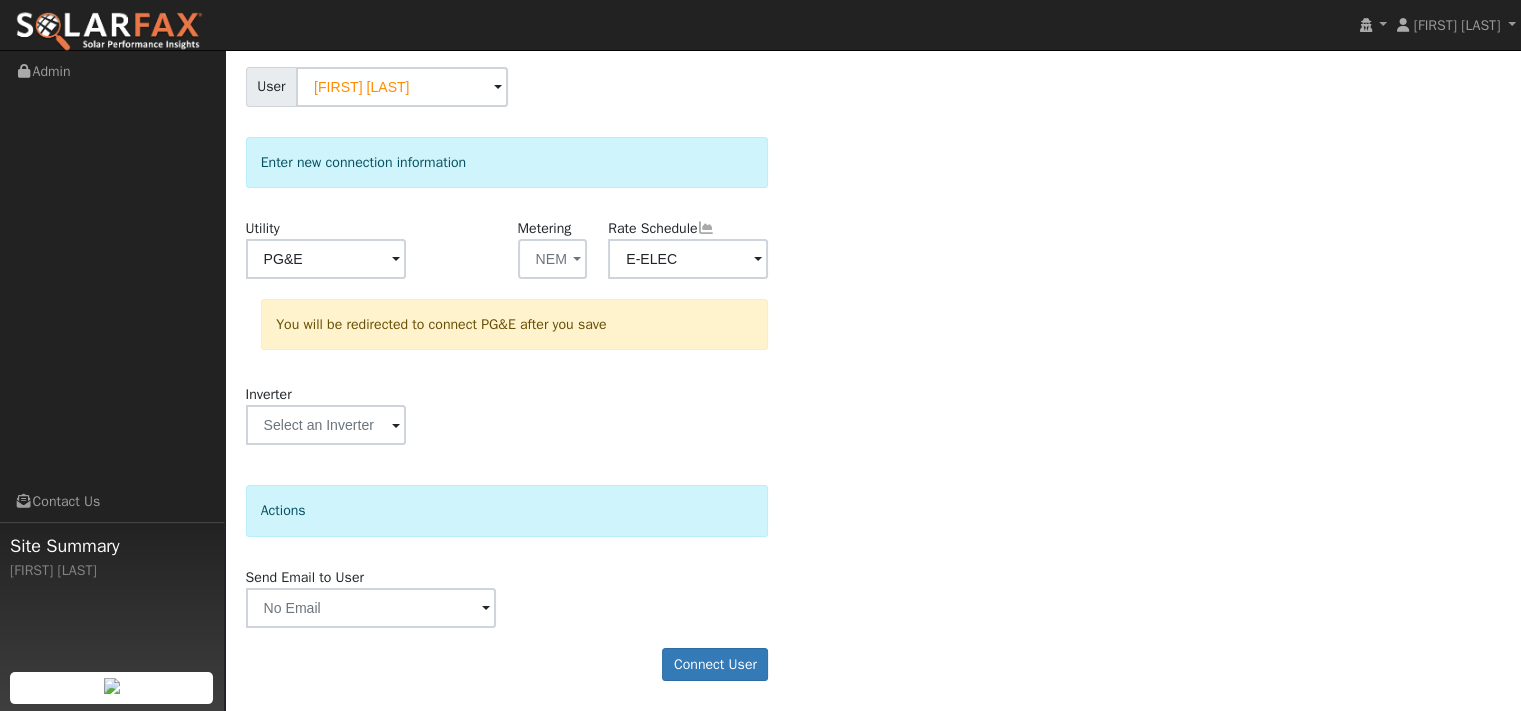 scroll, scrollTop: 261, scrollLeft: 0, axis: vertical 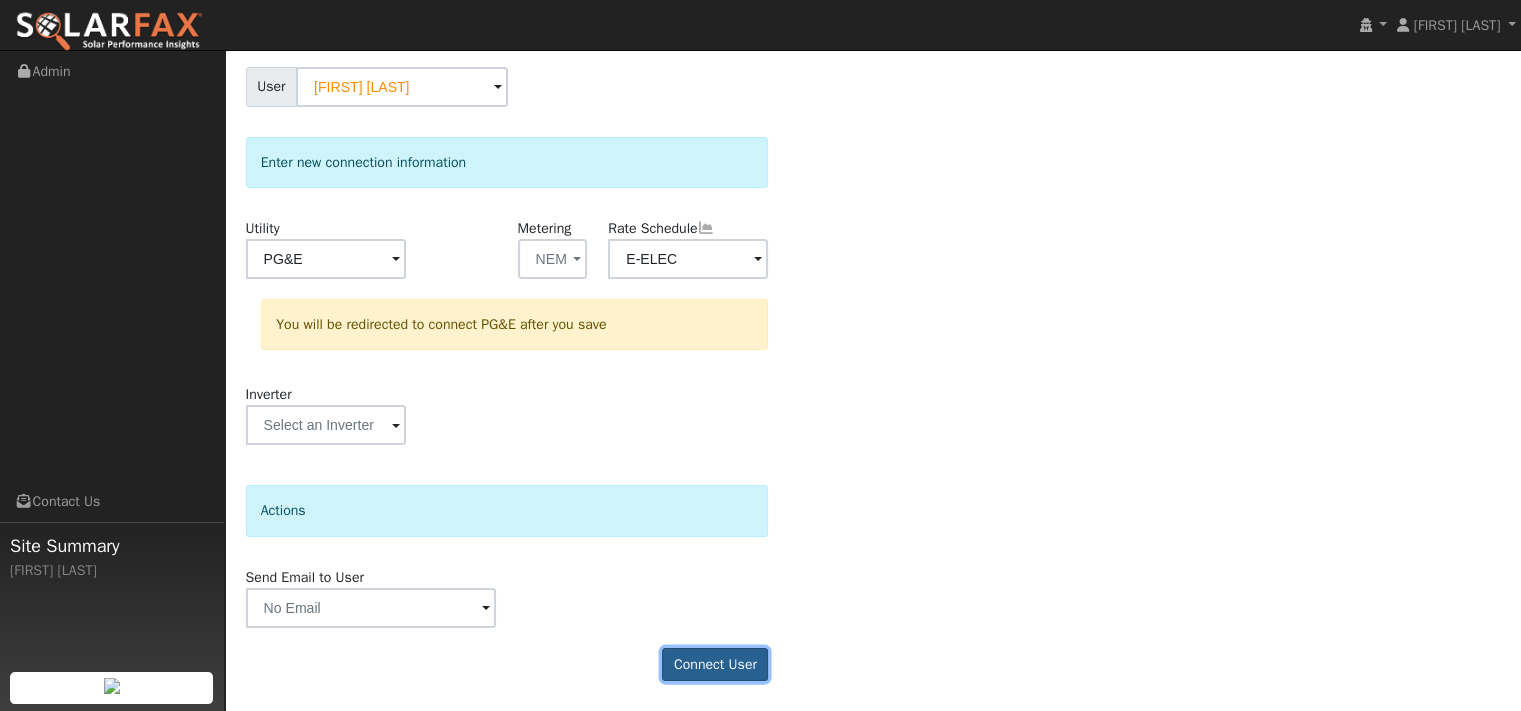 click on "Connect User" at bounding box center (715, 665) 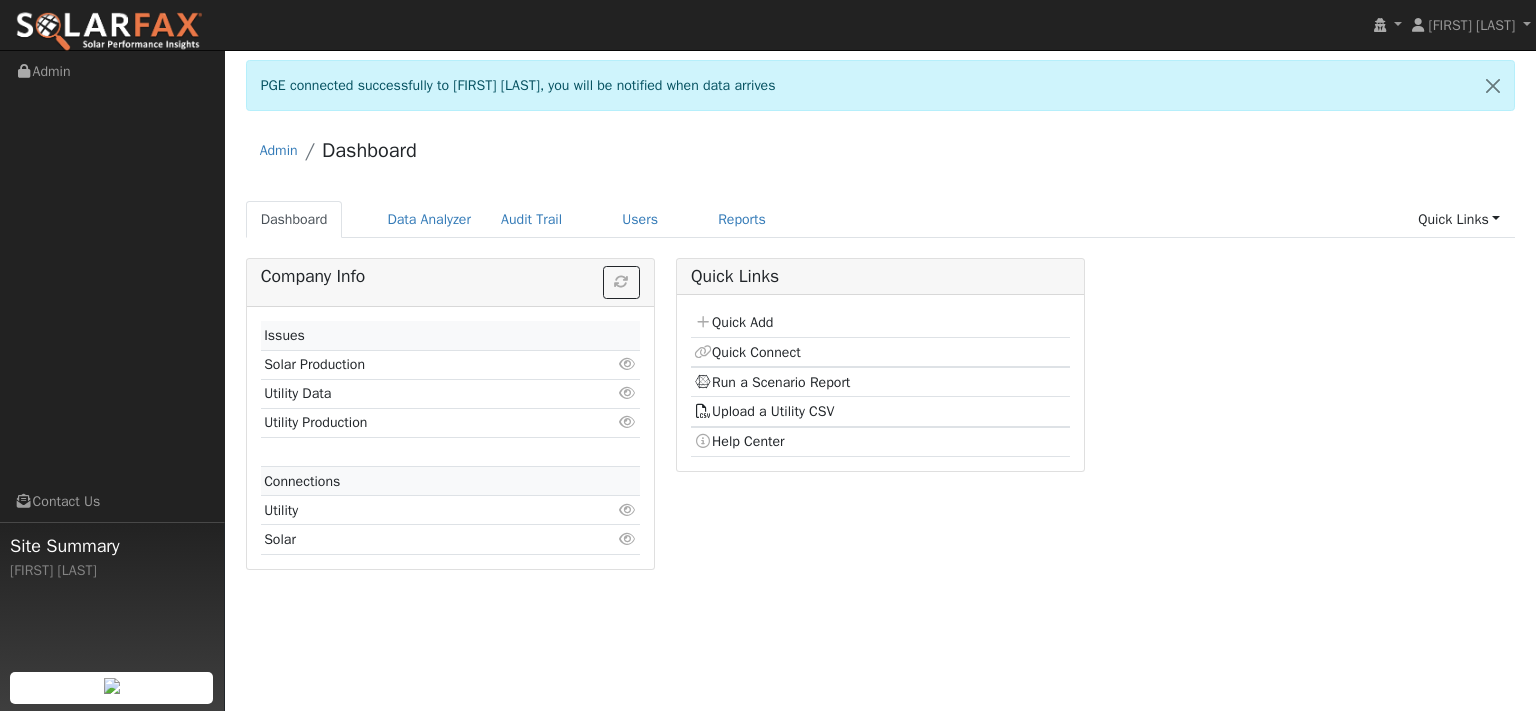 scroll, scrollTop: 0, scrollLeft: 0, axis: both 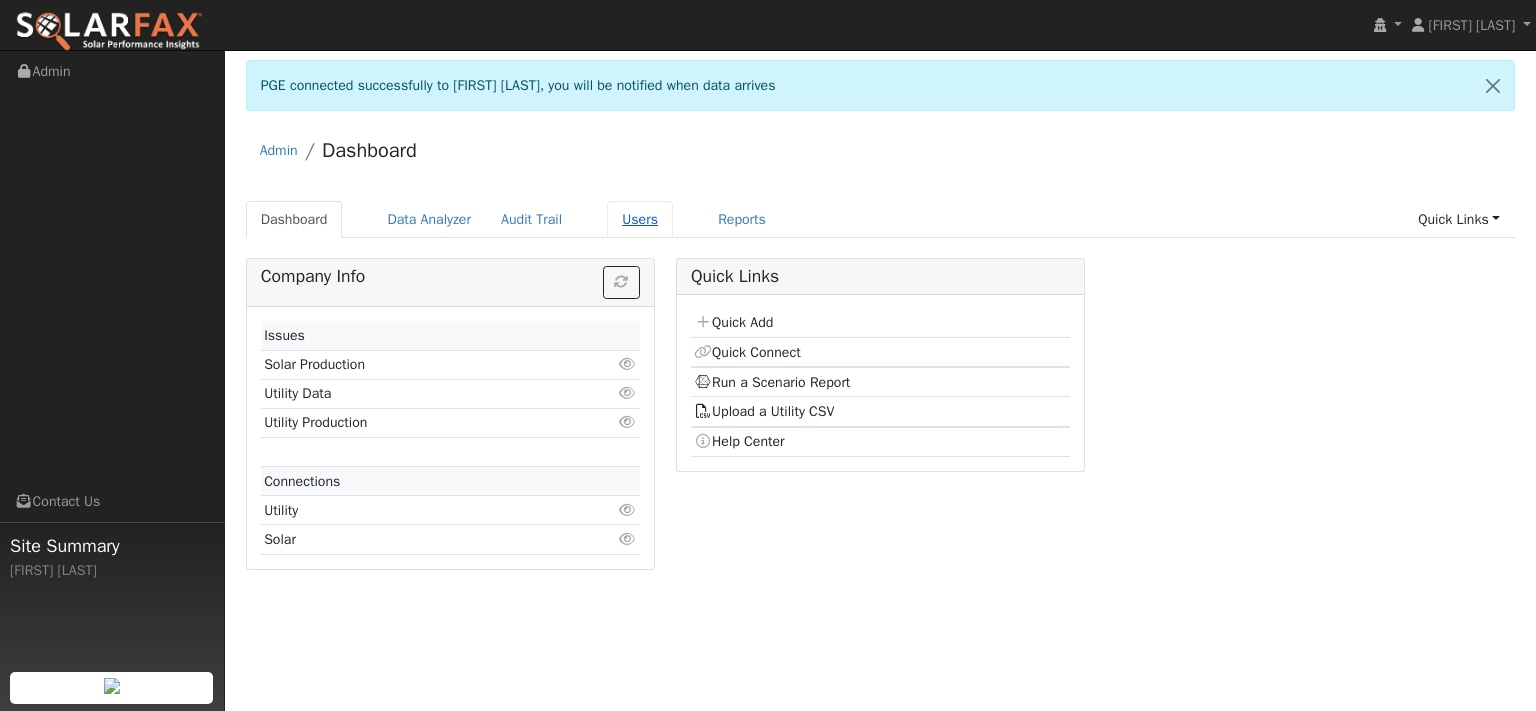 click on "Users" at bounding box center (640, 219) 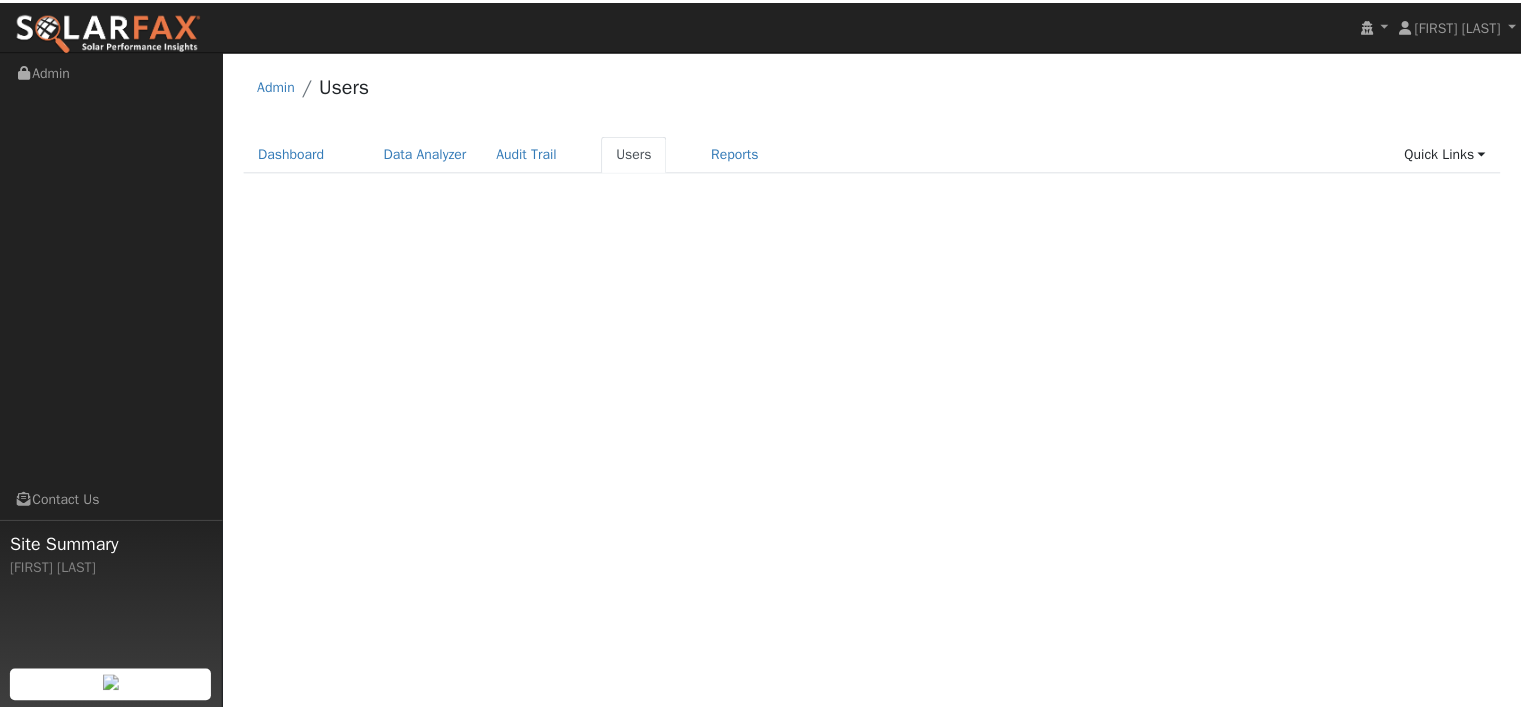 scroll, scrollTop: 0, scrollLeft: 0, axis: both 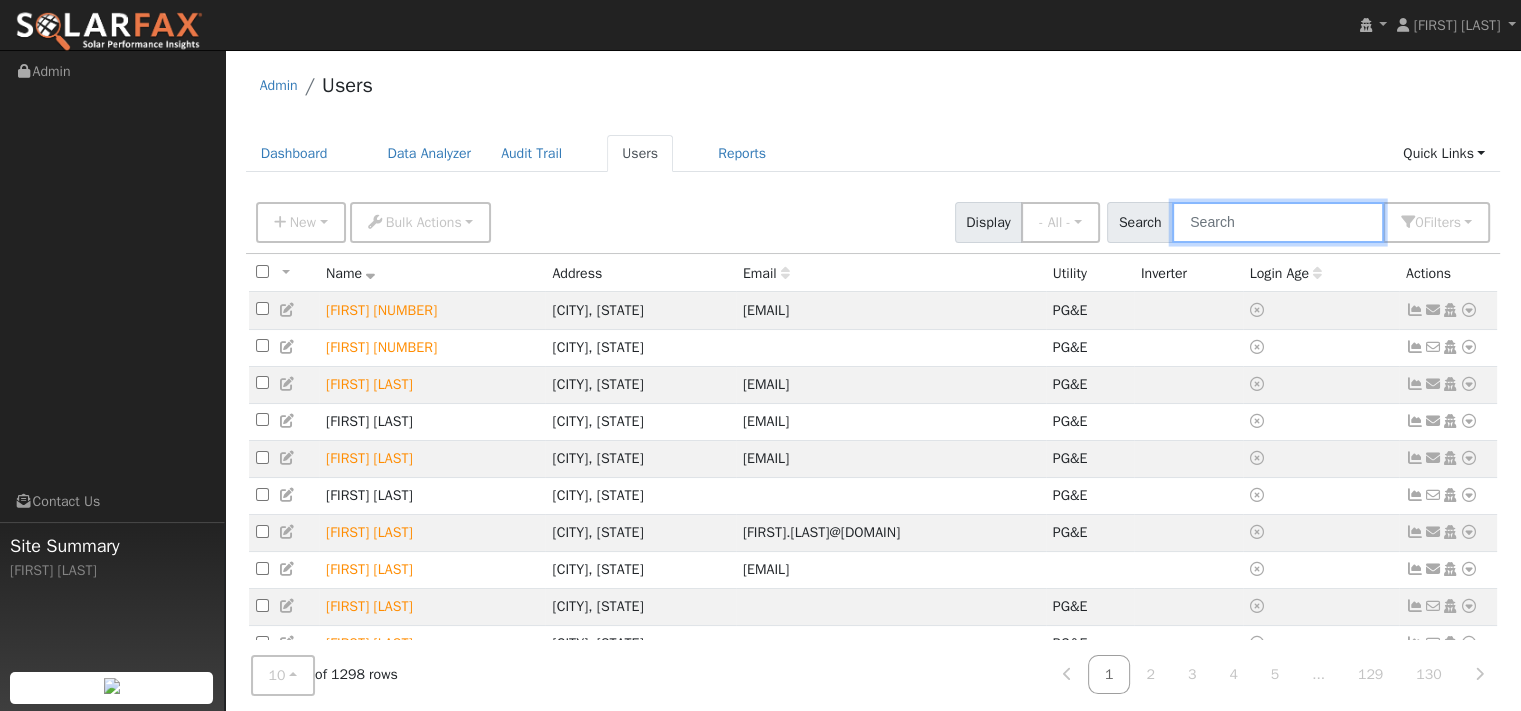click at bounding box center [1278, 222] 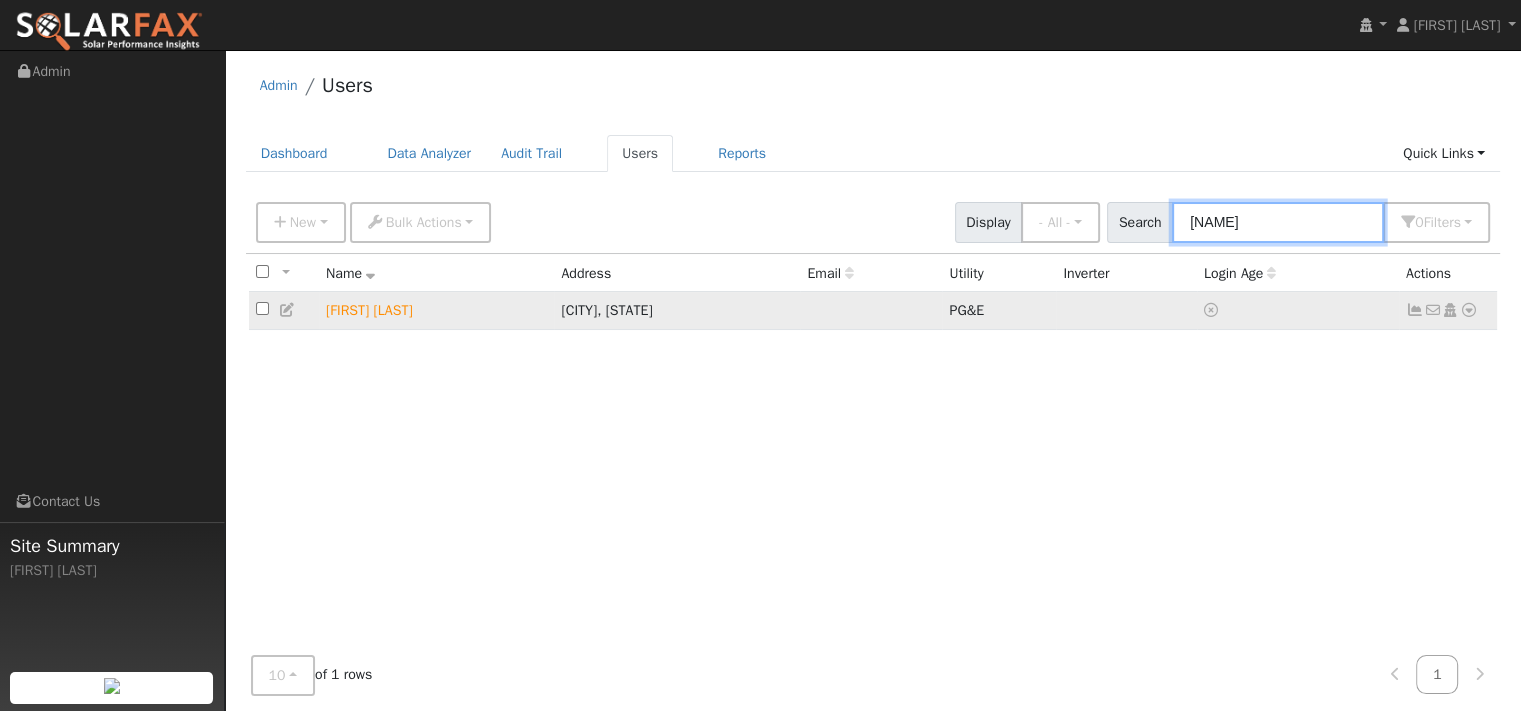 type on "jovito" 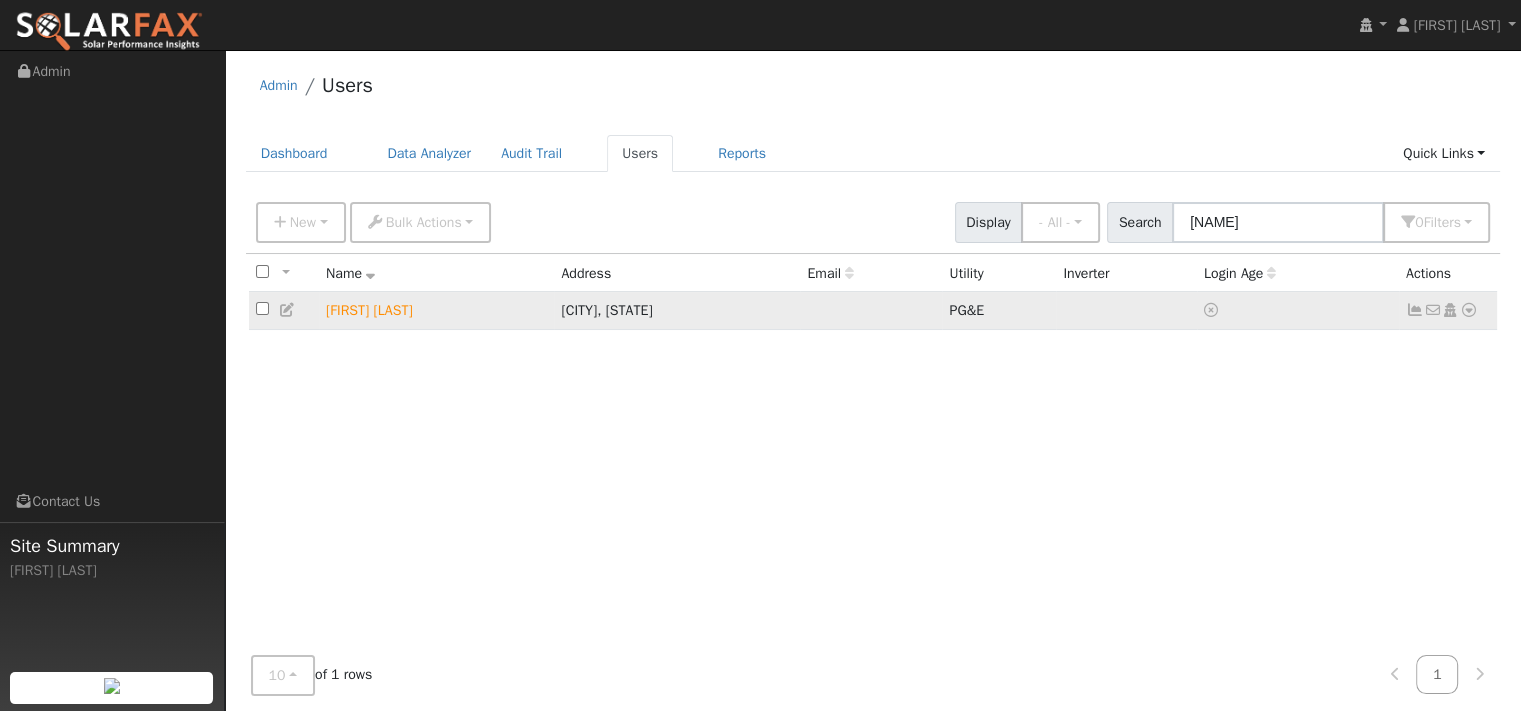 click at bounding box center [1469, 310] 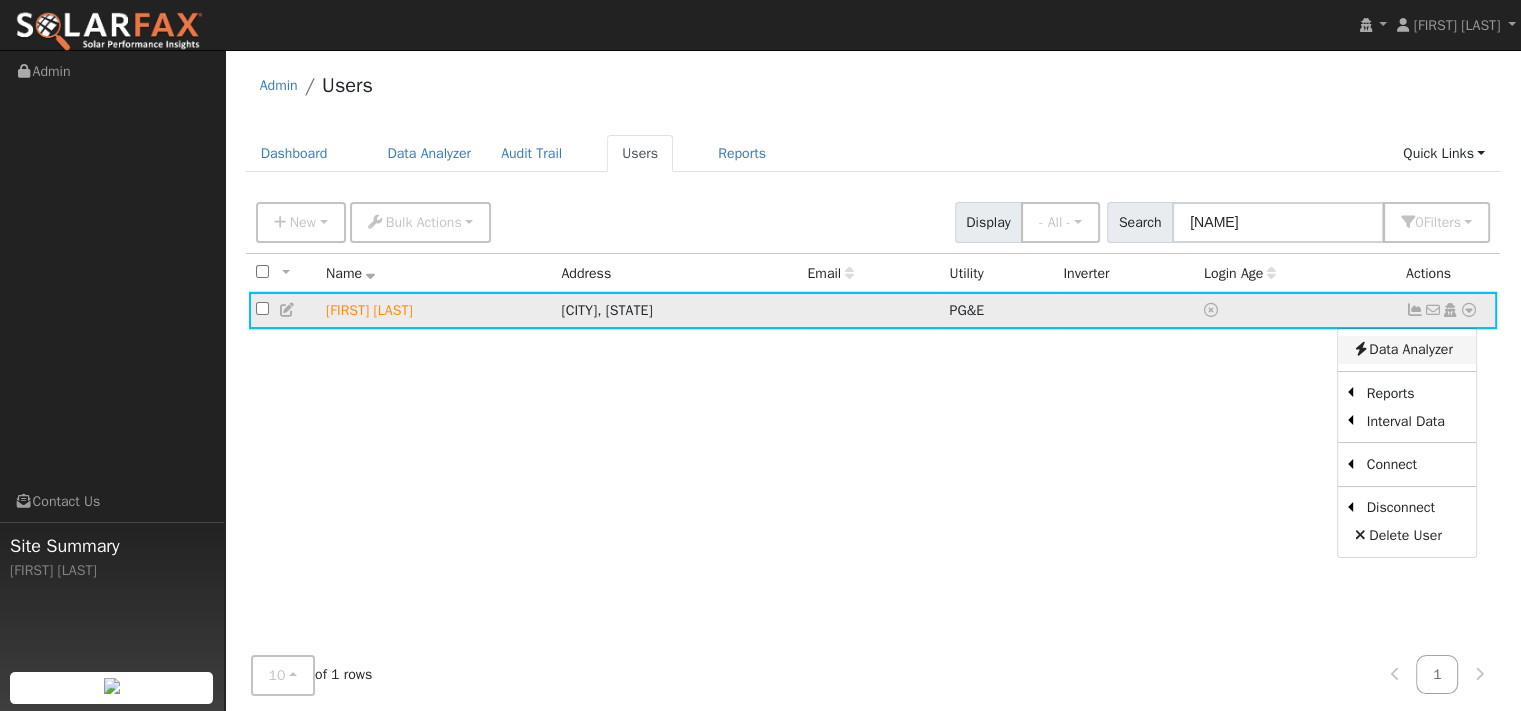 click on "Data Analyzer" at bounding box center [1407, 350] 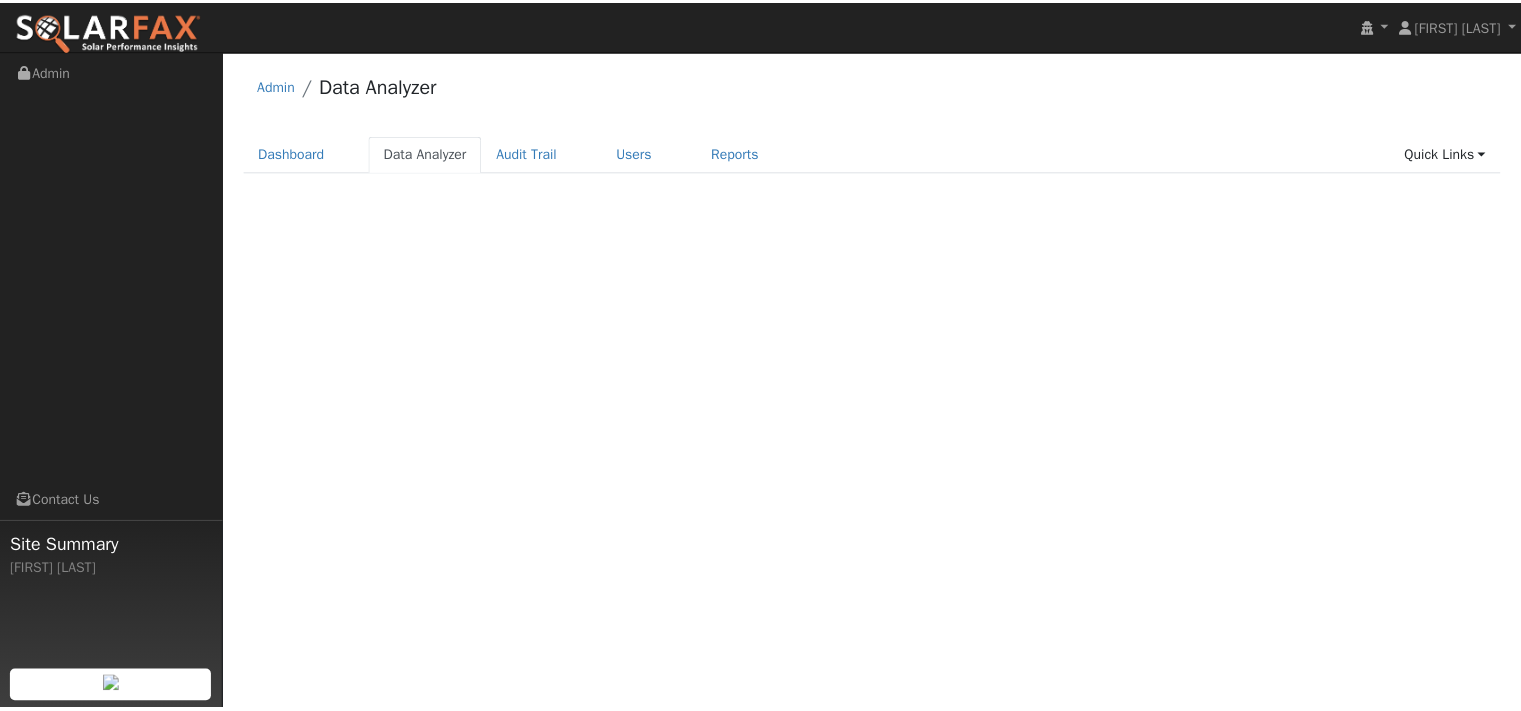 scroll, scrollTop: 0, scrollLeft: 0, axis: both 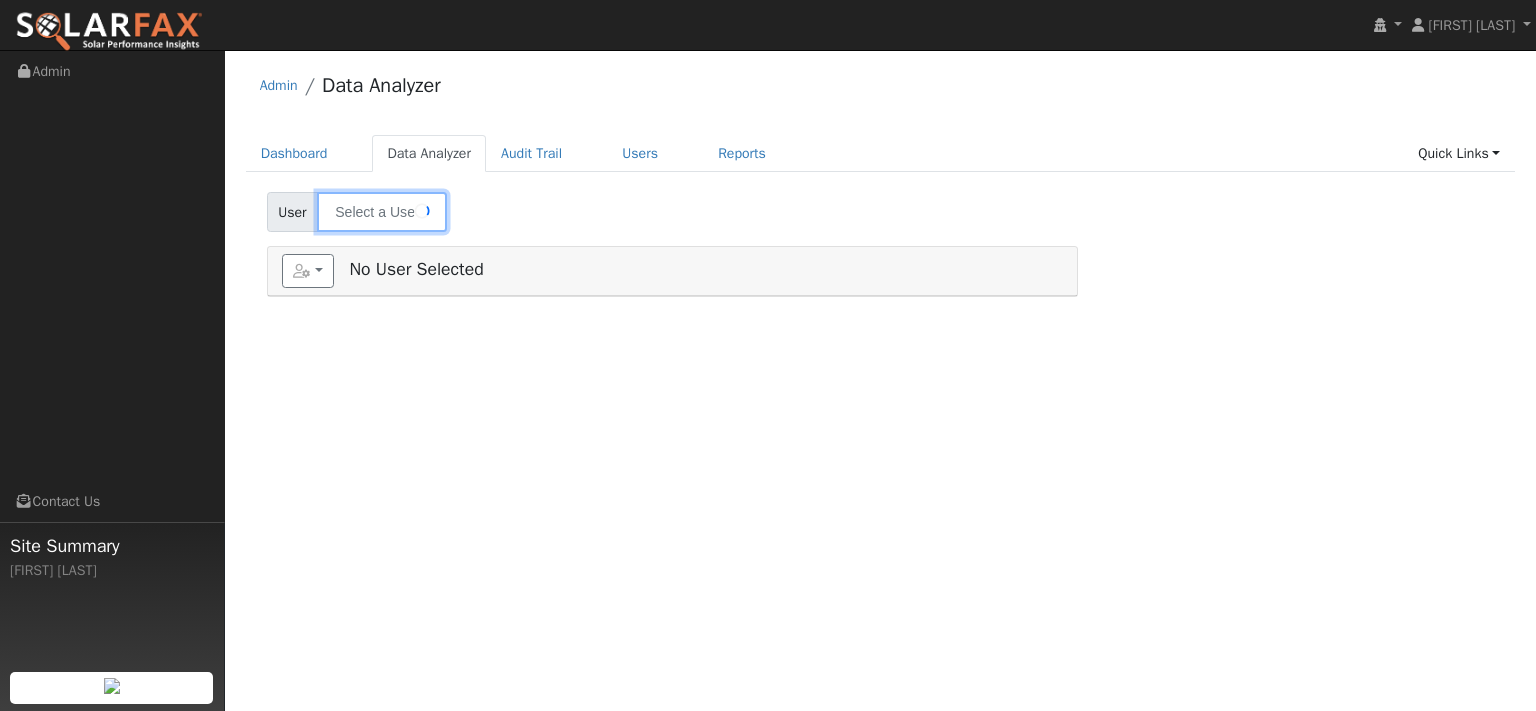 type on "[FIRST] [LAST]" 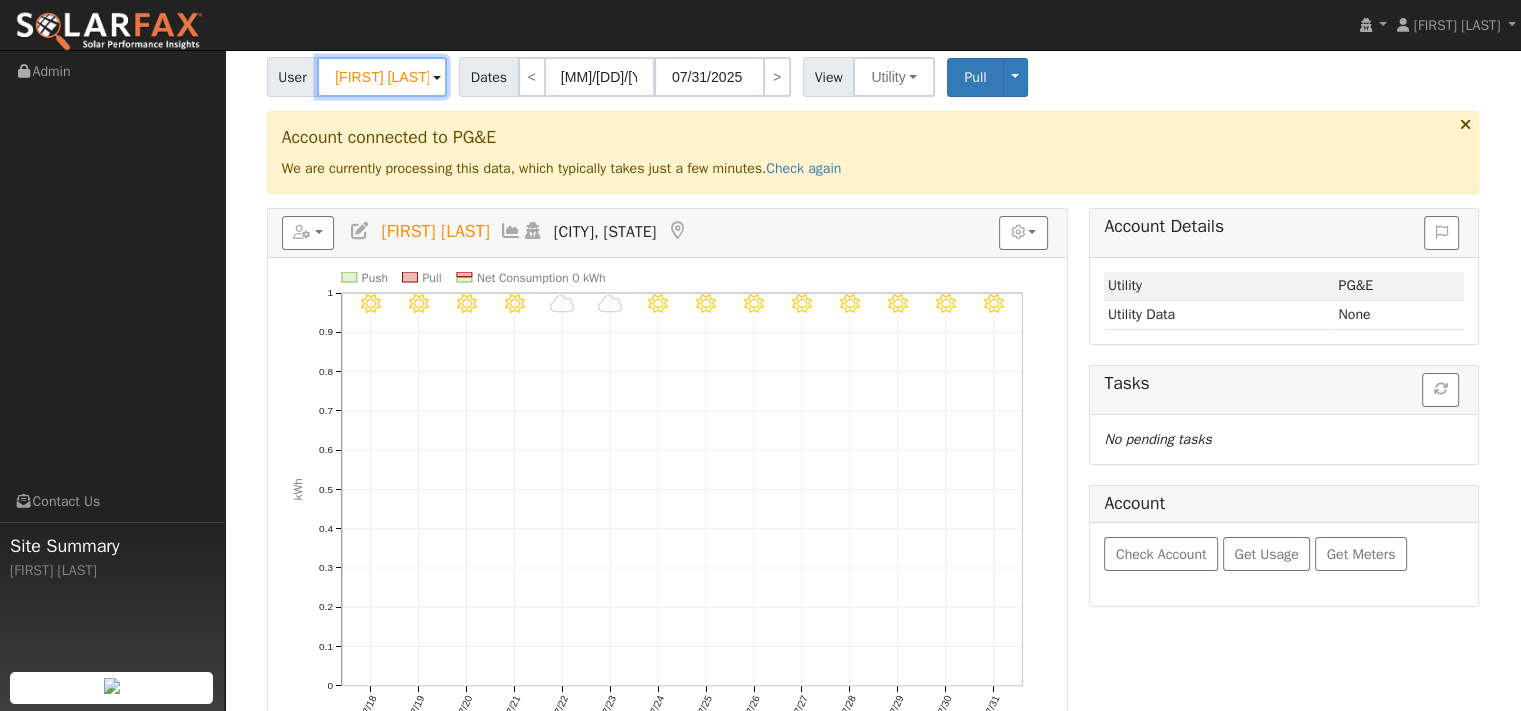scroll, scrollTop: 100, scrollLeft: 0, axis: vertical 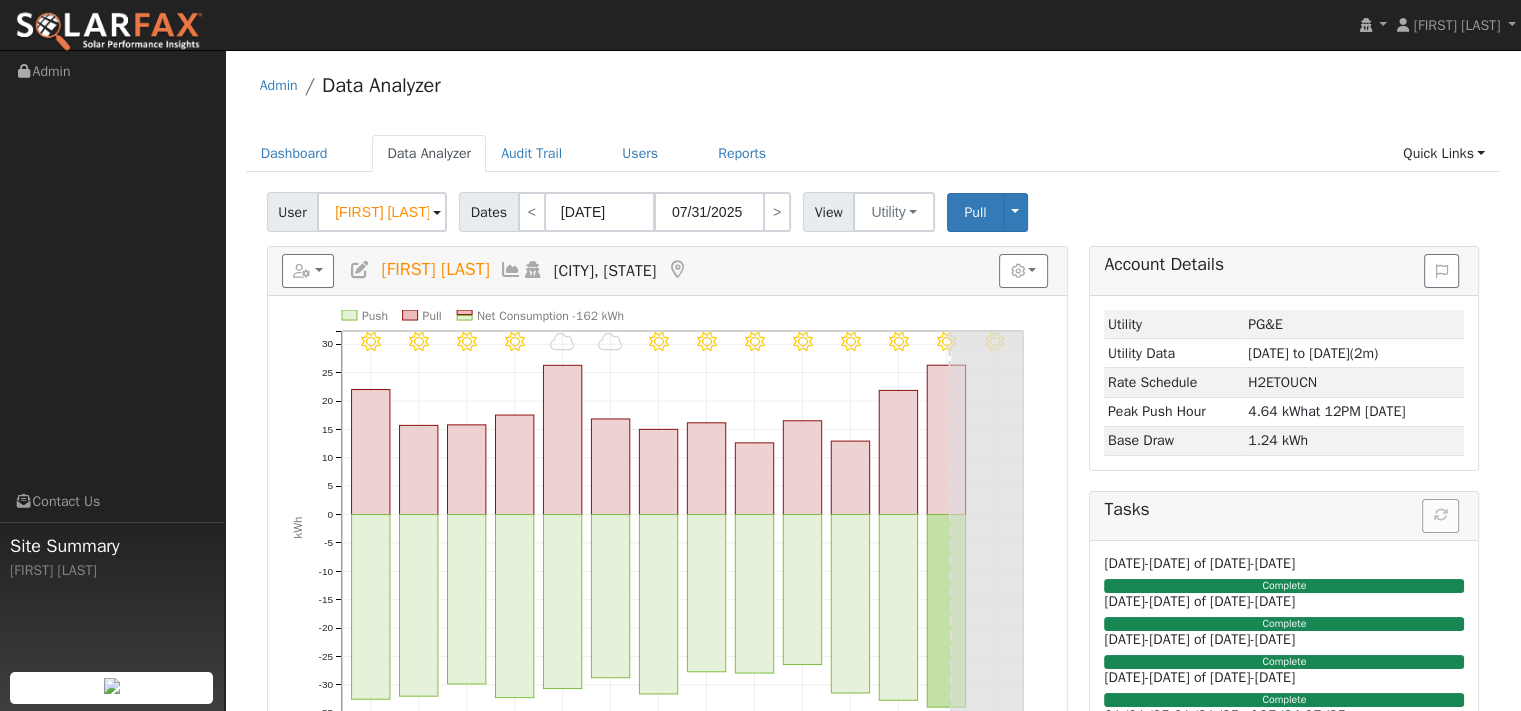 click on "Admin
Data Analyzer" at bounding box center [873, 90] 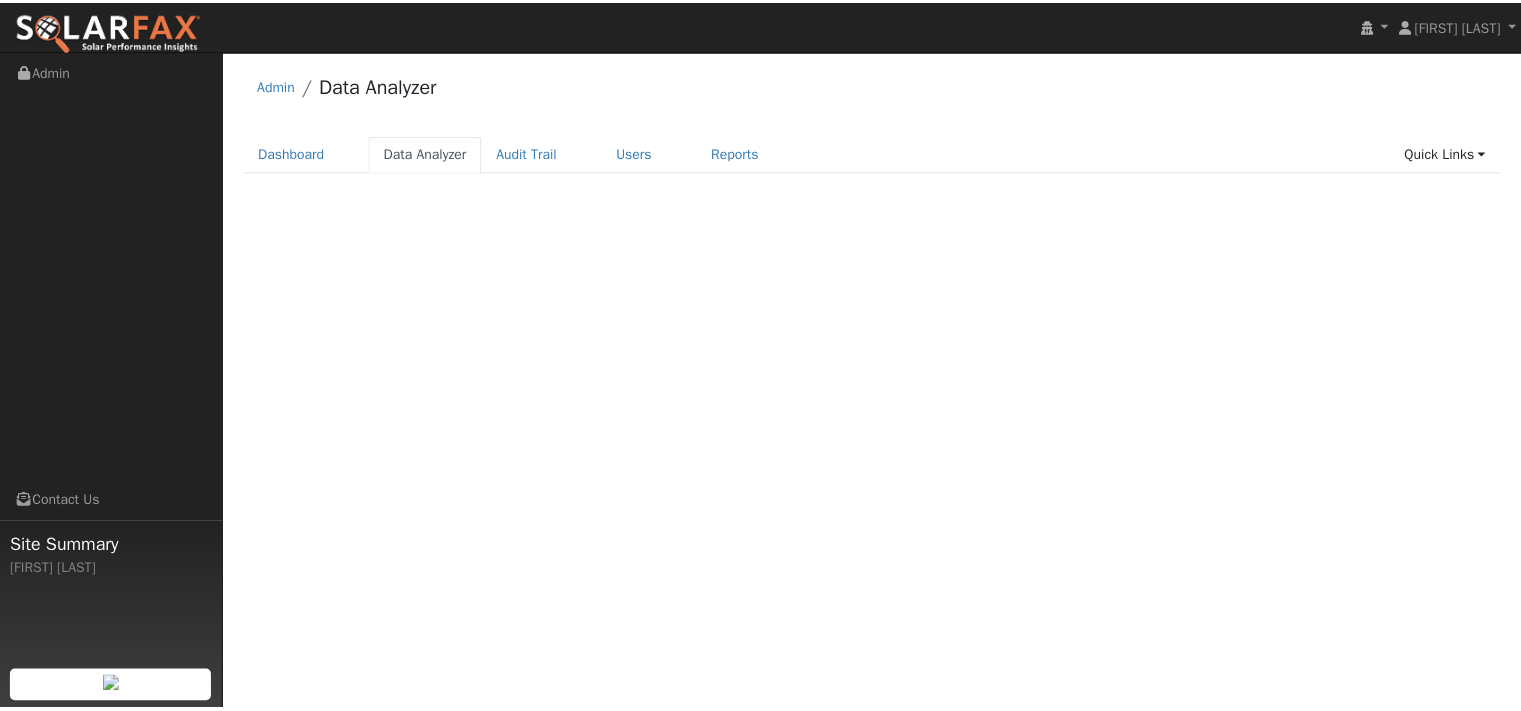scroll, scrollTop: 0, scrollLeft: 0, axis: both 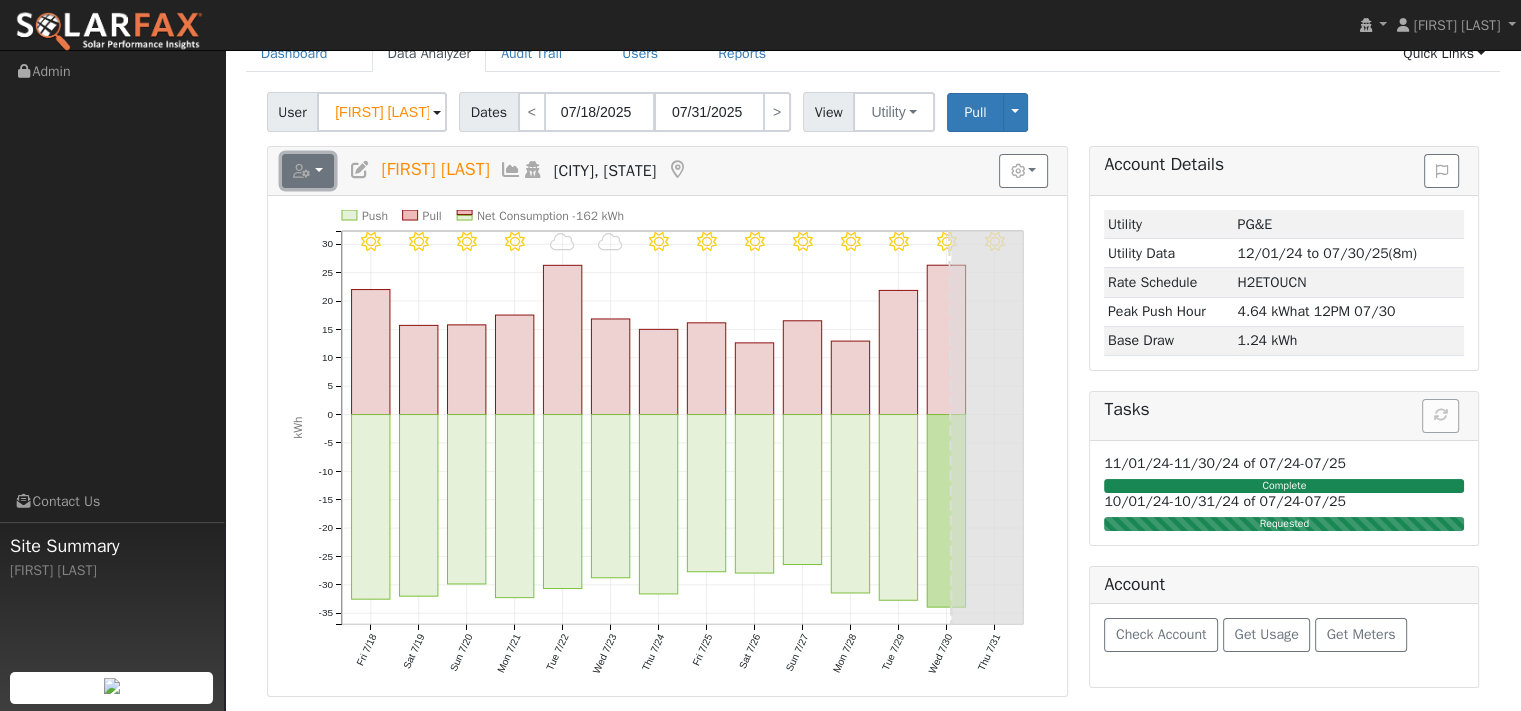 click at bounding box center (308, 171) 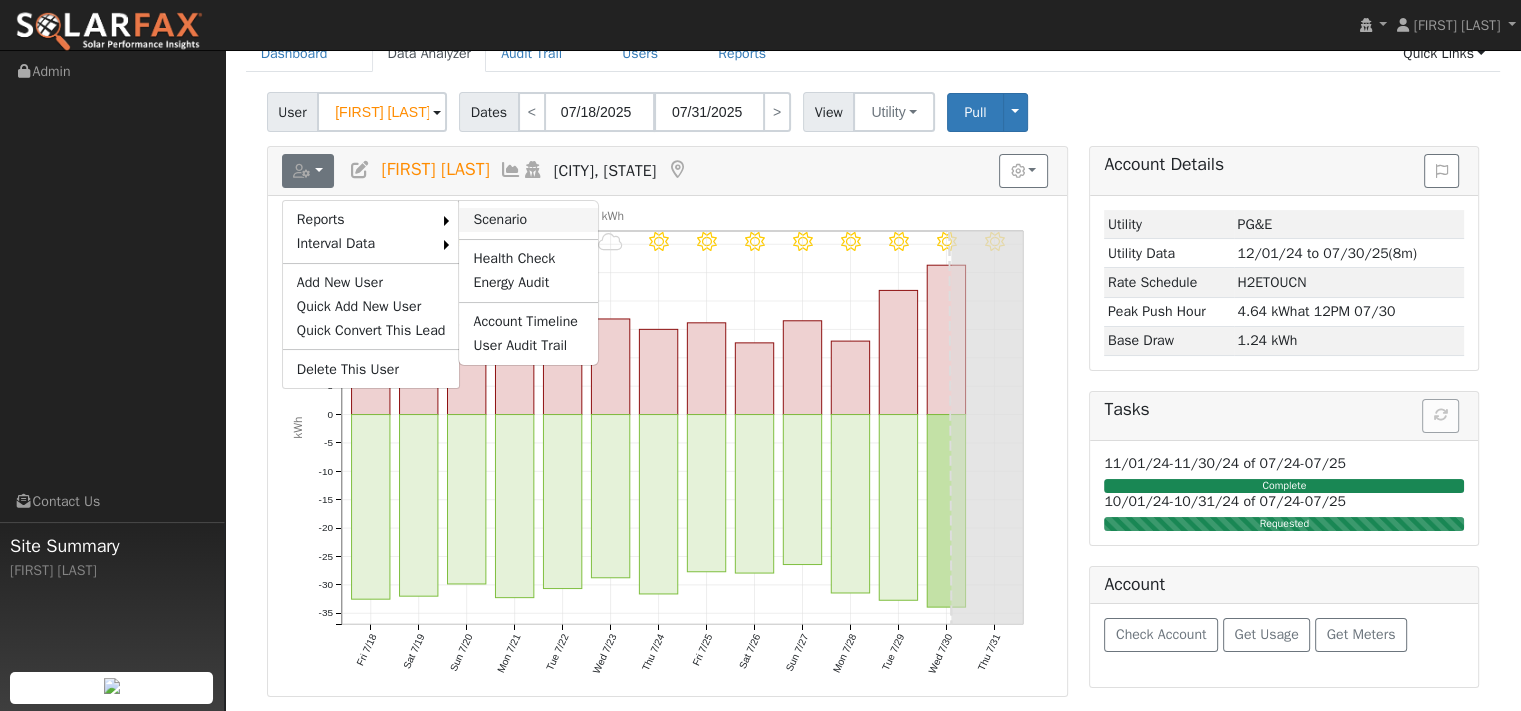 click on "Scenario" at bounding box center (528, 220) 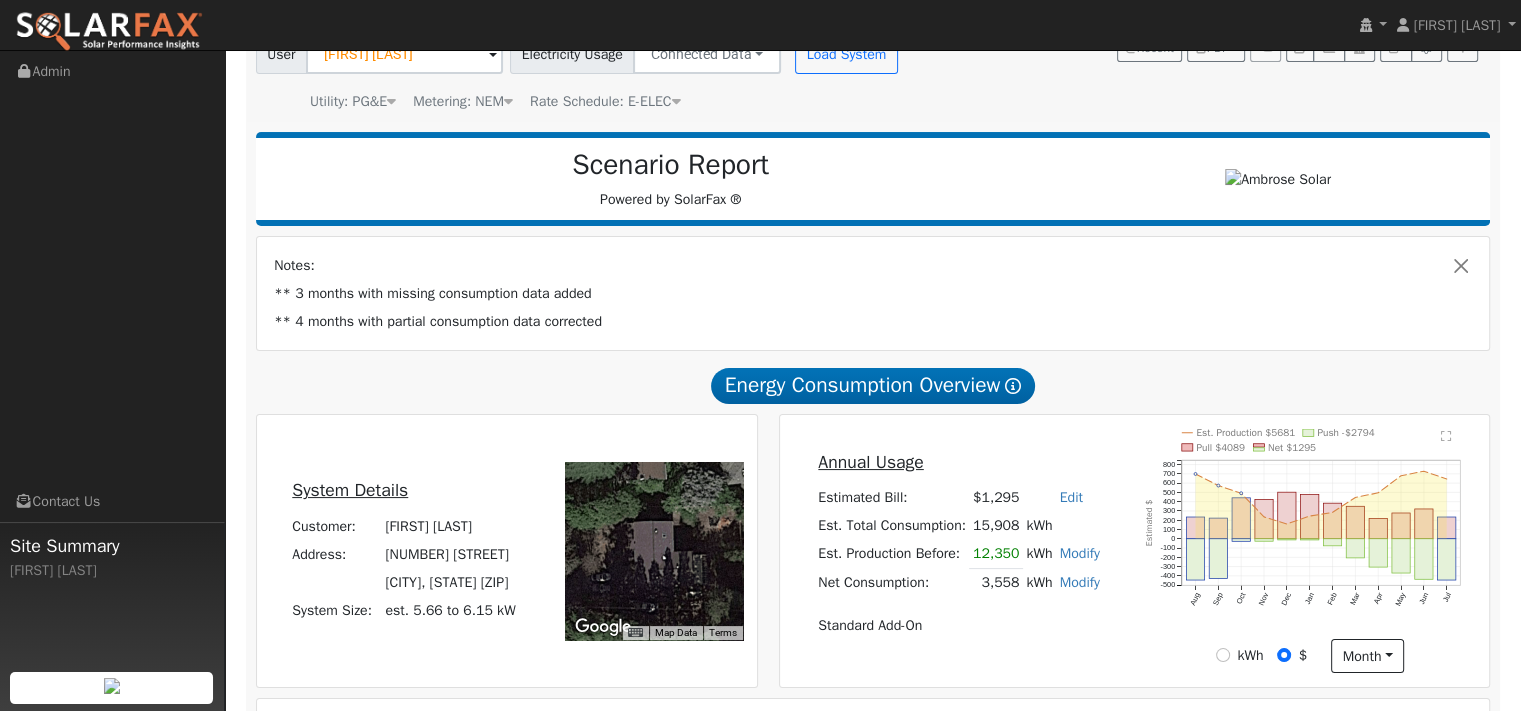 scroll, scrollTop: 0, scrollLeft: 0, axis: both 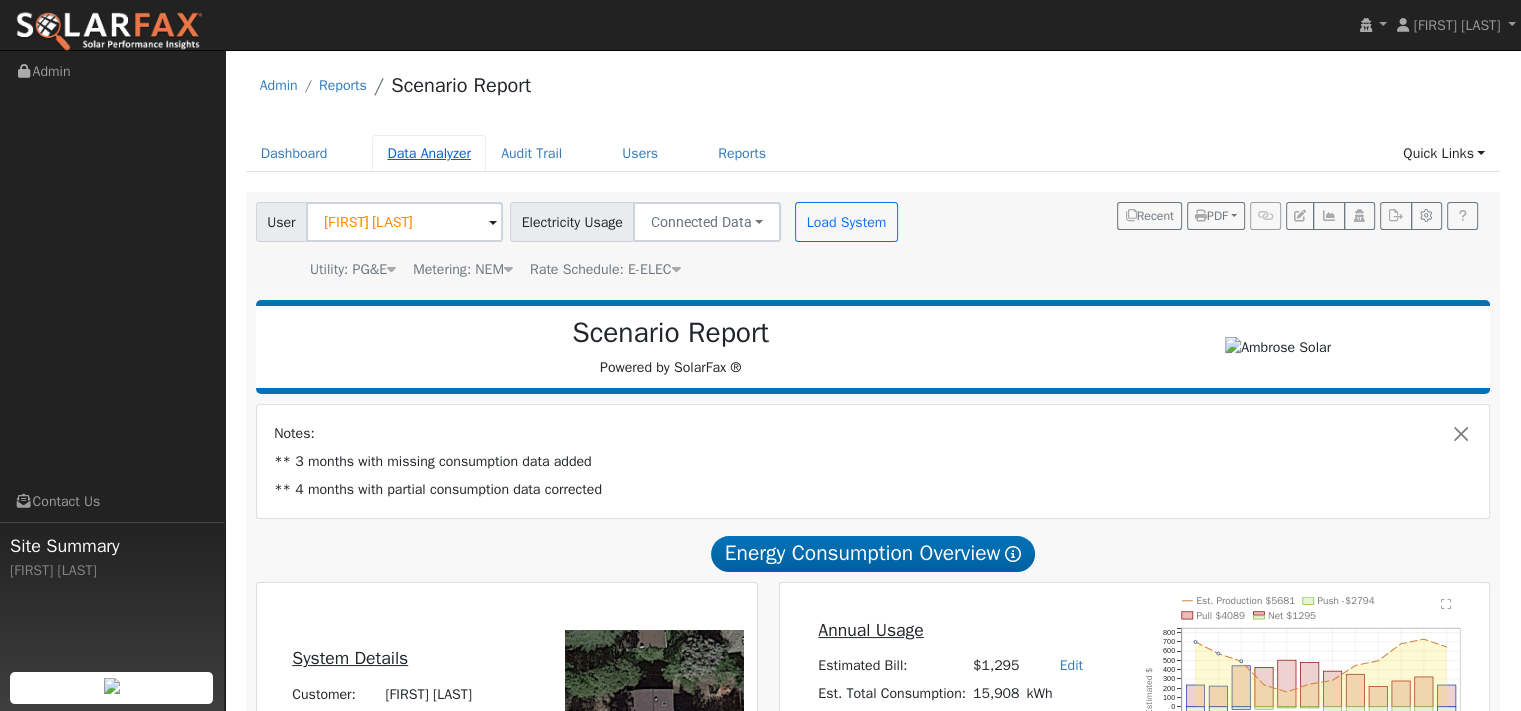 click on "Data Analyzer" at bounding box center (429, 153) 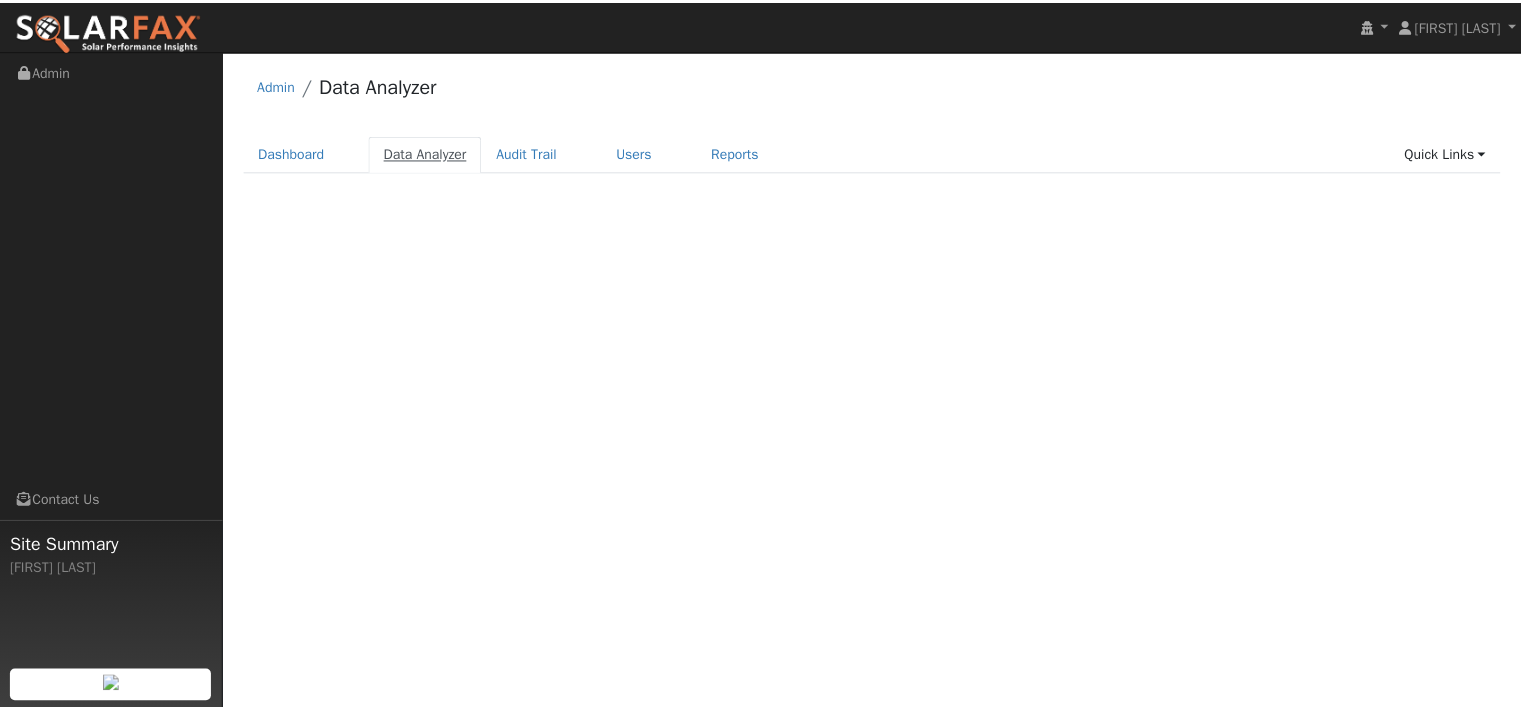 scroll, scrollTop: 0, scrollLeft: 0, axis: both 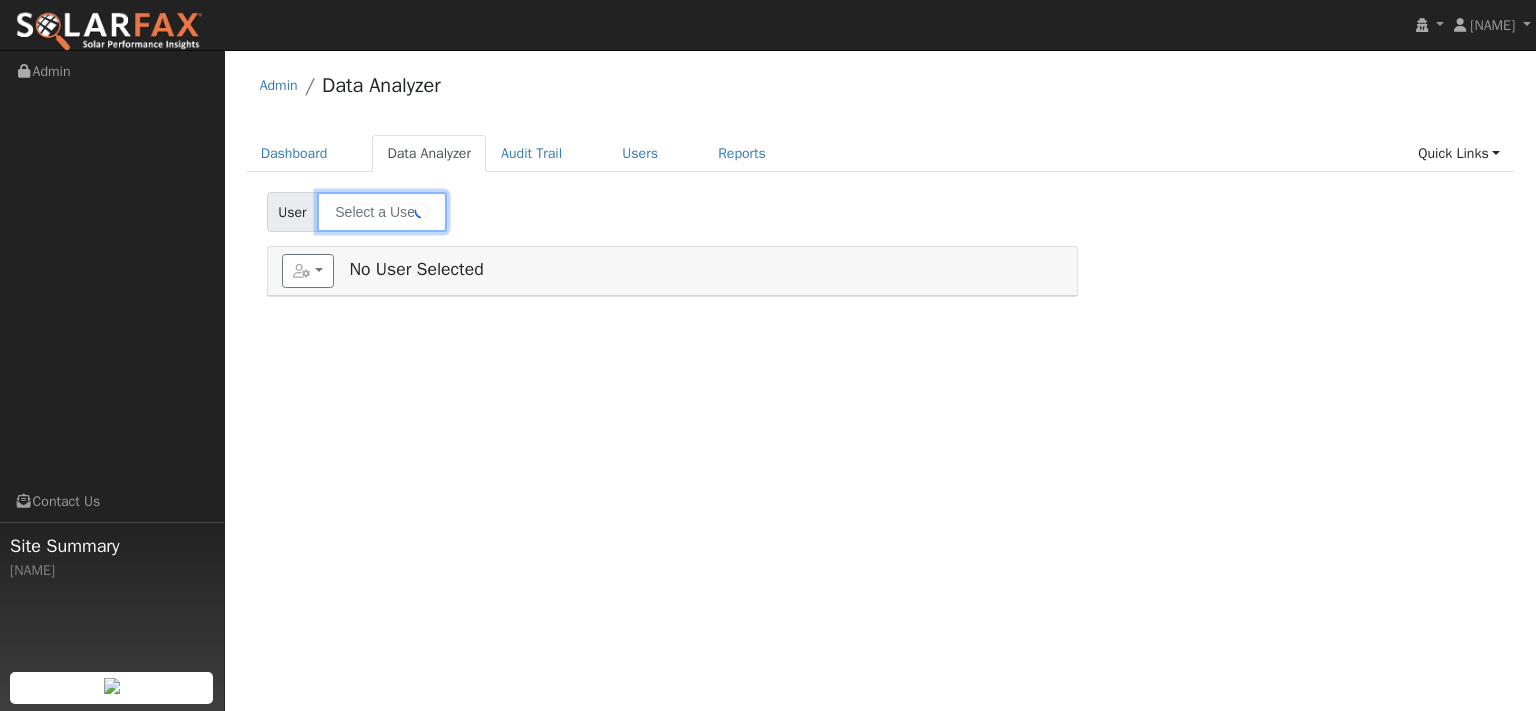 type on "[FIRST] [LAST]" 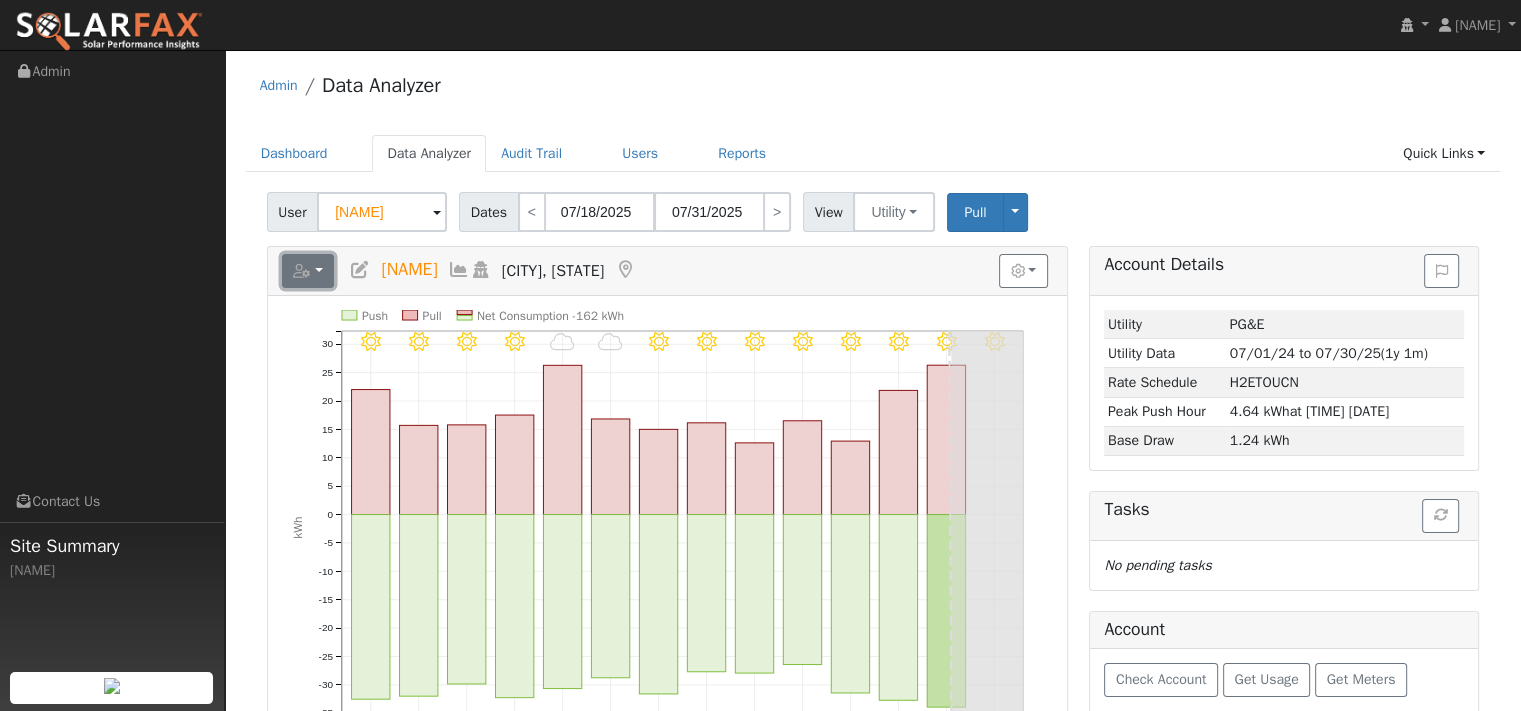 click at bounding box center [302, 271] 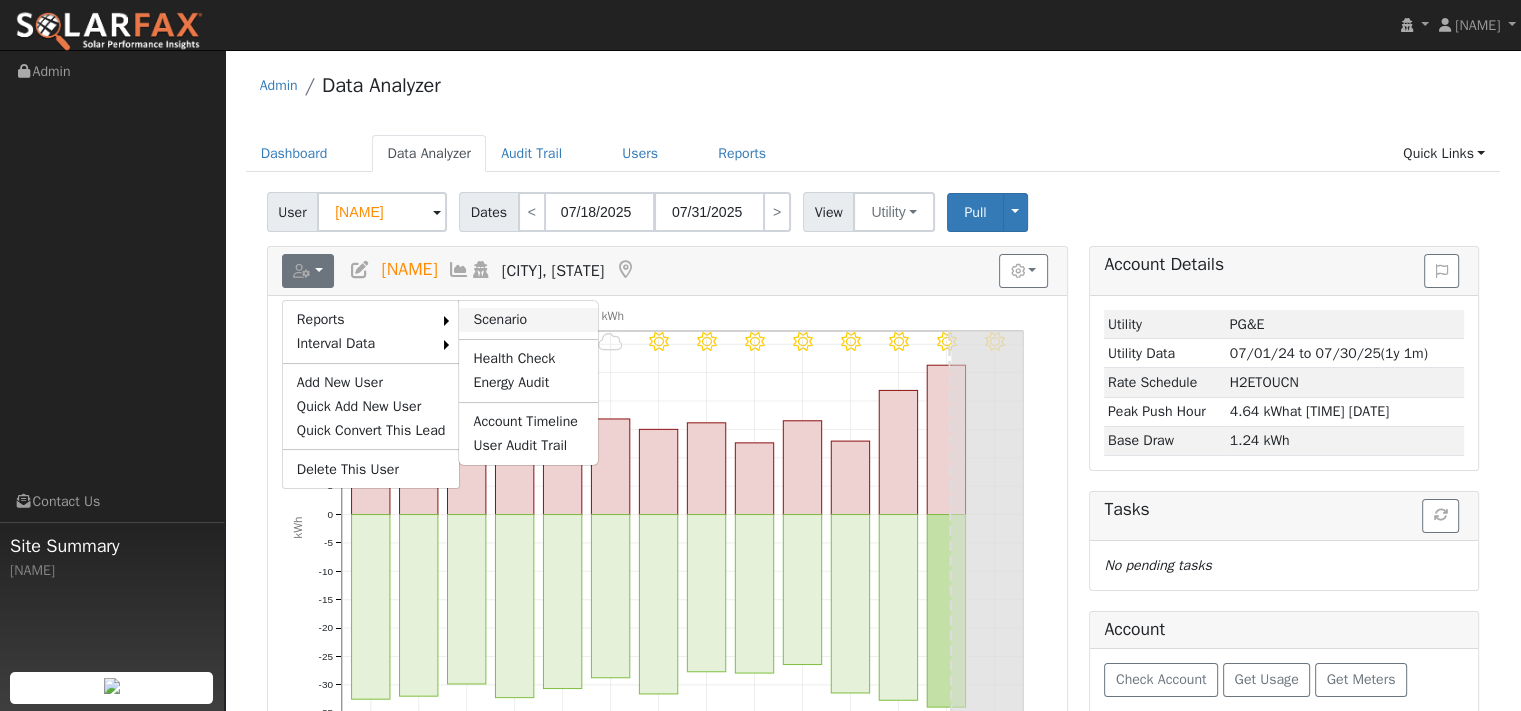 click on "Scenario" at bounding box center [528, 320] 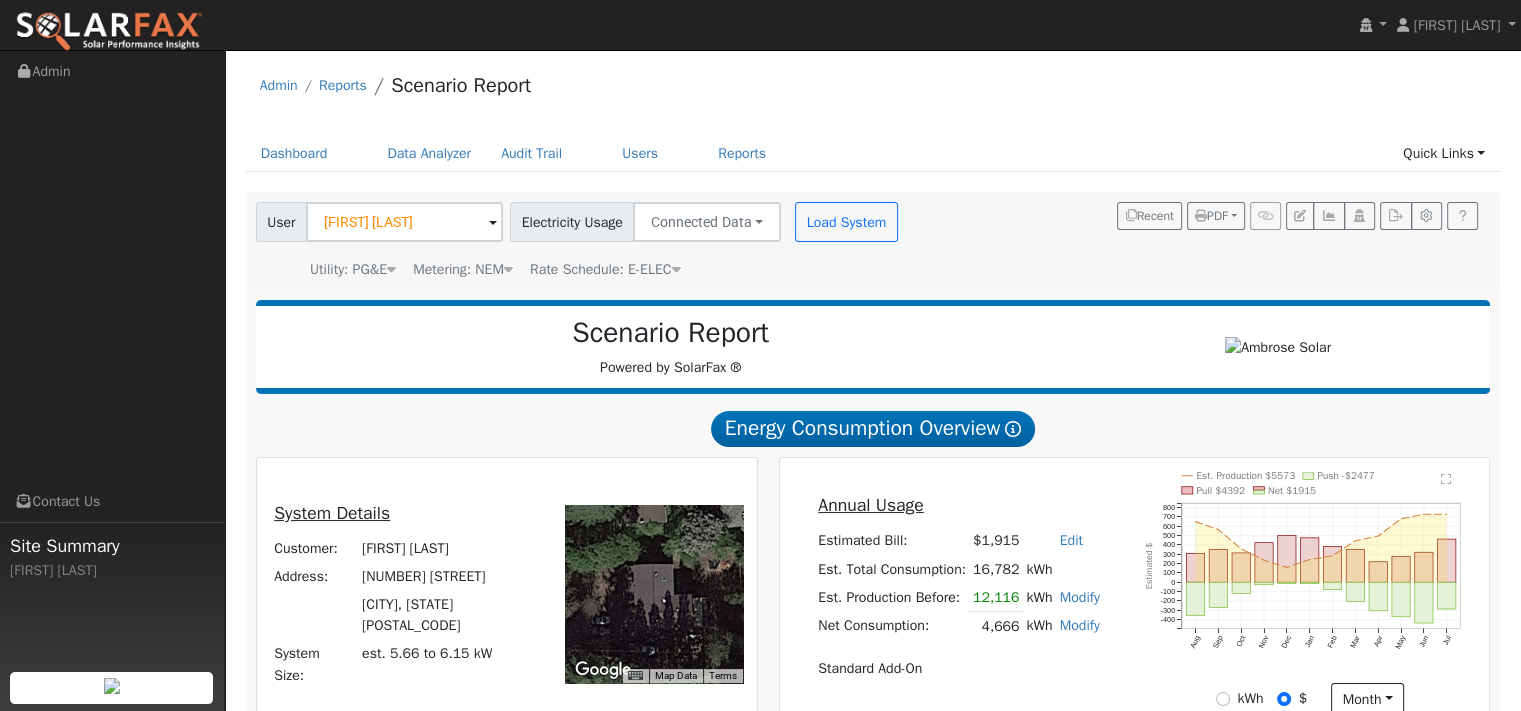 scroll, scrollTop: 0, scrollLeft: 0, axis: both 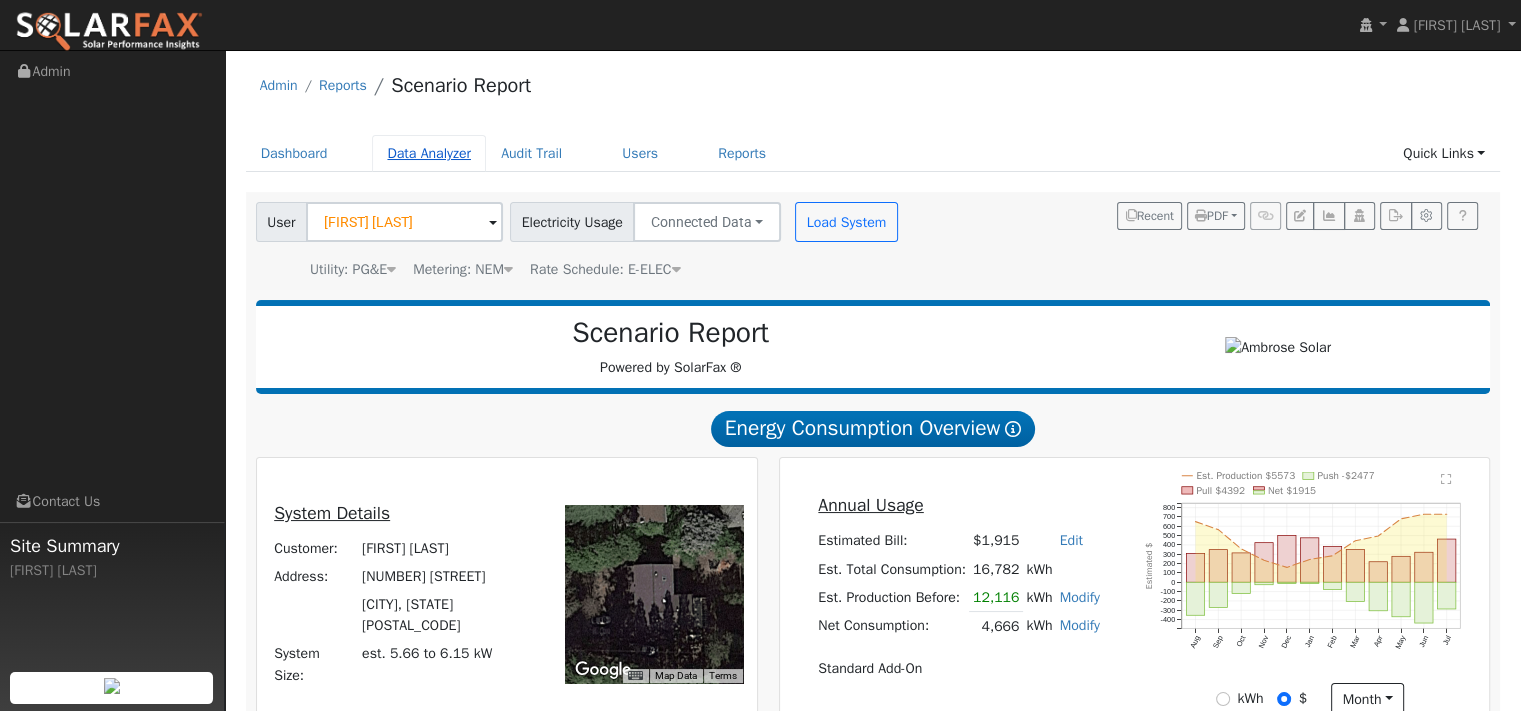 click on "Data Analyzer" at bounding box center (429, 153) 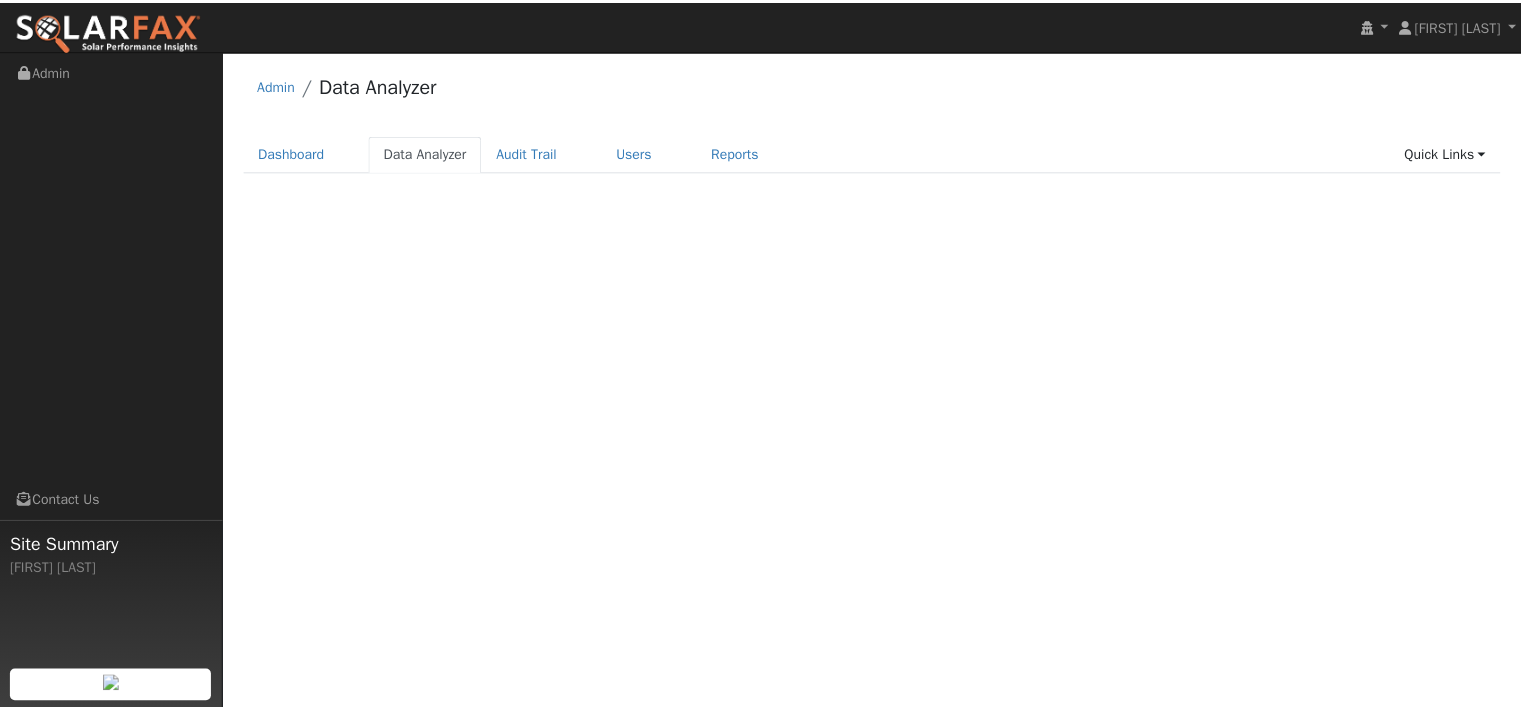 scroll, scrollTop: 0, scrollLeft: 0, axis: both 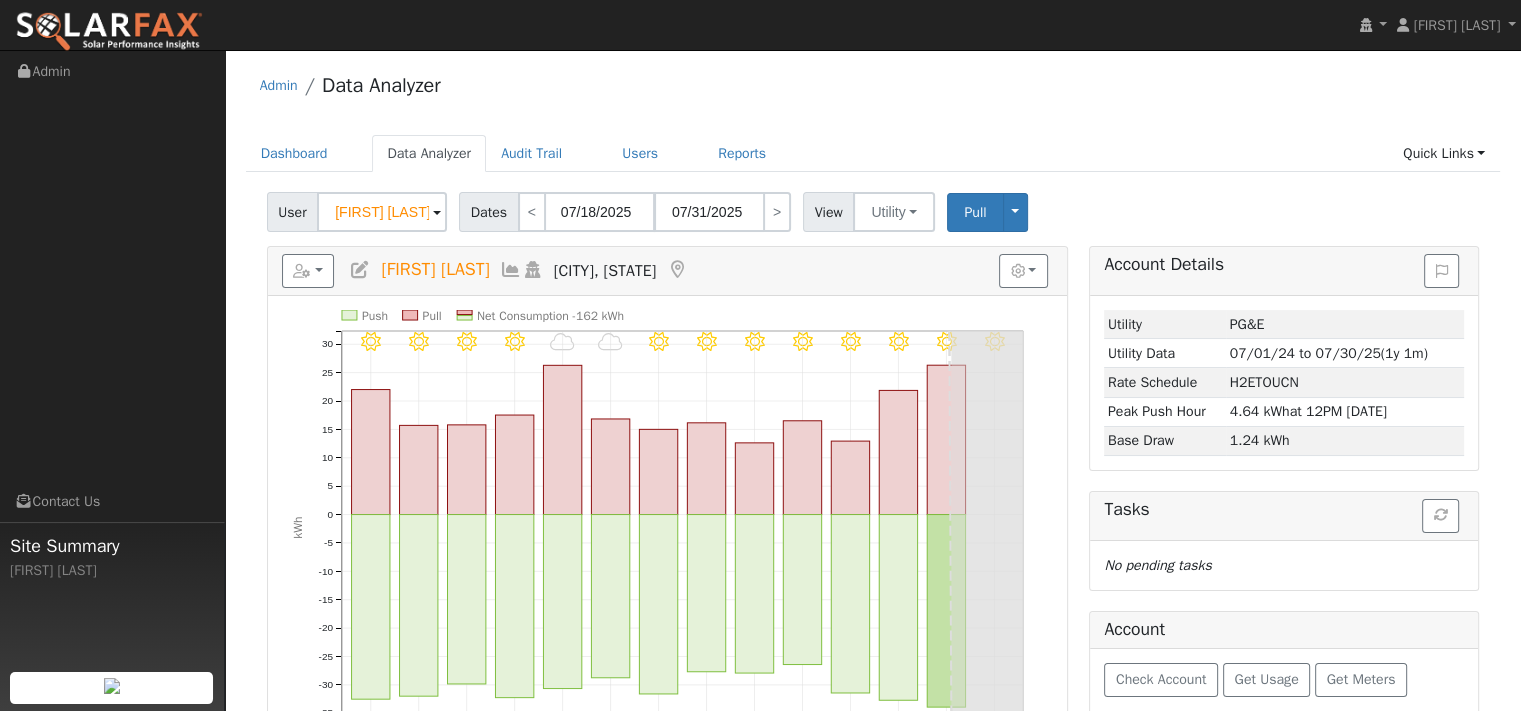 click at bounding box center [511, 270] 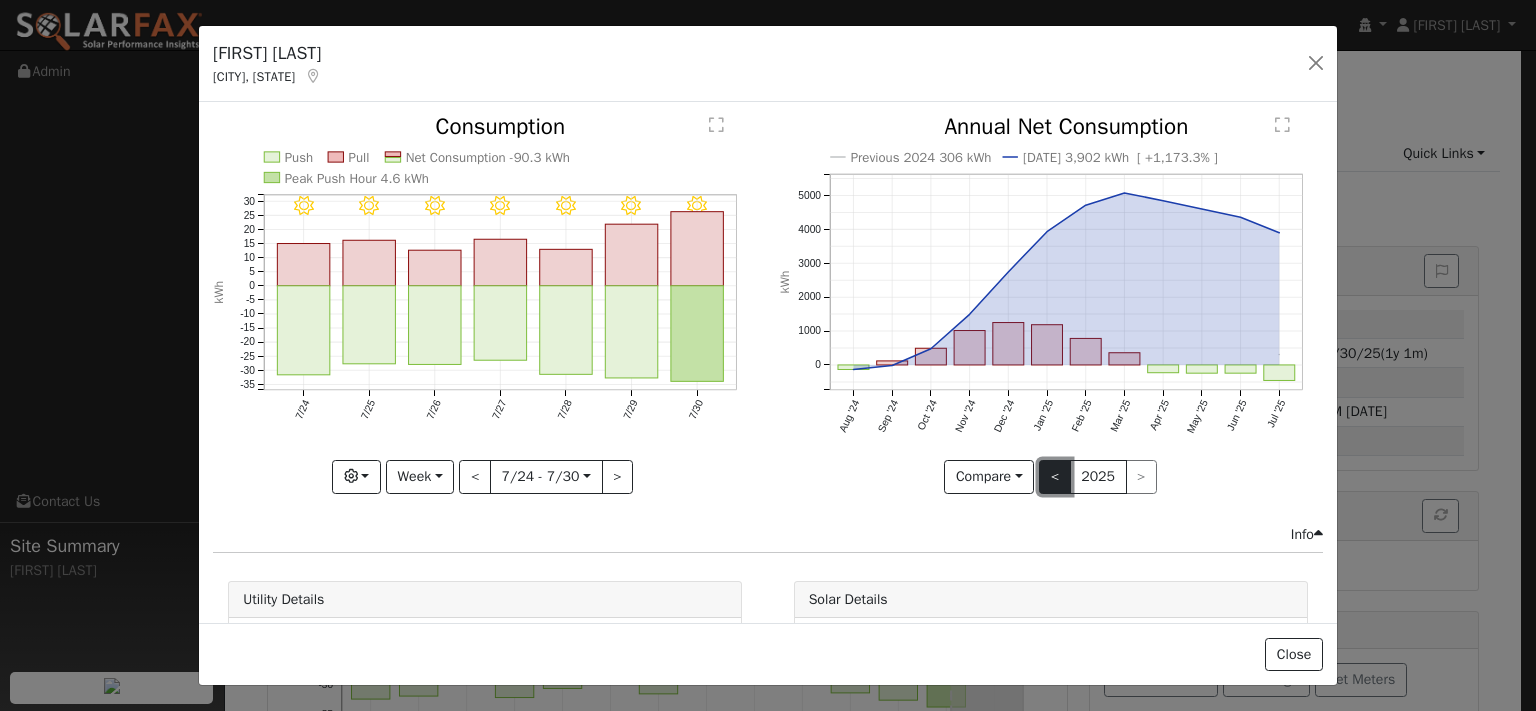 click on "<" at bounding box center (1055, 477) 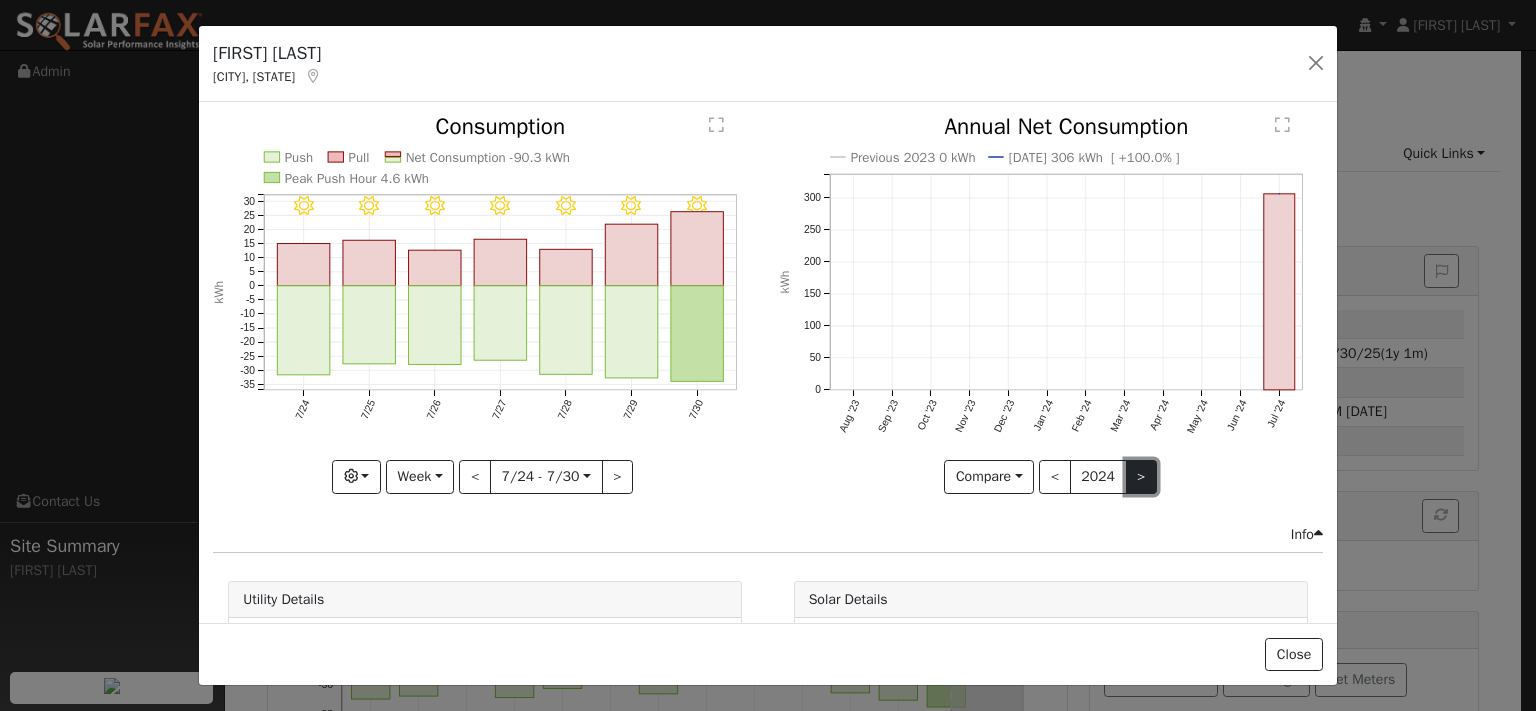 click on ">" at bounding box center [1142, 477] 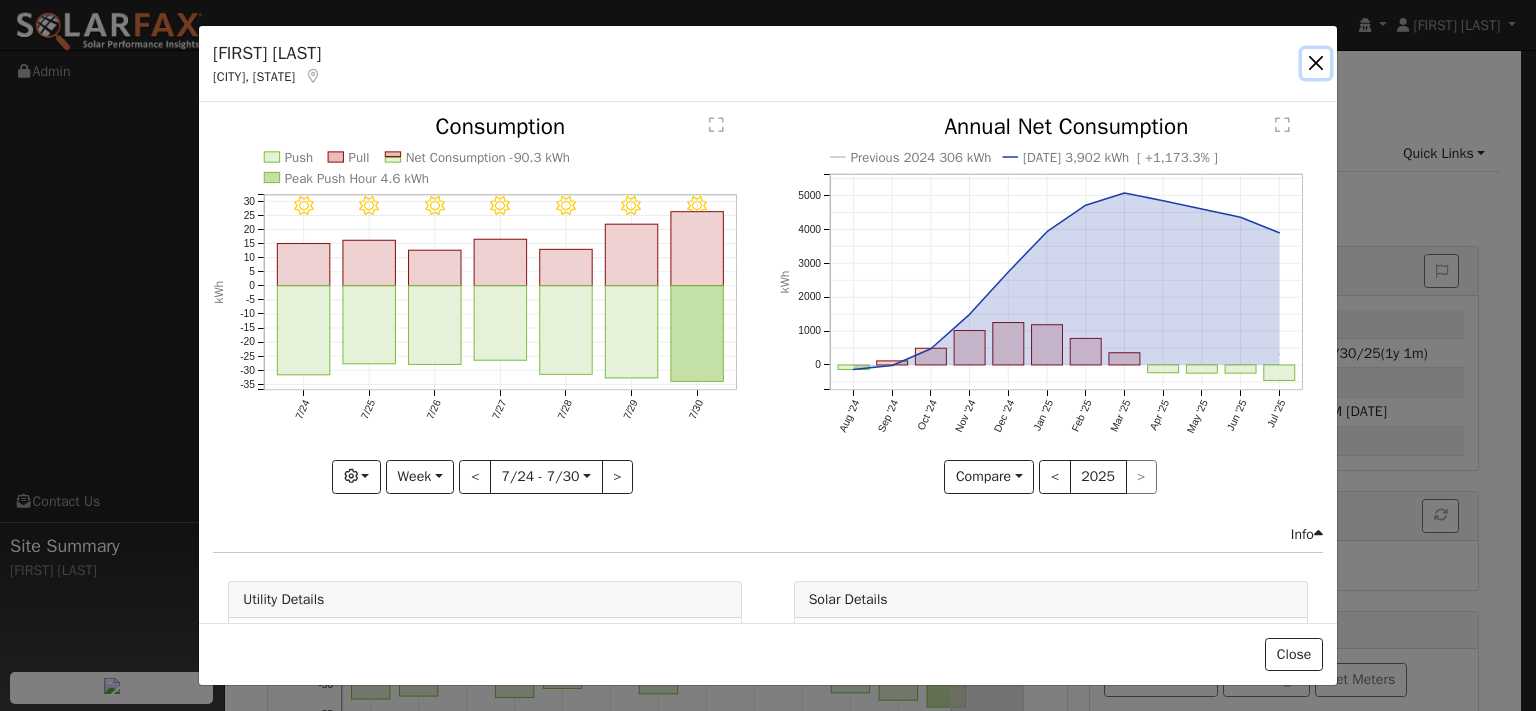 click at bounding box center [1316, 63] 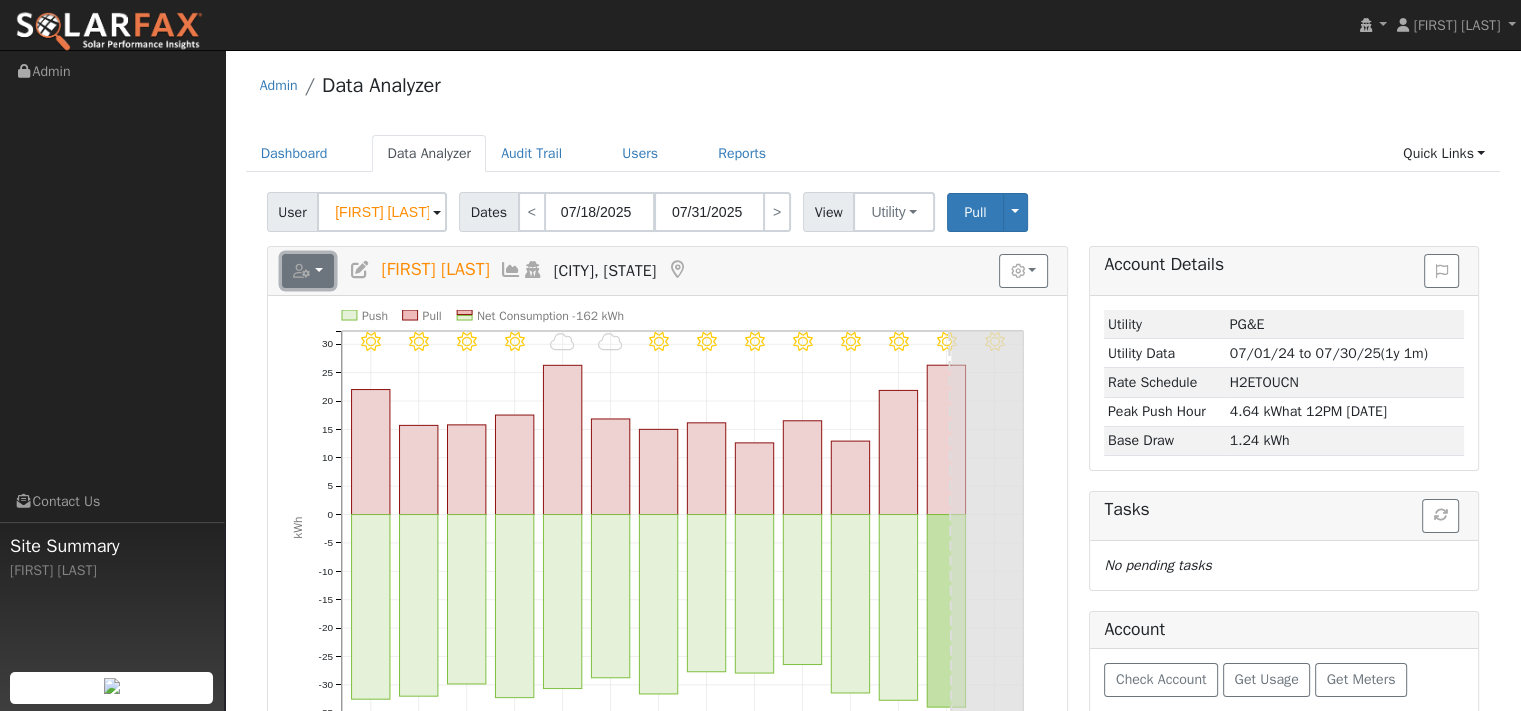 click at bounding box center [308, 271] 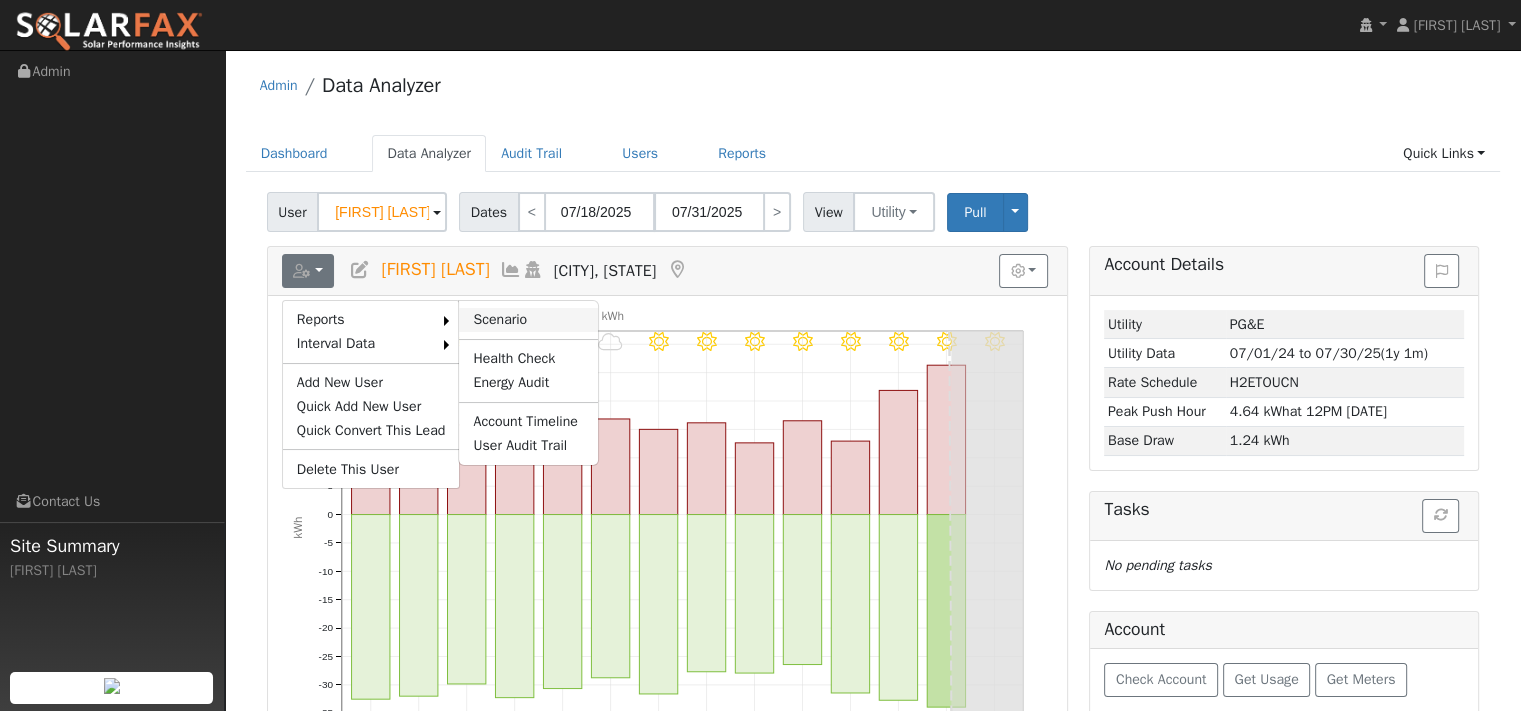 click on "Scenario" at bounding box center (528, 320) 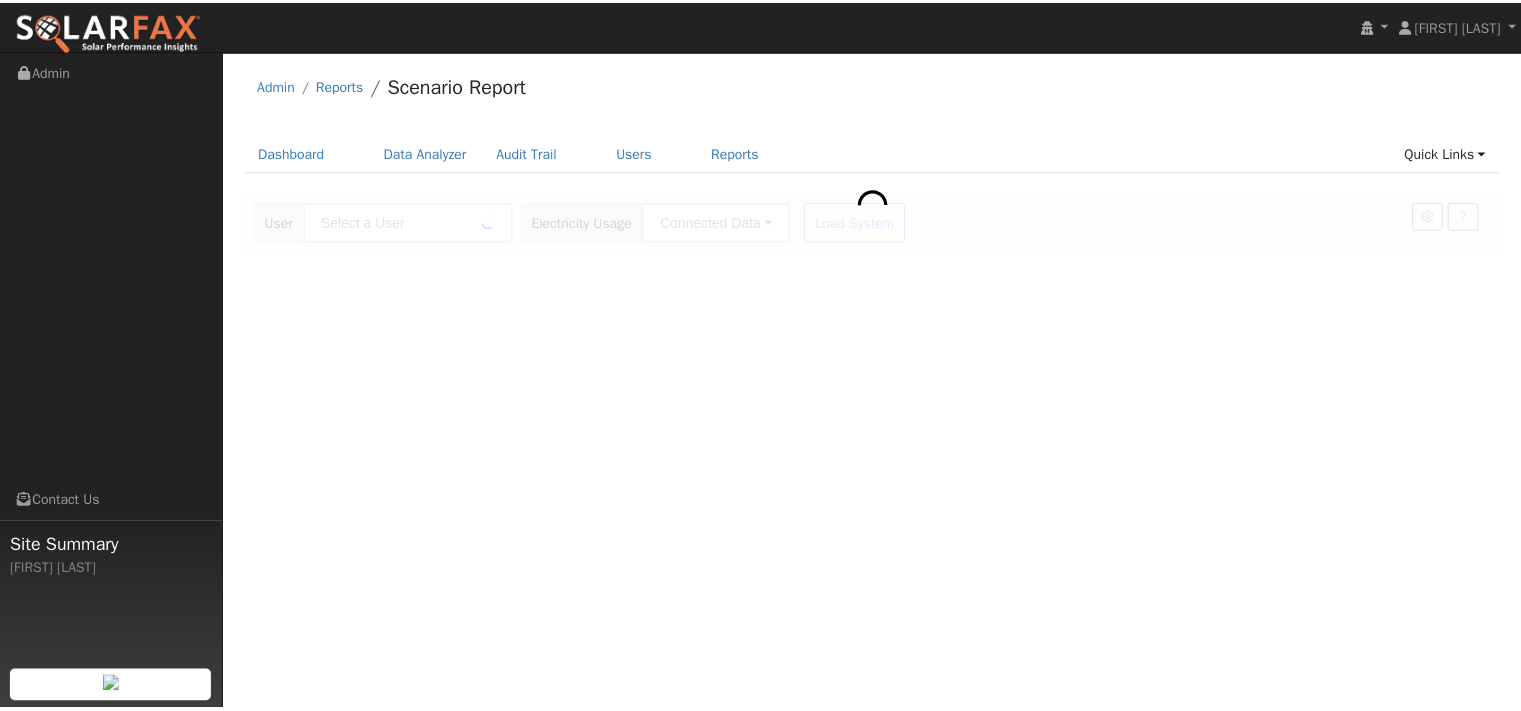 scroll, scrollTop: 0, scrollLeft: 0, axis: both 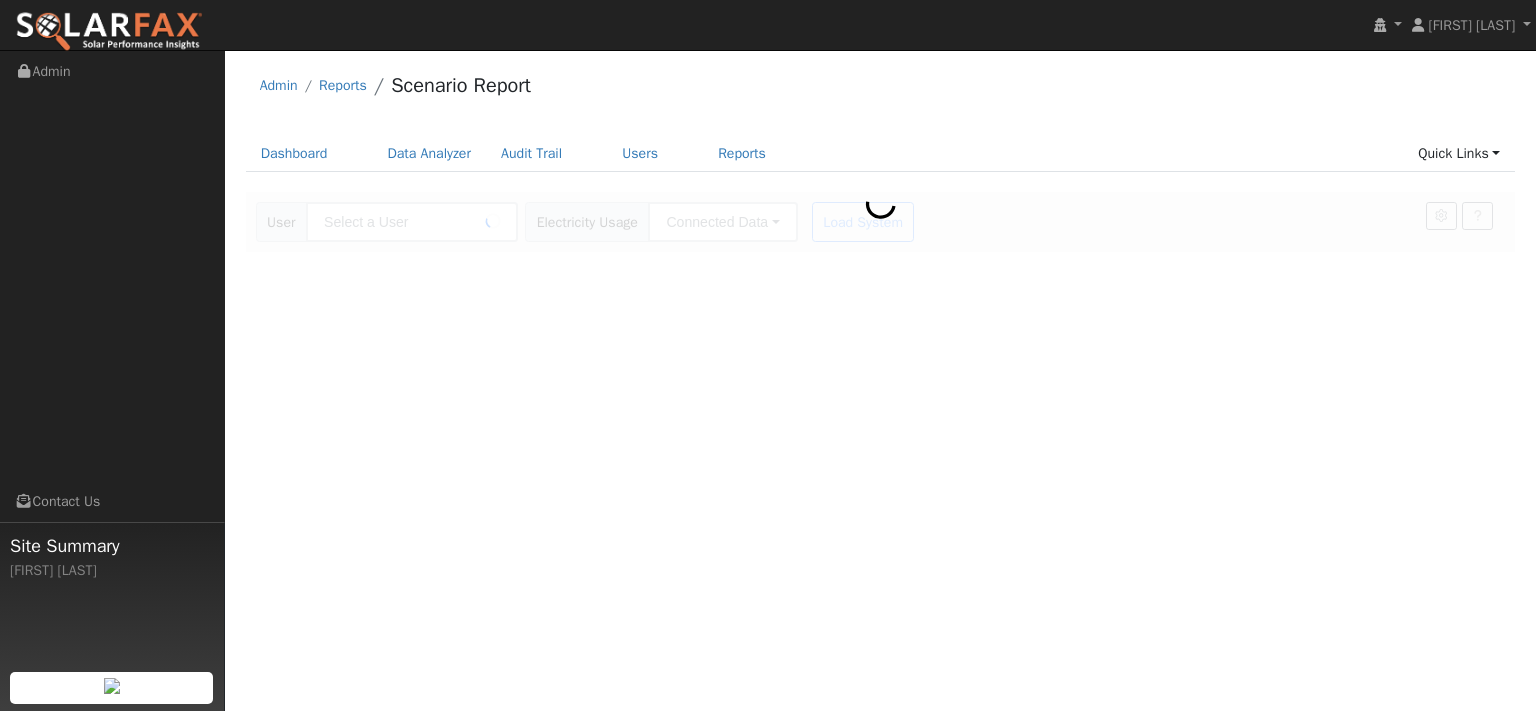 type on "[FIRST] [LAST]" 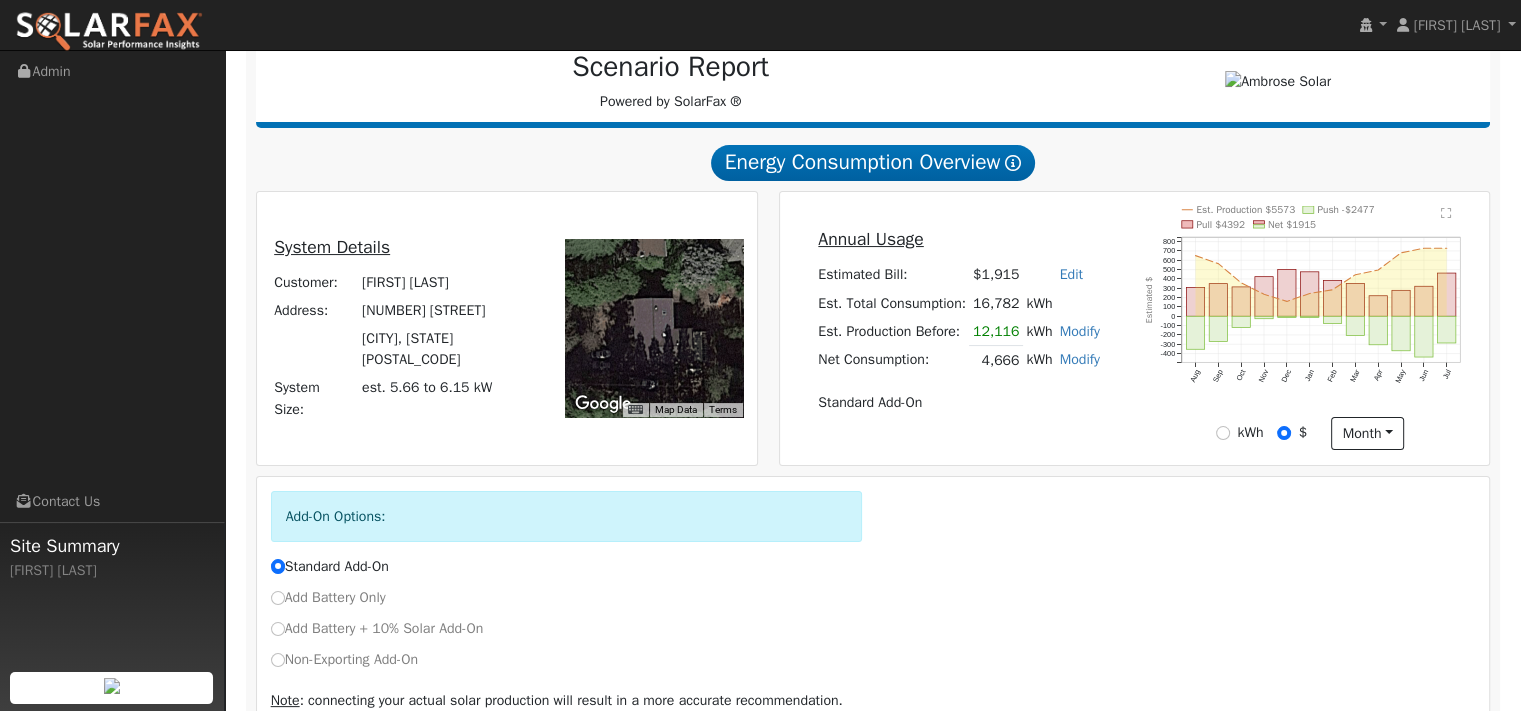 scroll, scrollTop: 300, scrollLeft: 0, axis: vertical 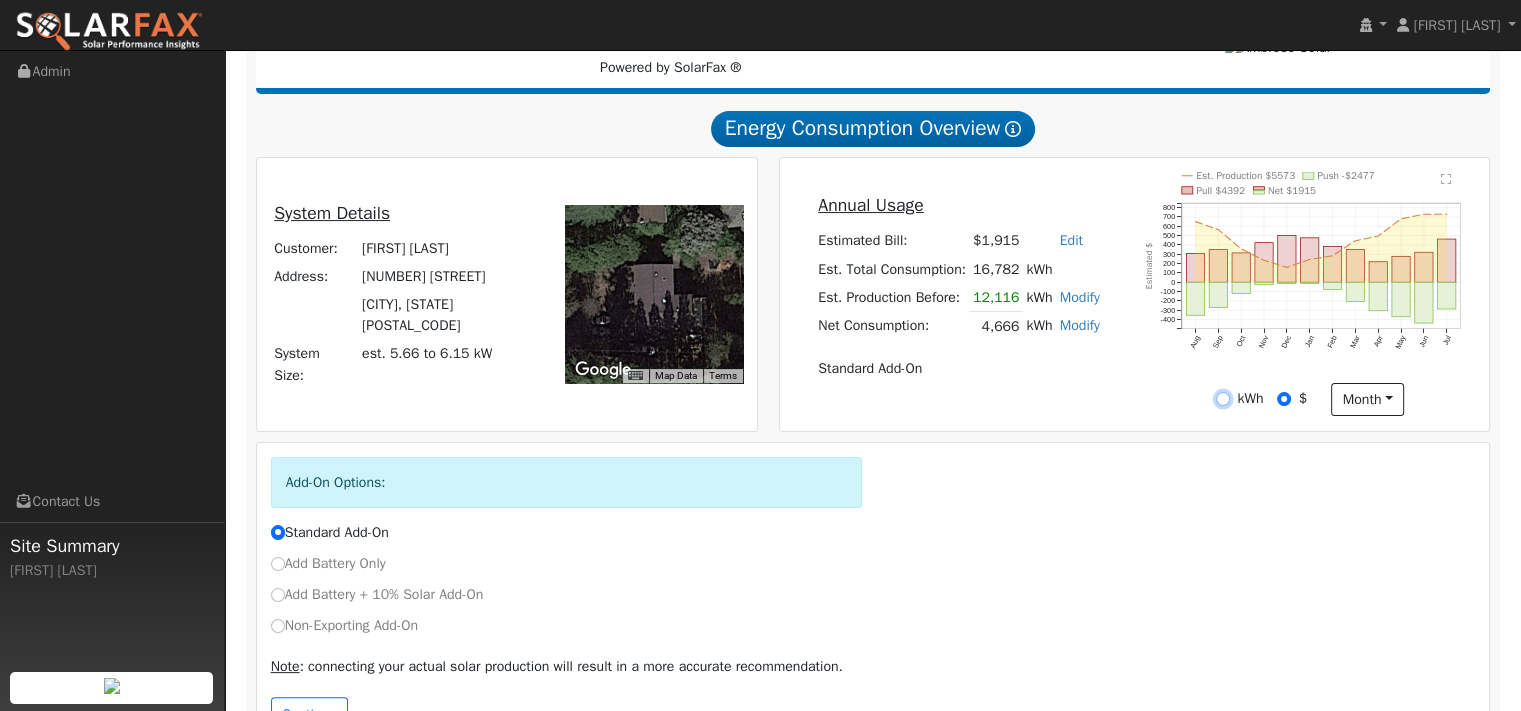 click on "kWh" at bounding box center (1223, 399) 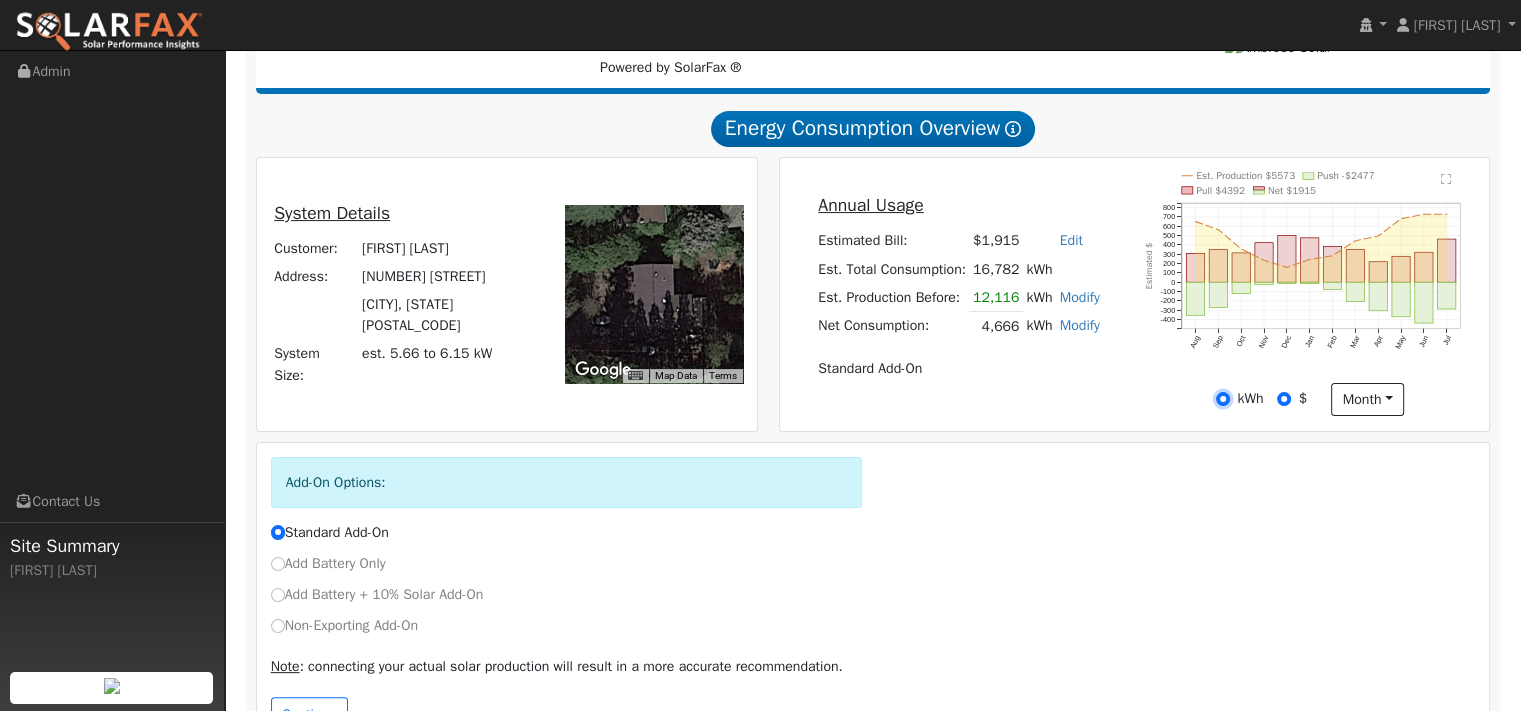 radio on "true" 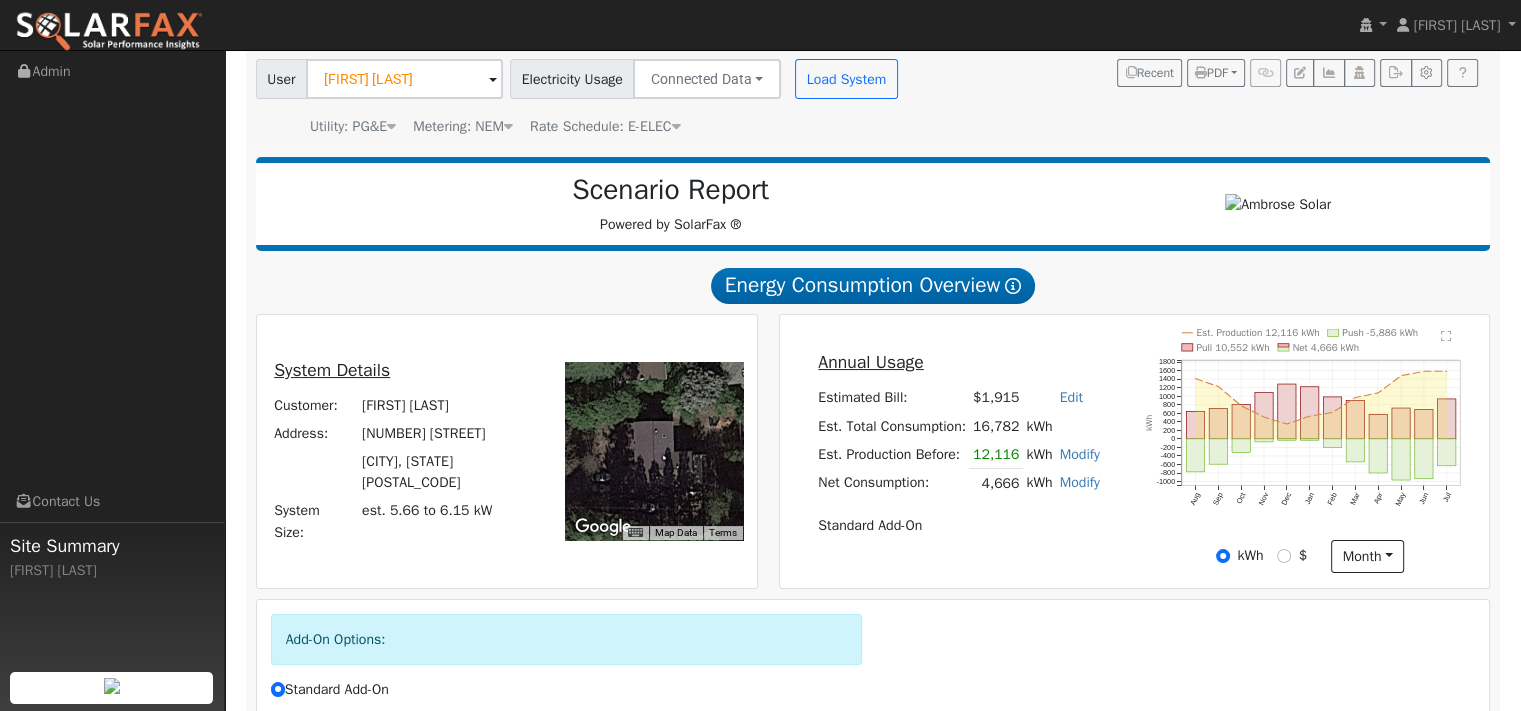 scroll, scrollTop: 0, scrollLeft: 0, axis: both 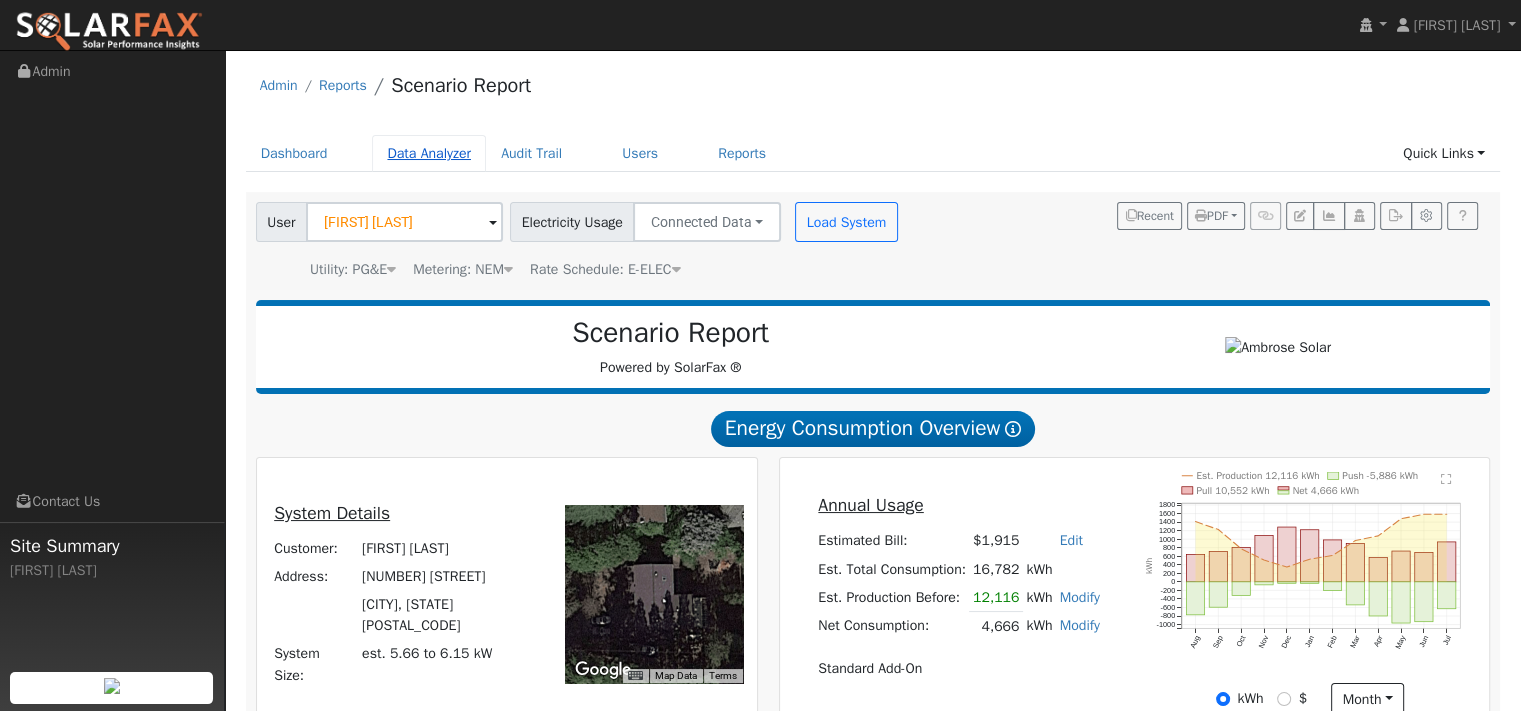 click on "Data Analyzer" at bounding box center (429, 153) 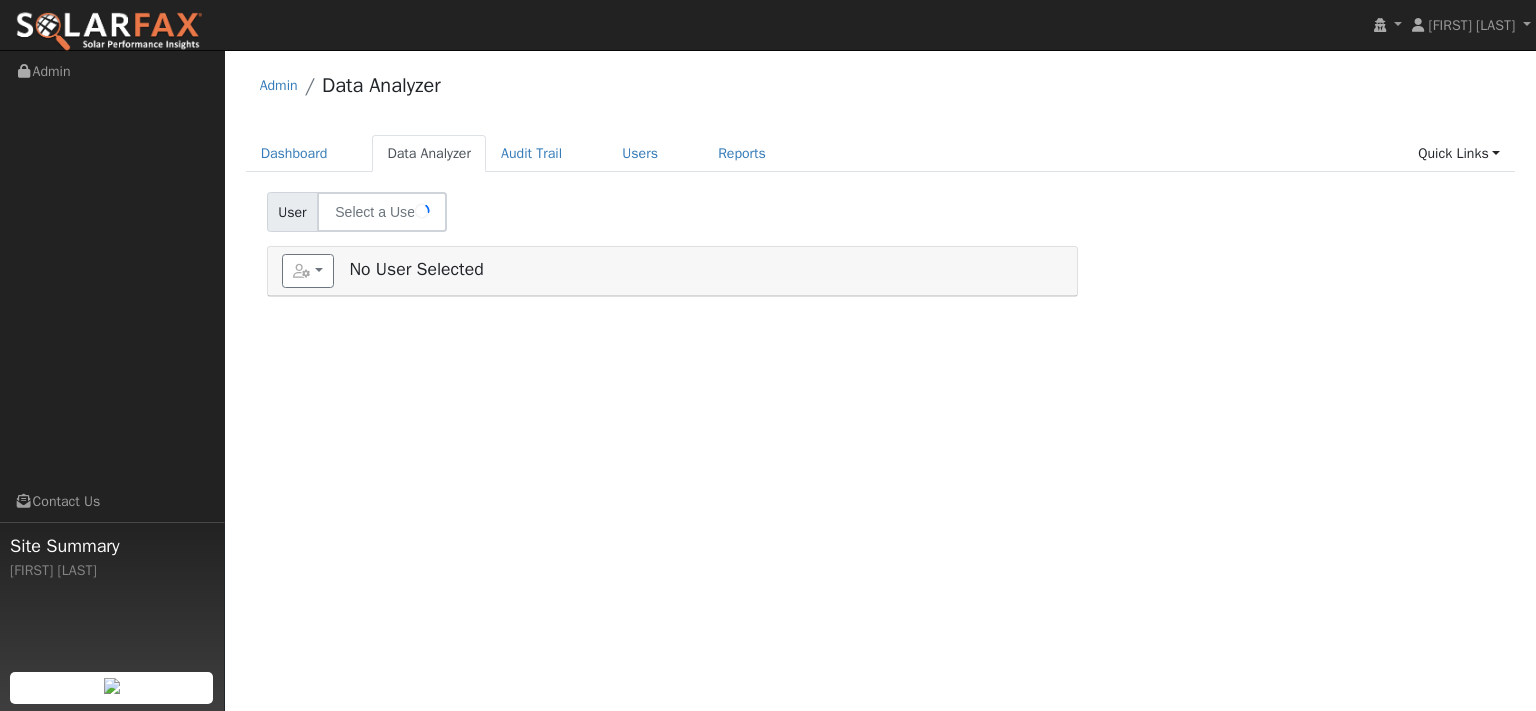 scroll, scrollTop: 0, scrollLeft: 0, axis: both 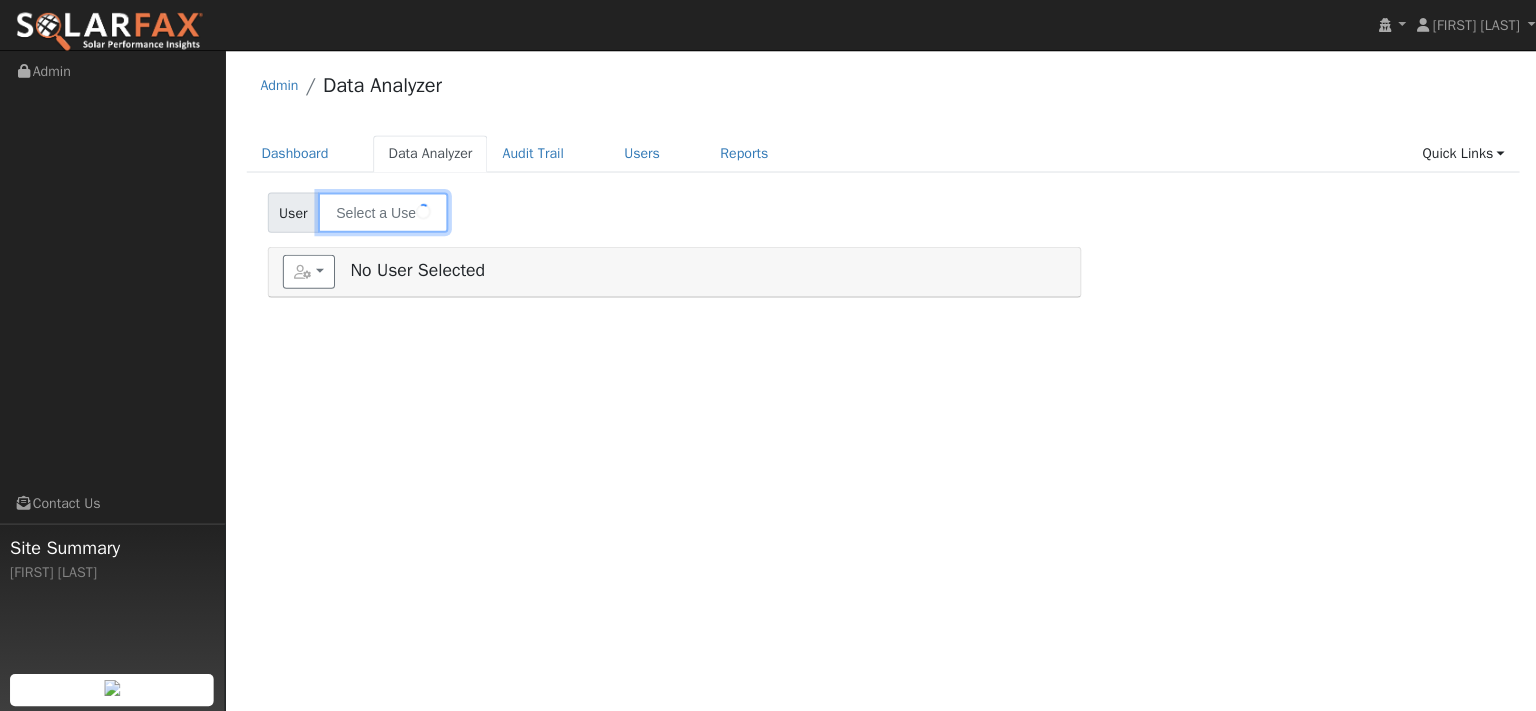 type on "[FIRST] [LAST]" 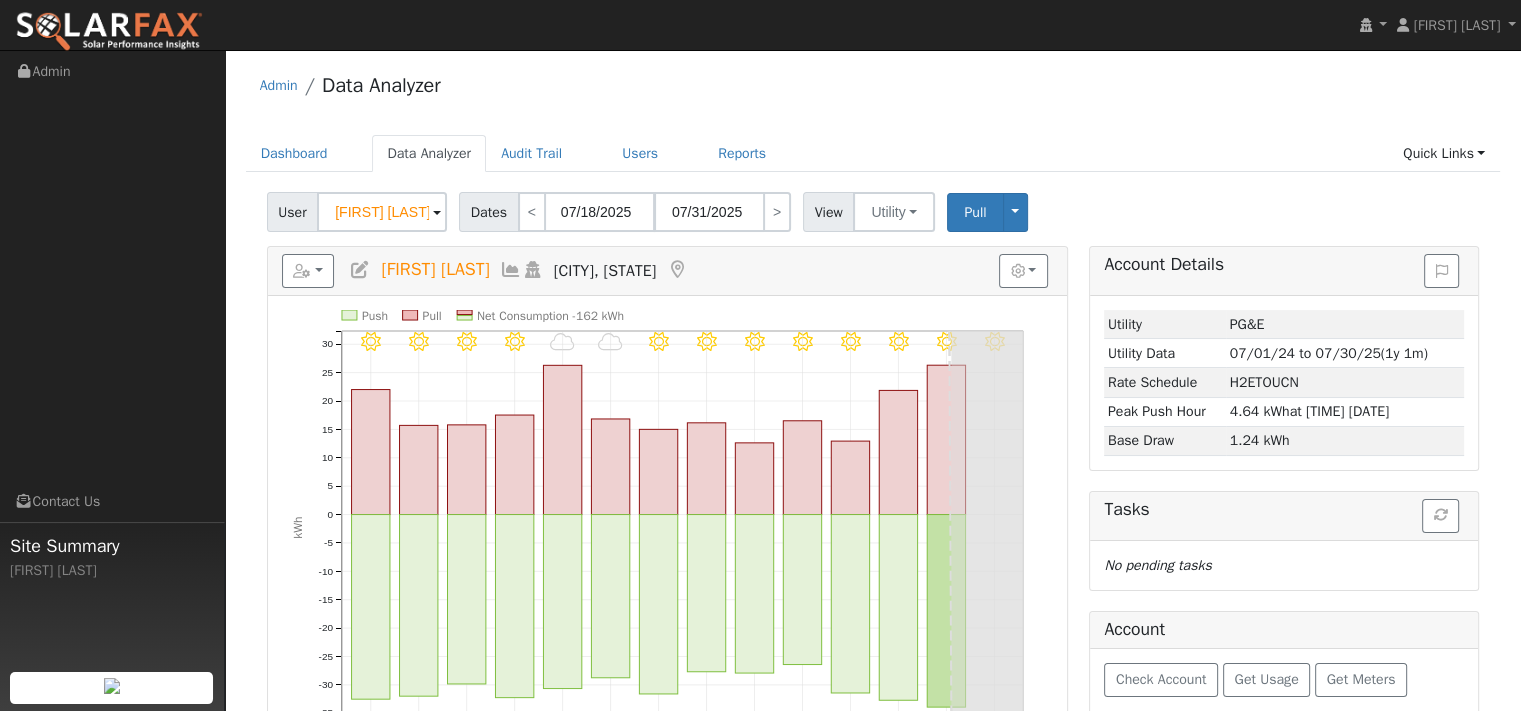 click at bounding box center (511, 270) 